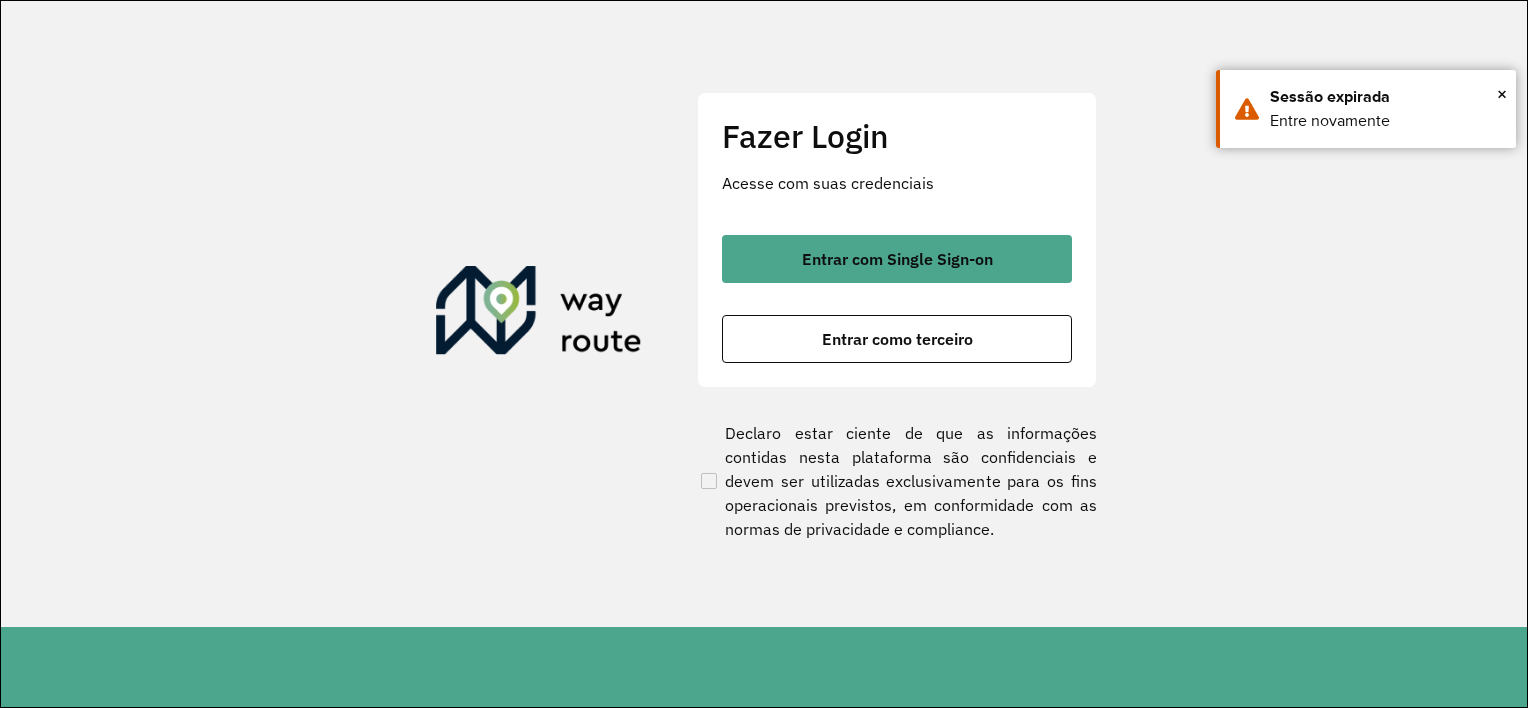 scroll, scrollTop: 0, scrollLeft: 0, axis: both 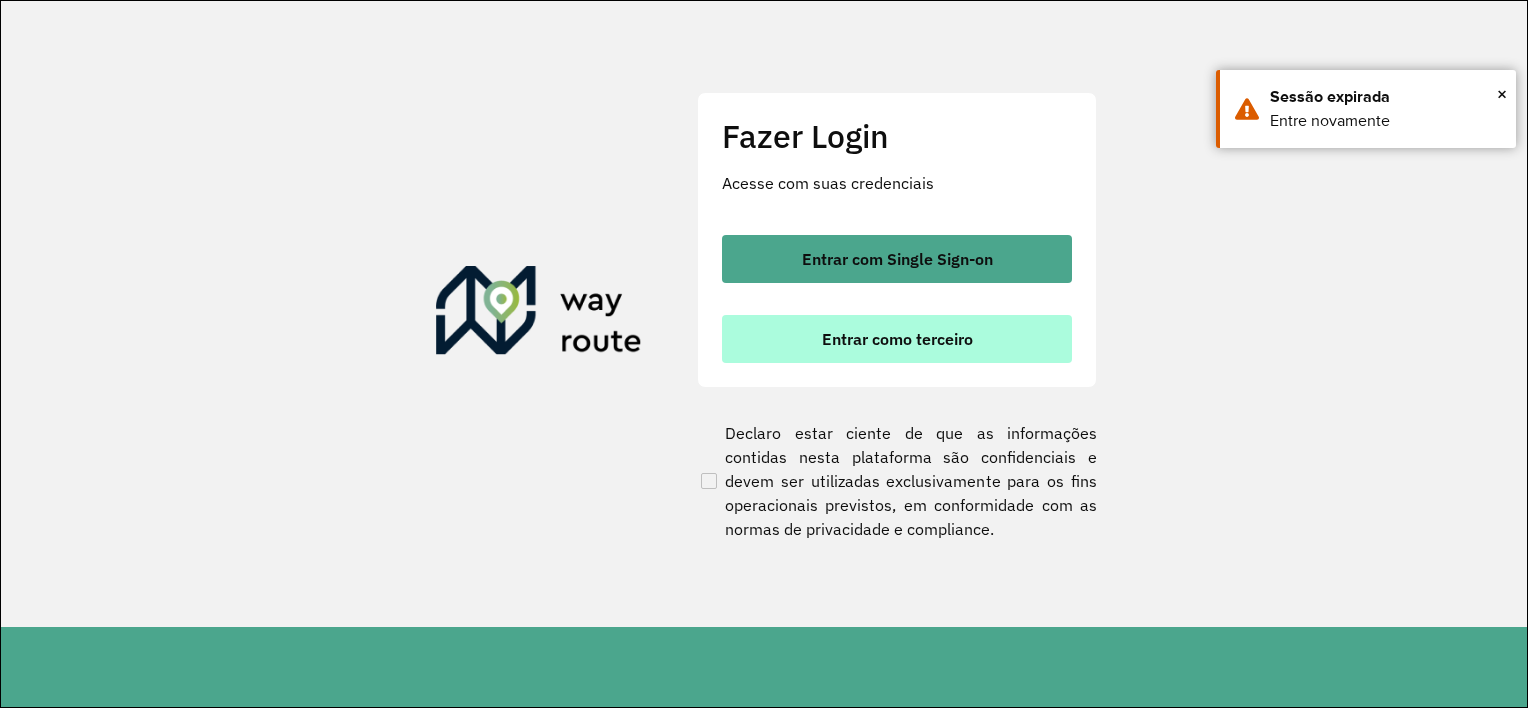 click on "Entrar como terceiro" at bounding box center [897, 339] 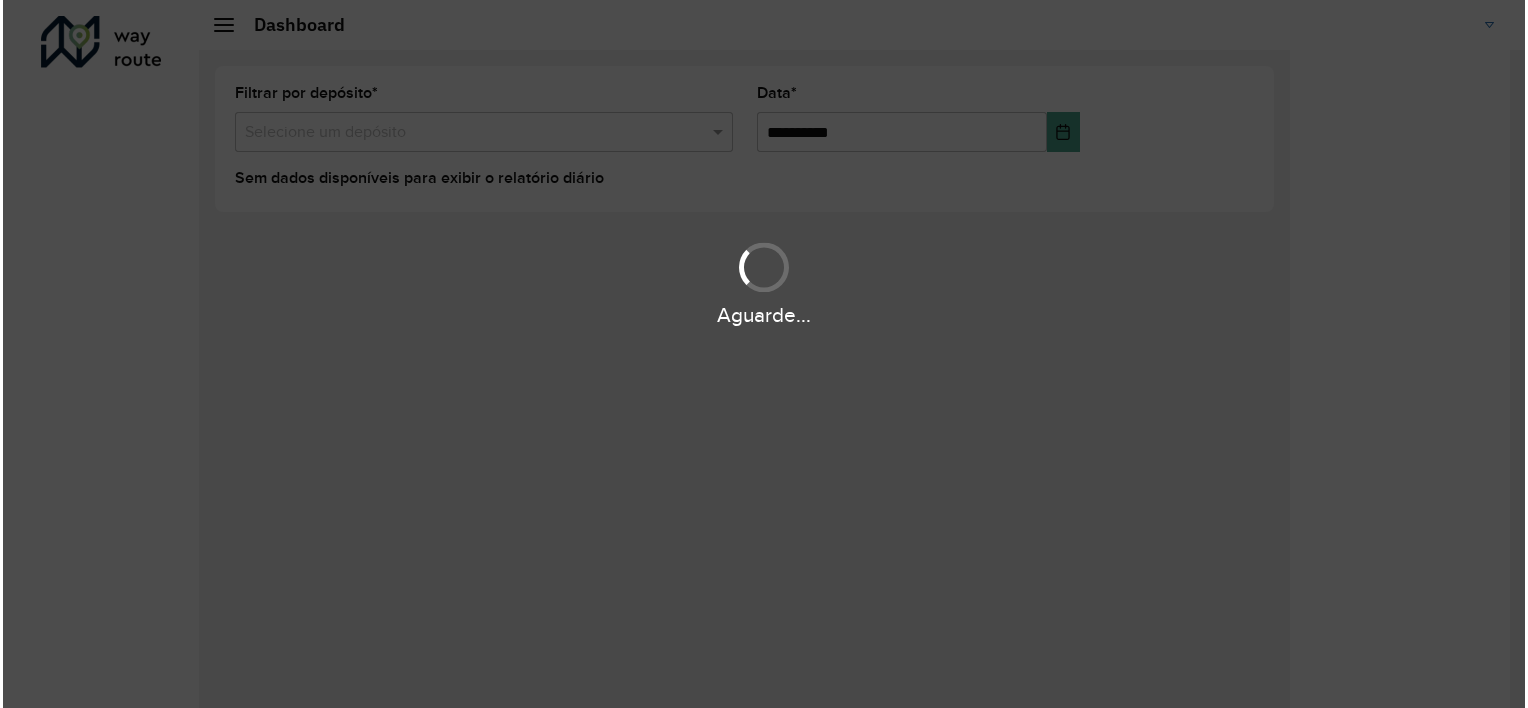scroll, scrollTop: 0, scrollLeft: 0, axis: both 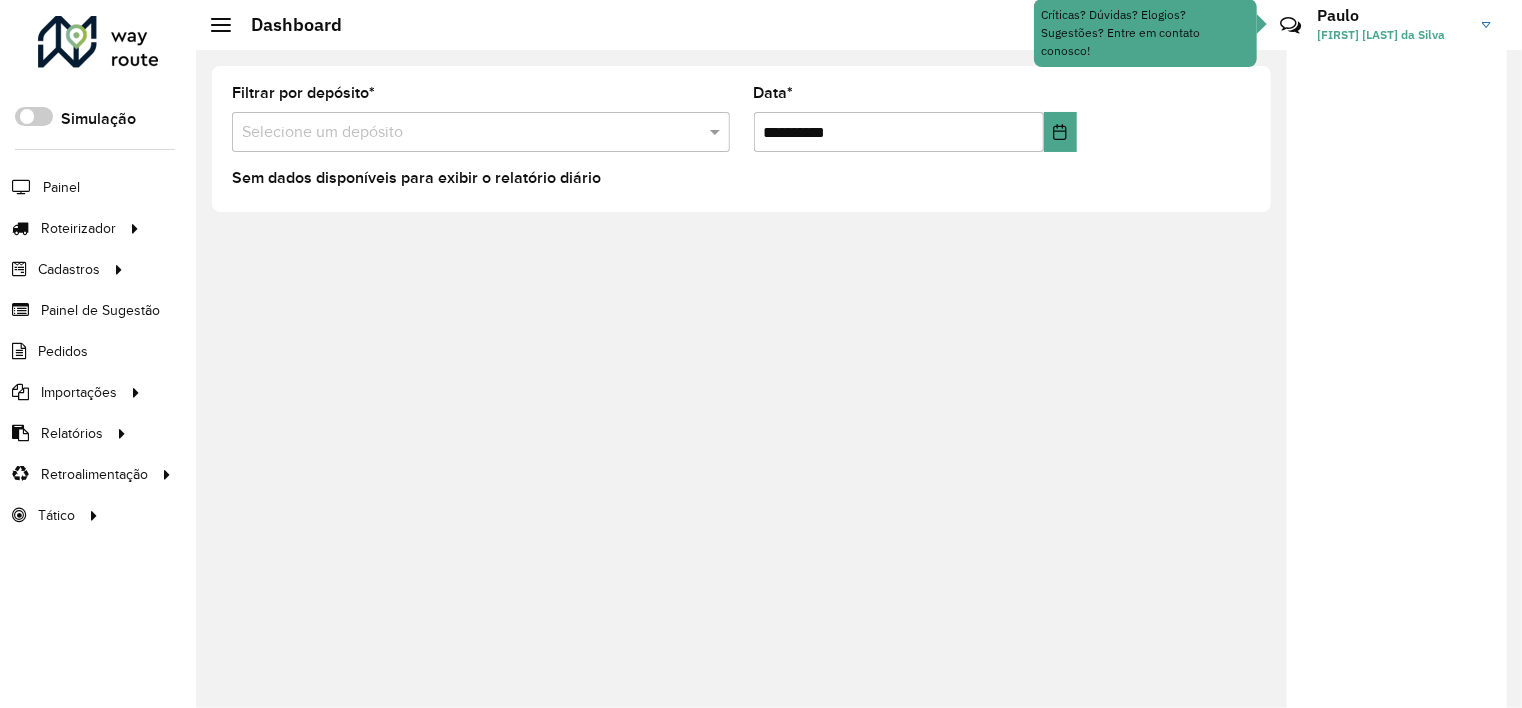 drag, startPoint x: 1081, startPoint y: 241, endPoint x: 956, endPoint y: 247, distance: 125.14392 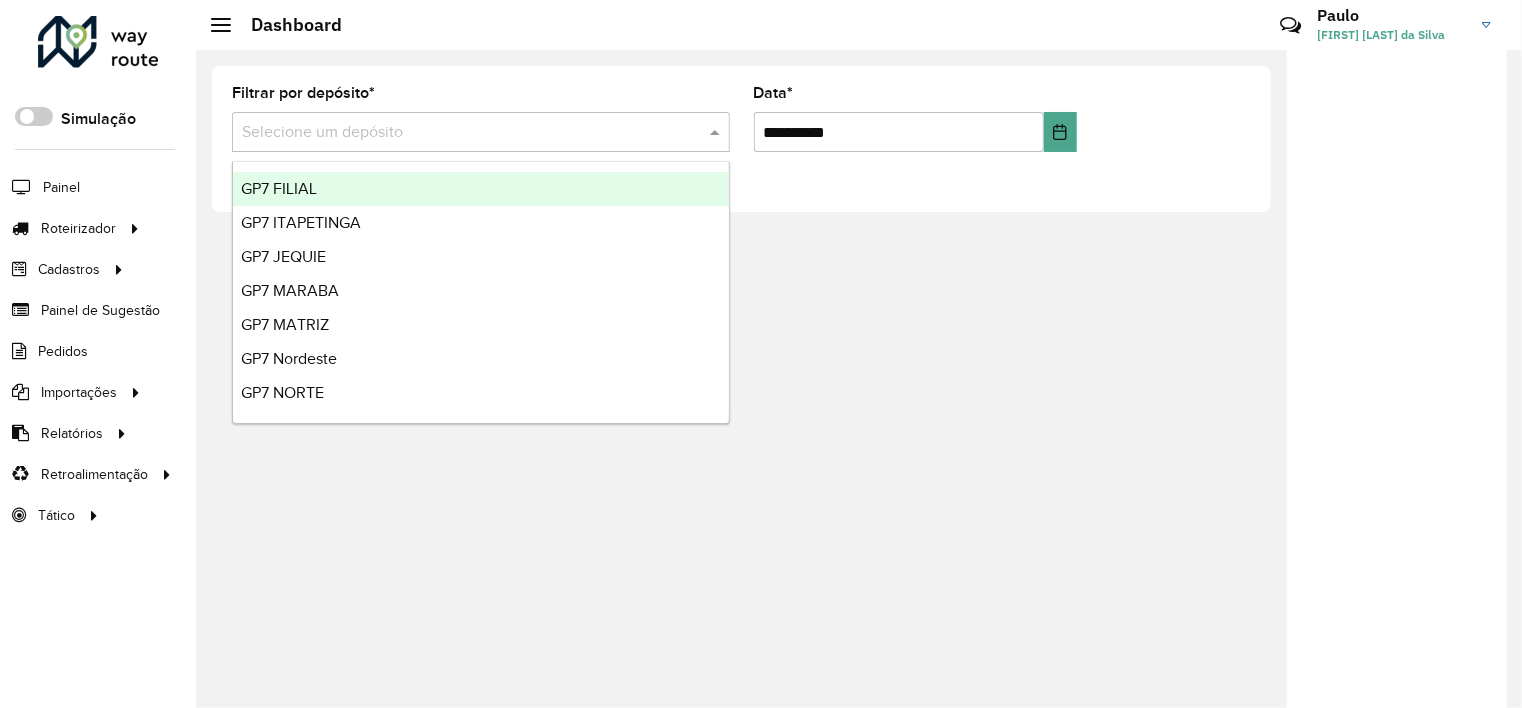 click at bounding box center (461, 133) 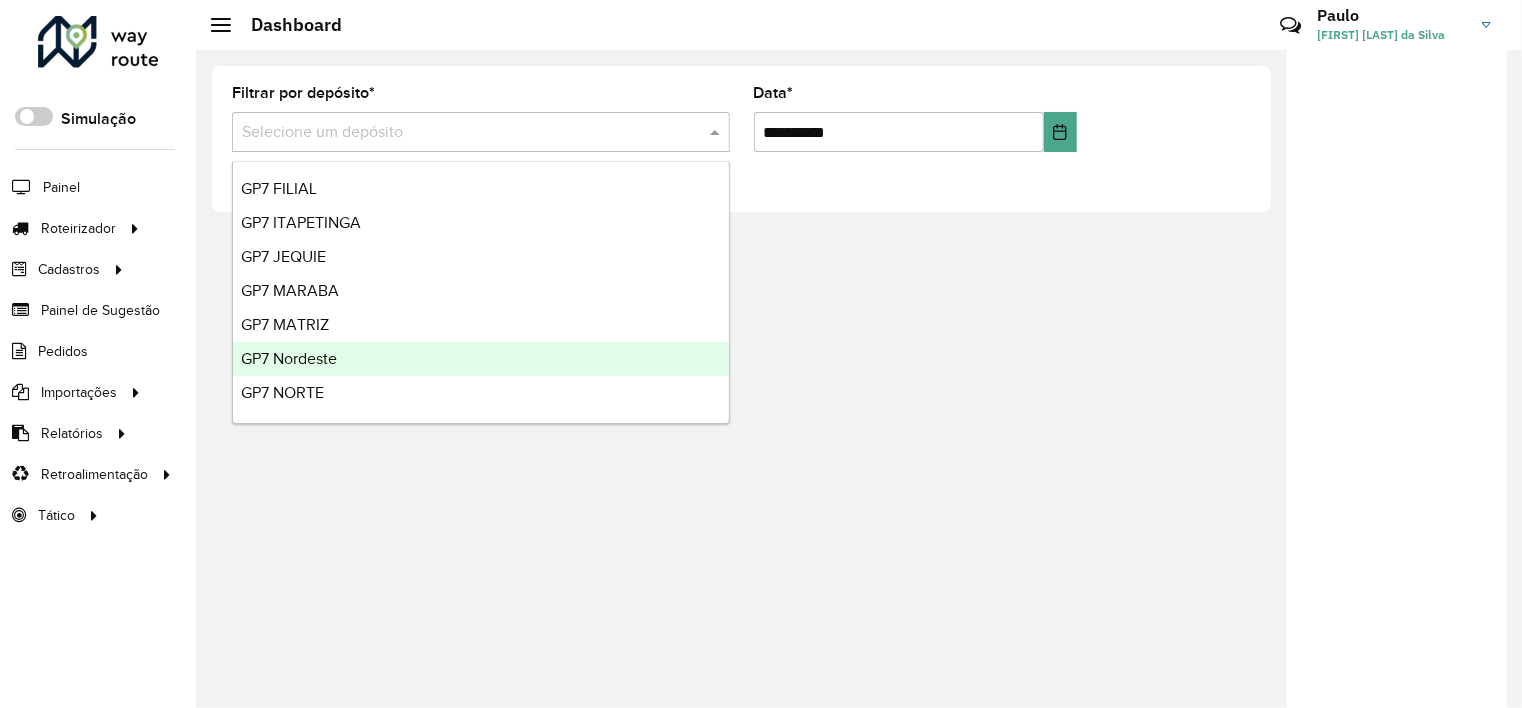 click on "**********" 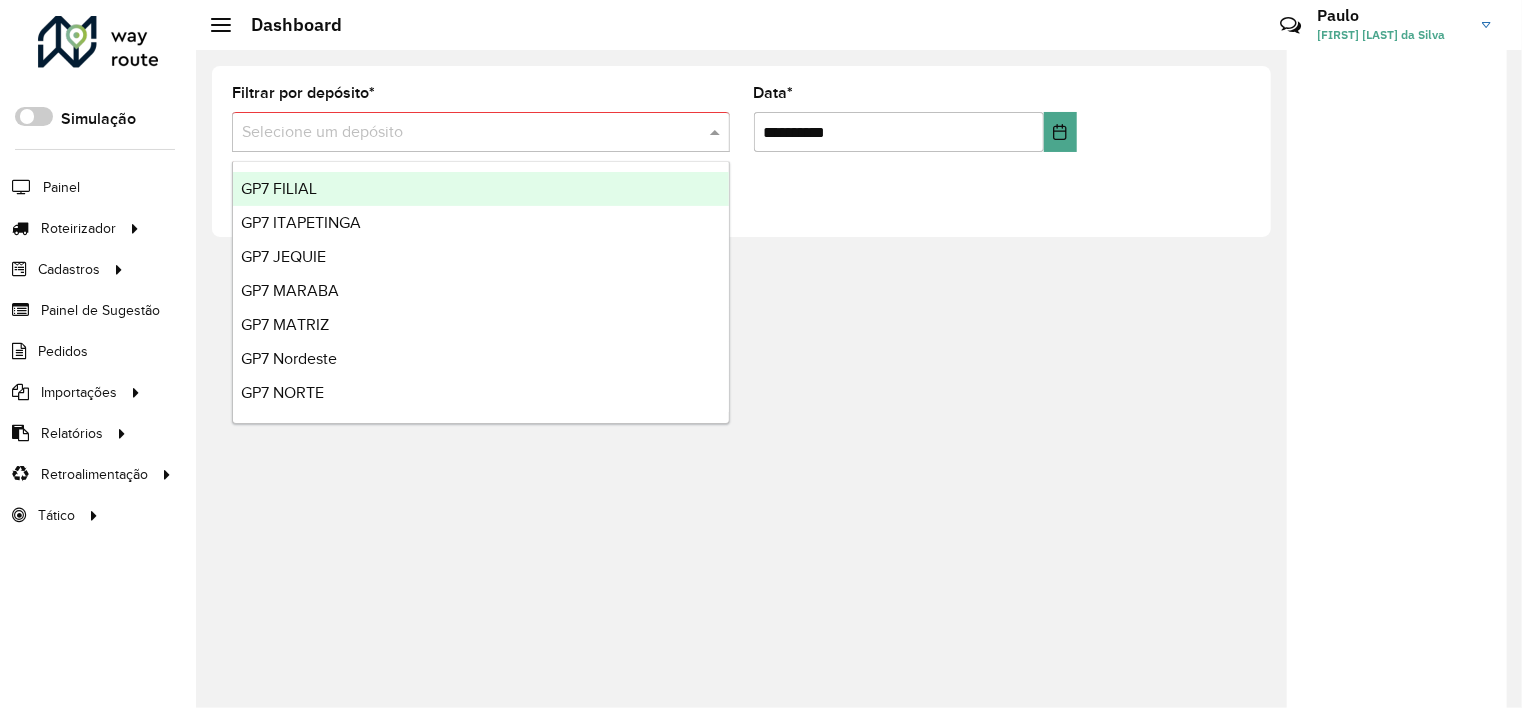 click on "Selecione um depósito" at bounding box center [481, 132] 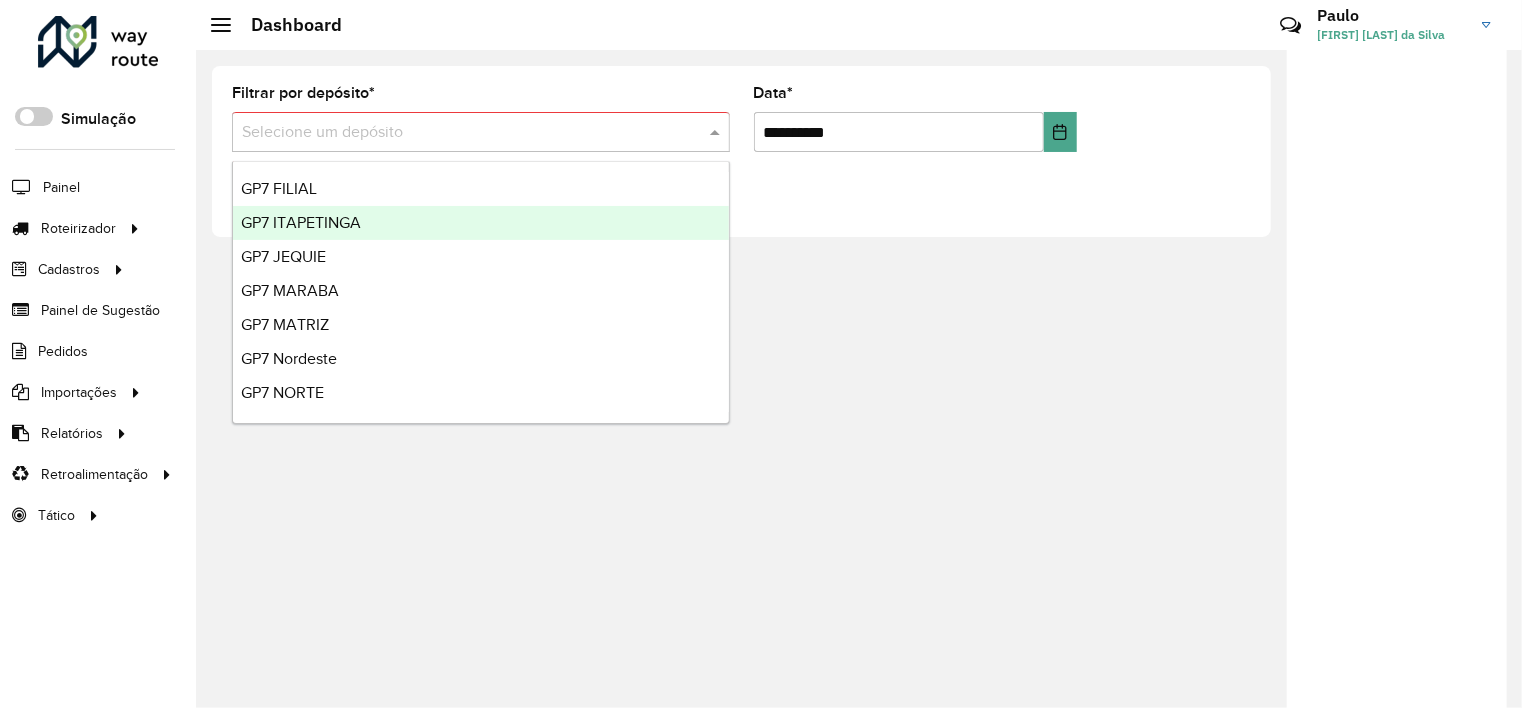 click on "GP7 ITAPETINGA" at bounding box center (301, 222) 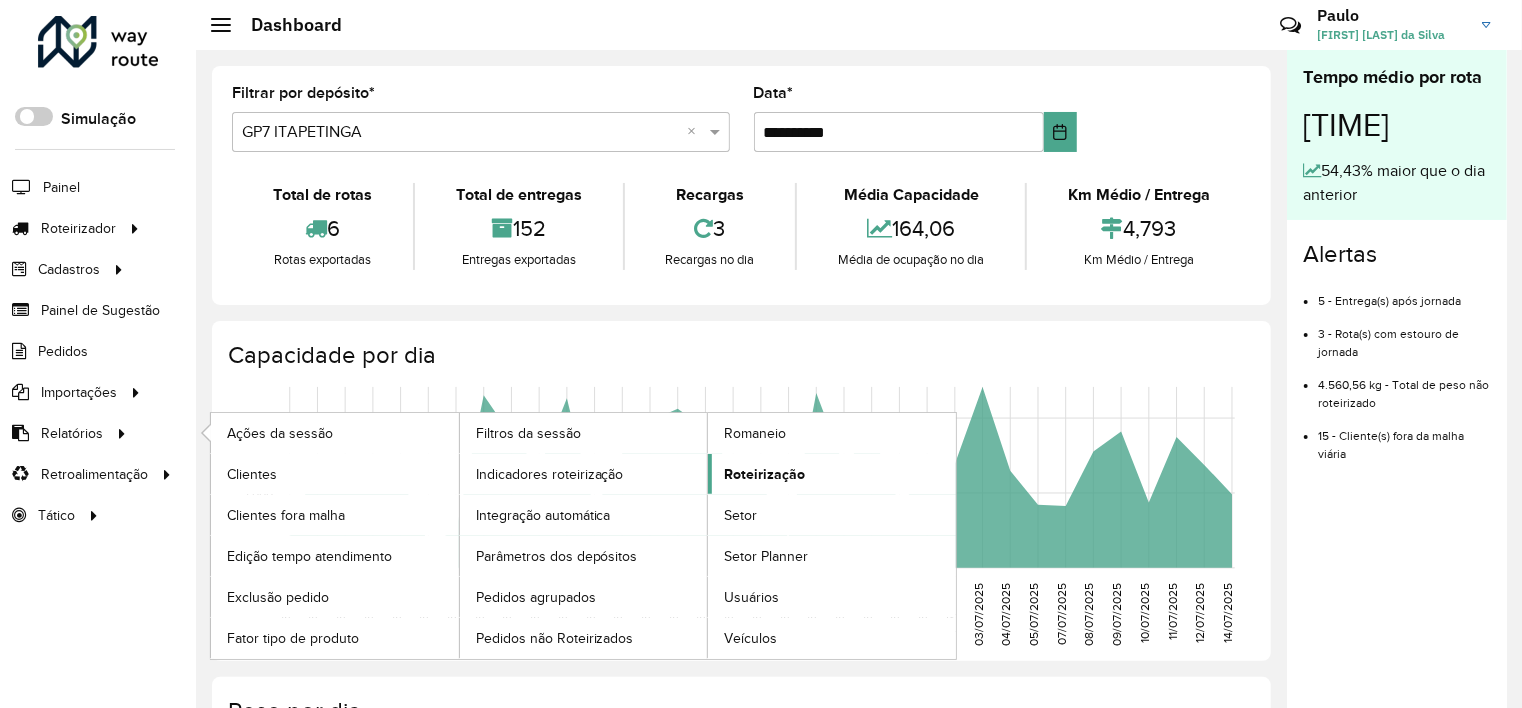click on "Roteirização" 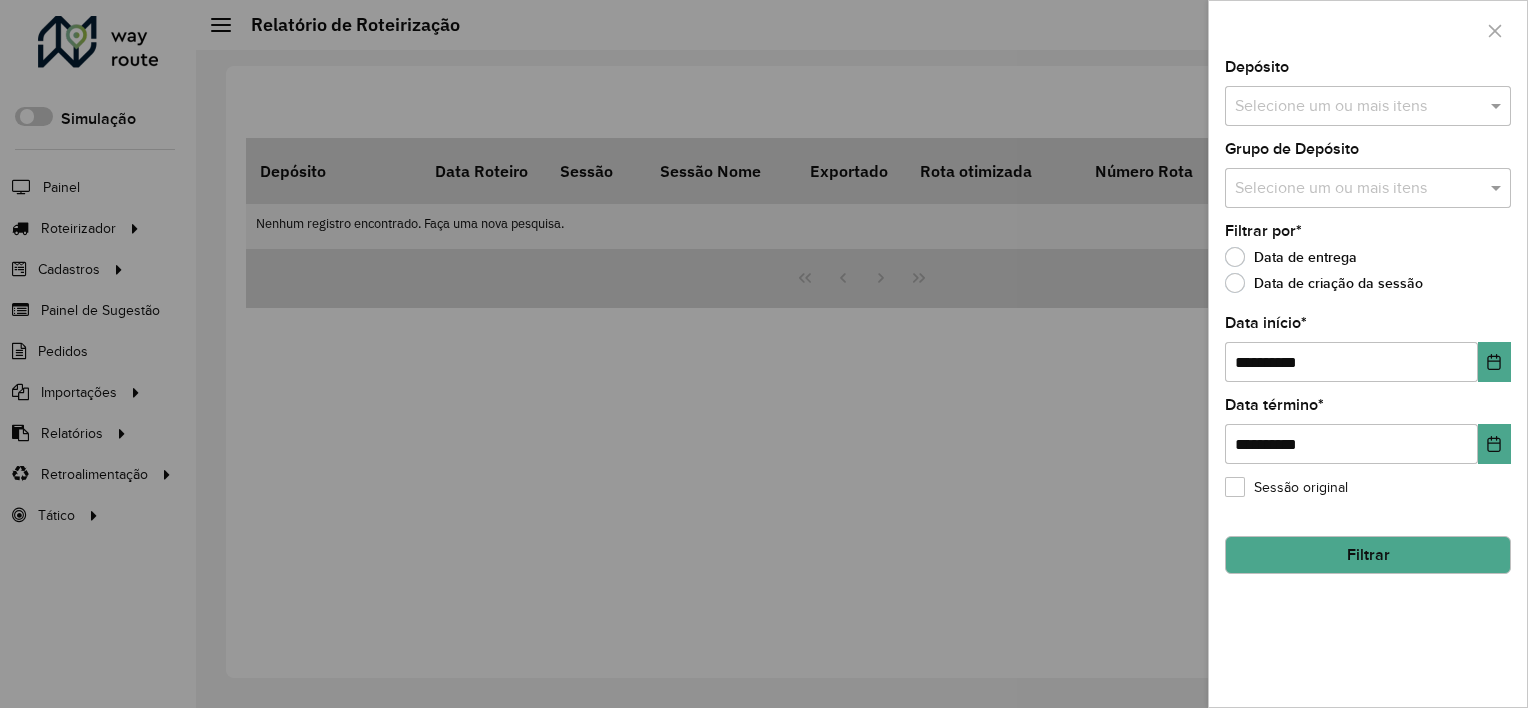 click at bounding box center (1358, 107) 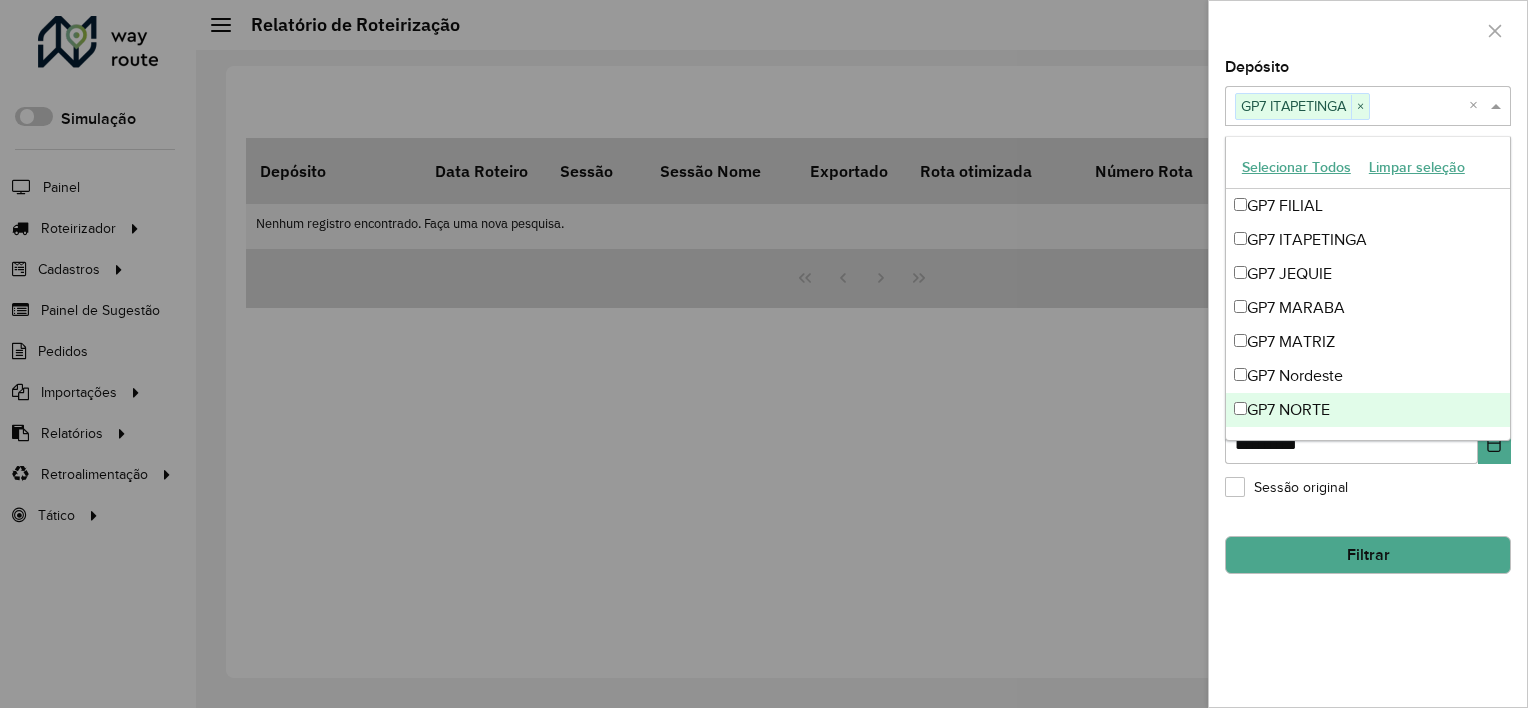click on "Depósito Selecione um ou mais itens GP7 ITAPETINGA × × Grupo de Depósito Selecione um ou mais itens Data de entrega Data de criação da sessão Sessão original Filtrar" 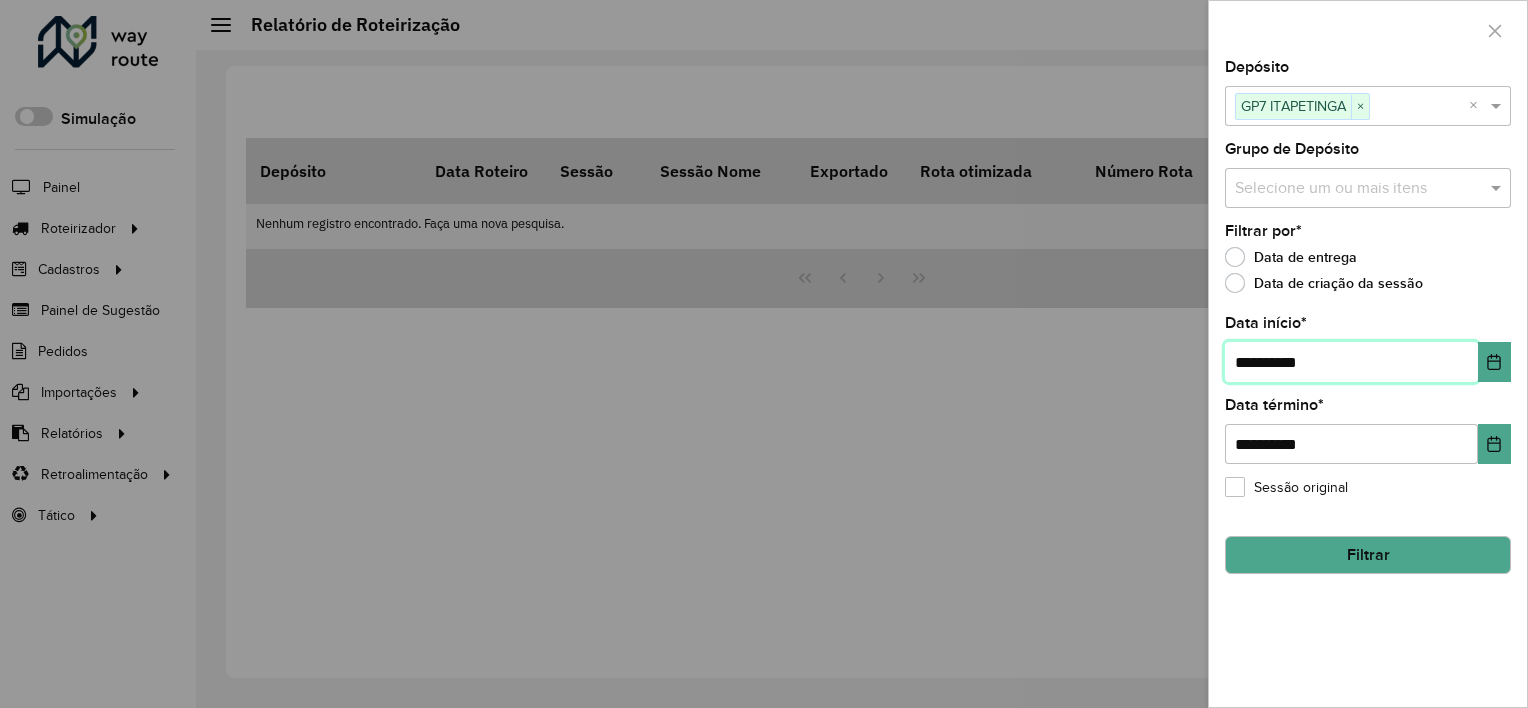 click on "**********" at bounding box center (1351, 362) 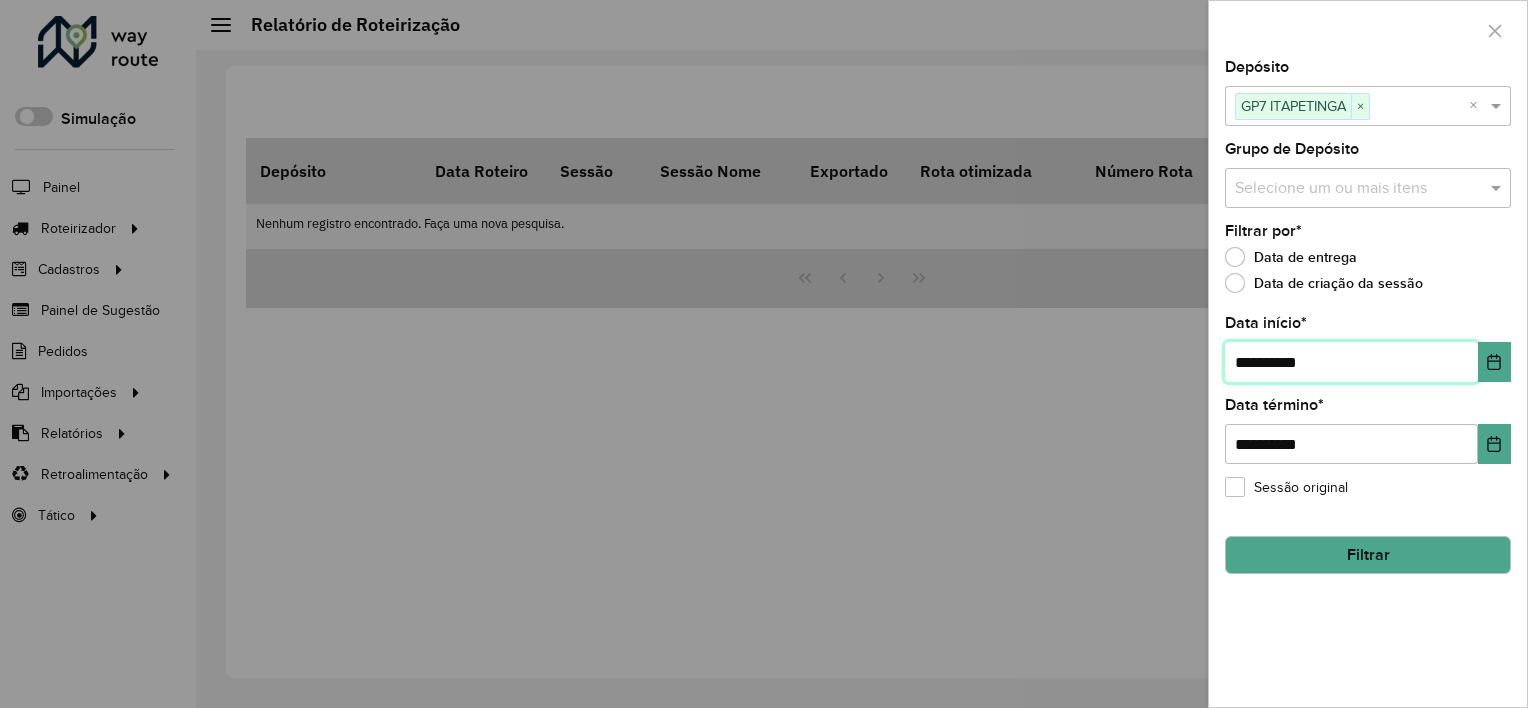 type on "**********" 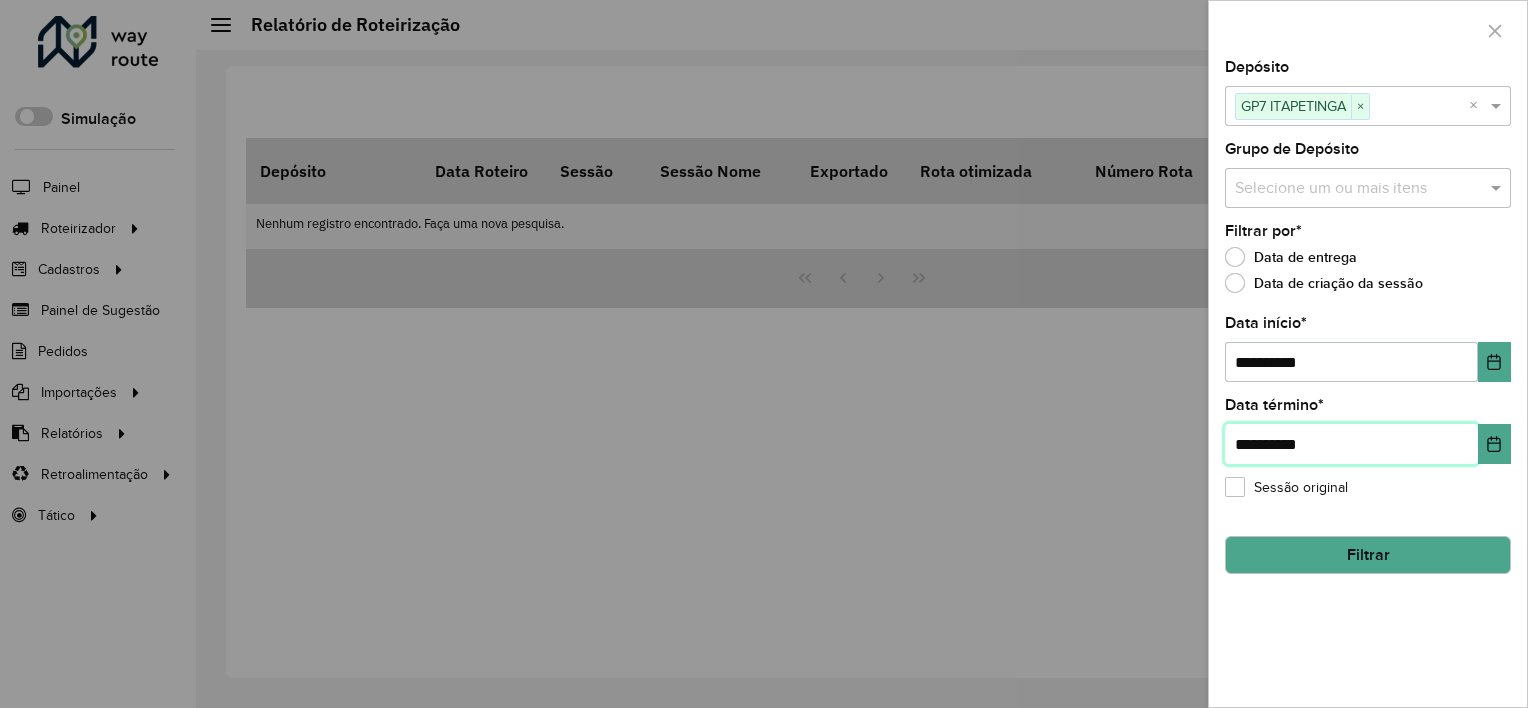 click on "**********" at bounding box center (1351, 444) 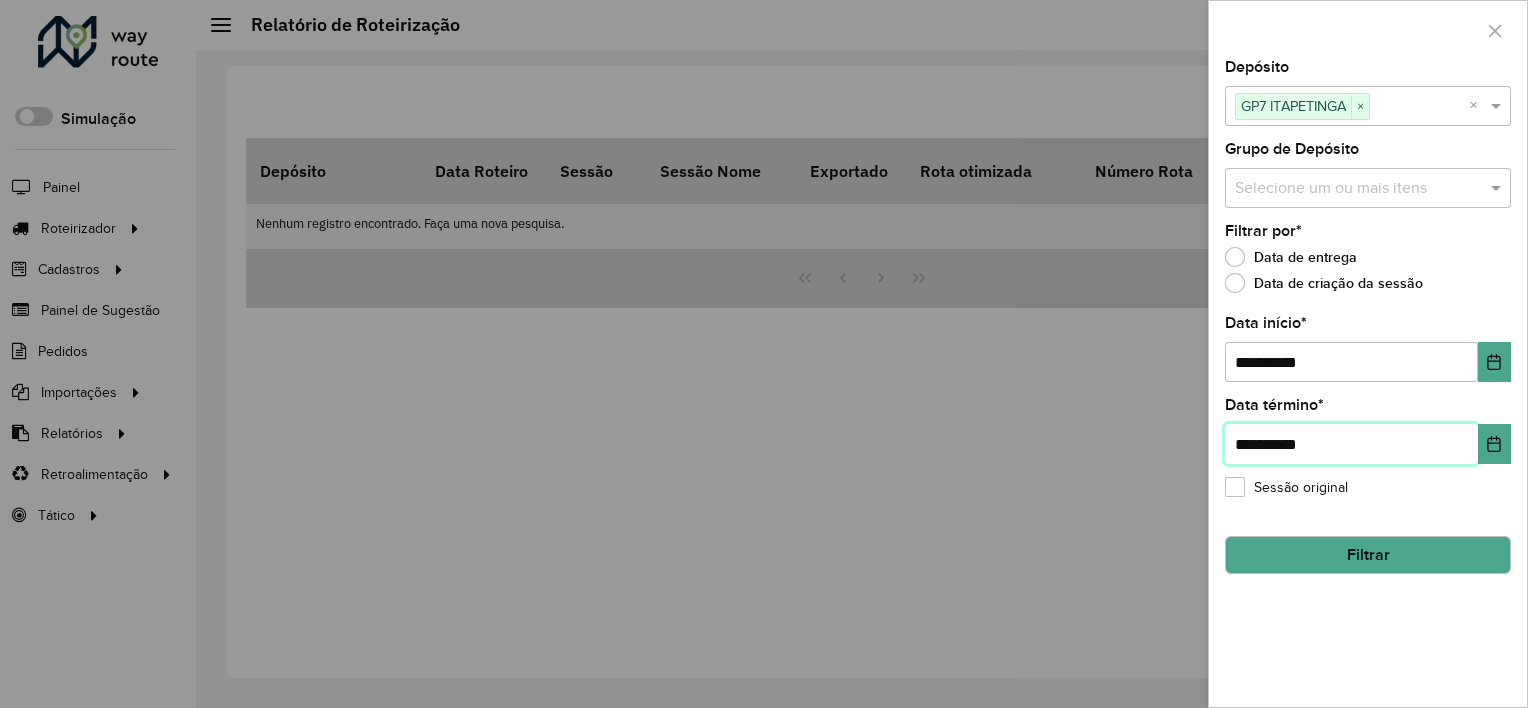 type on "**********" 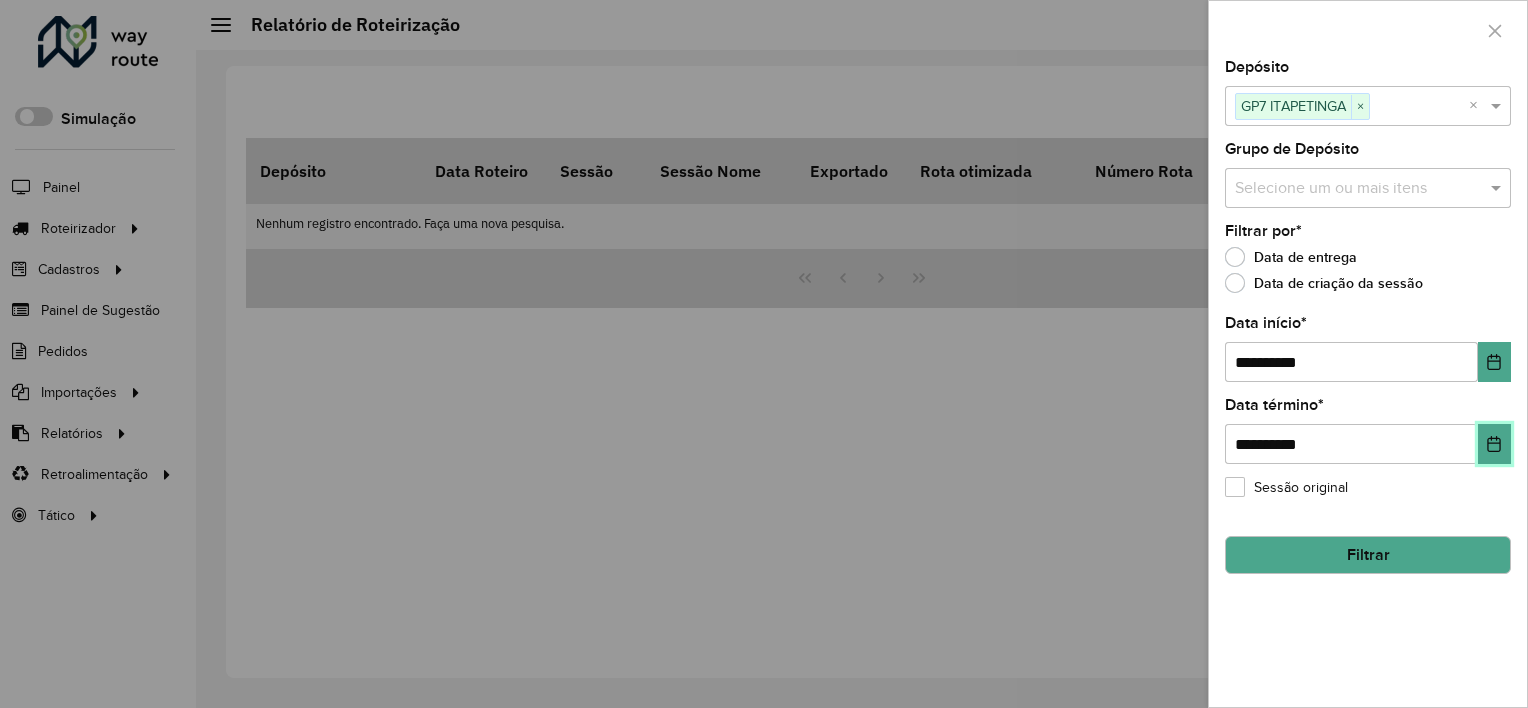 type 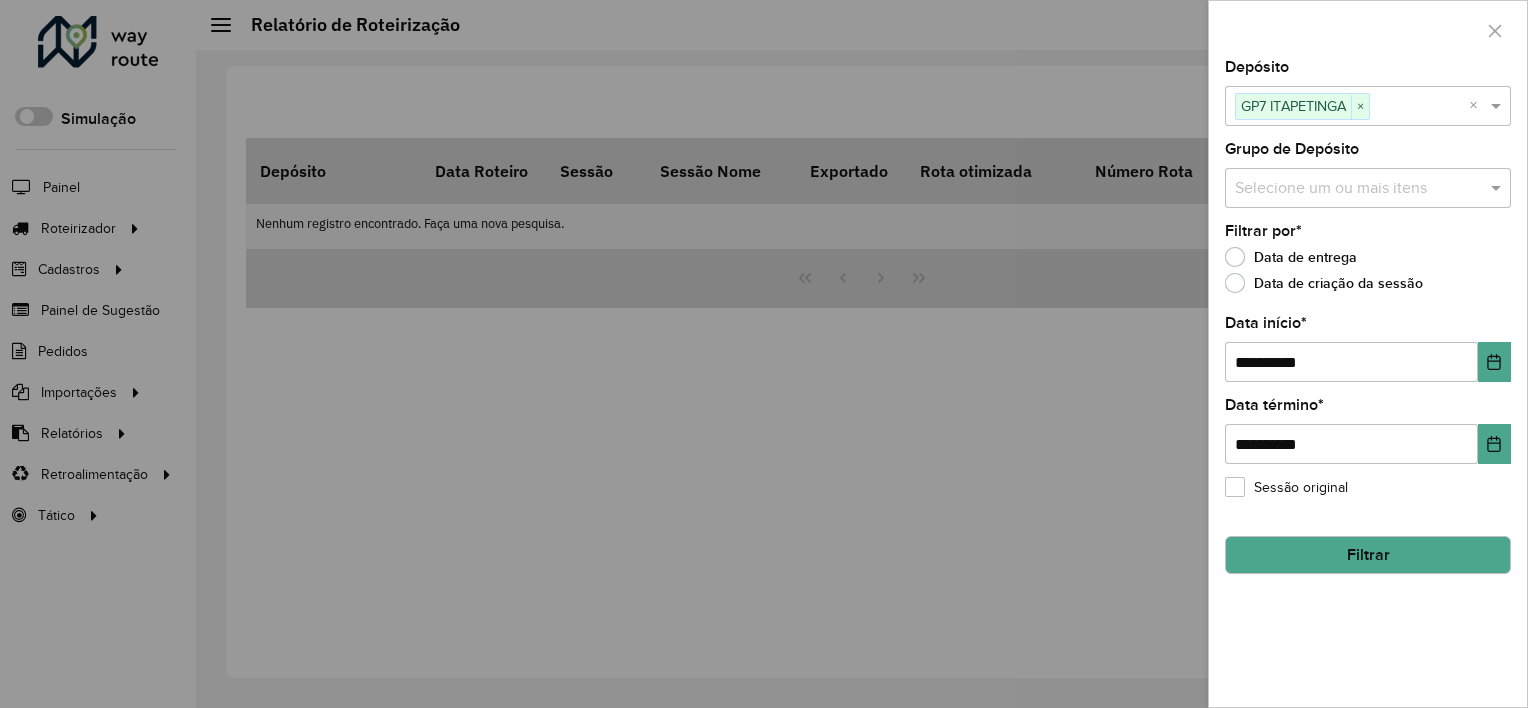 click on "Filtrar" 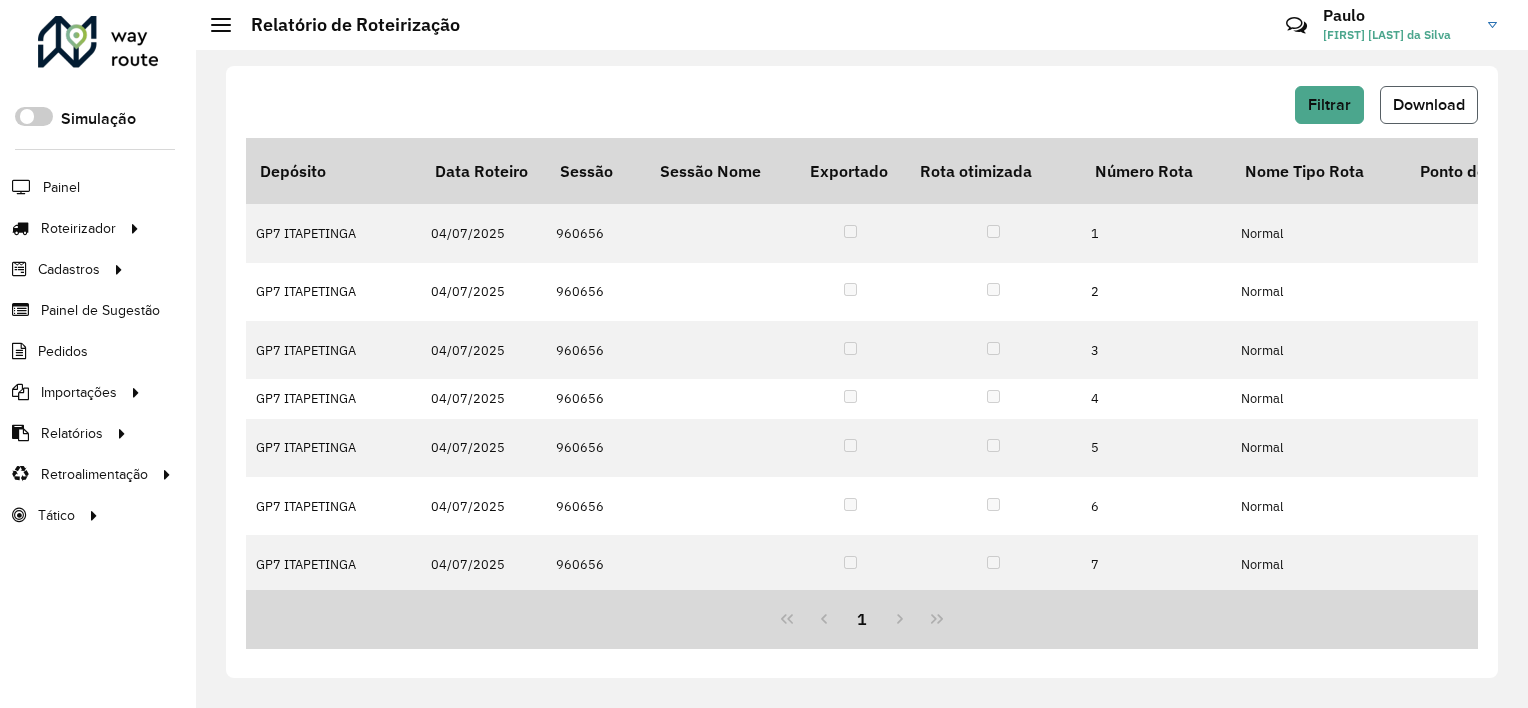 click on "Download" 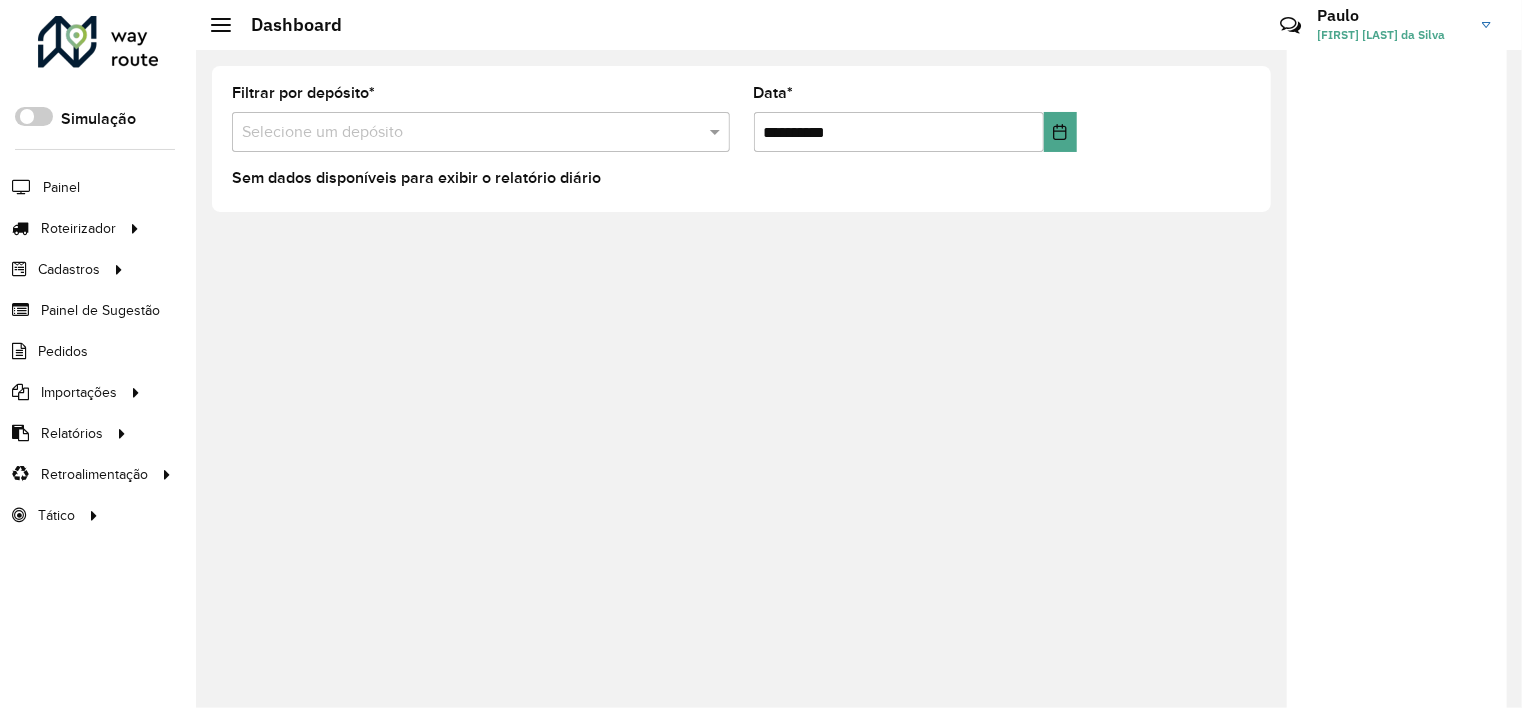 click at bounding box center (461, 133) 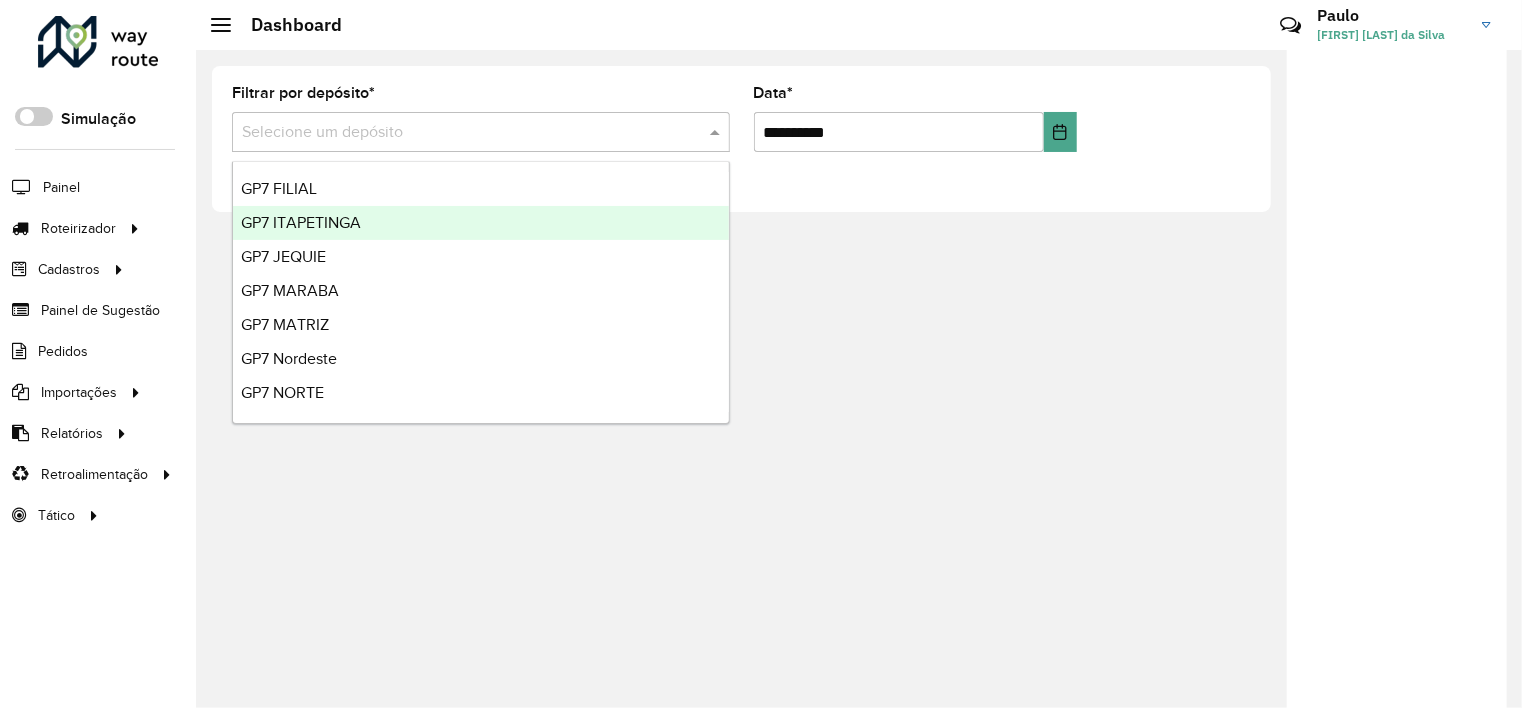 click on "GP7 ITAPETINGA" at bounding box center [301, 222] 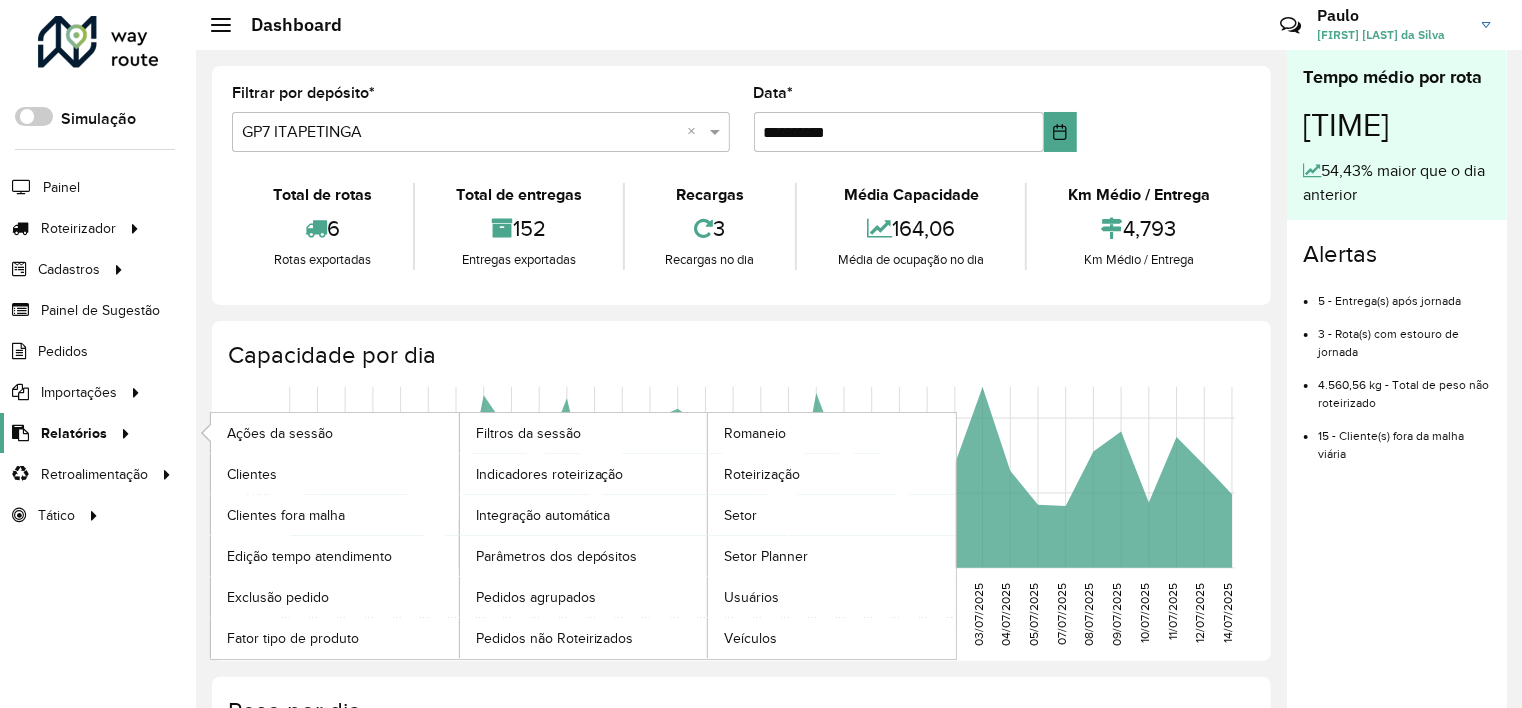 click on "Relatórios" 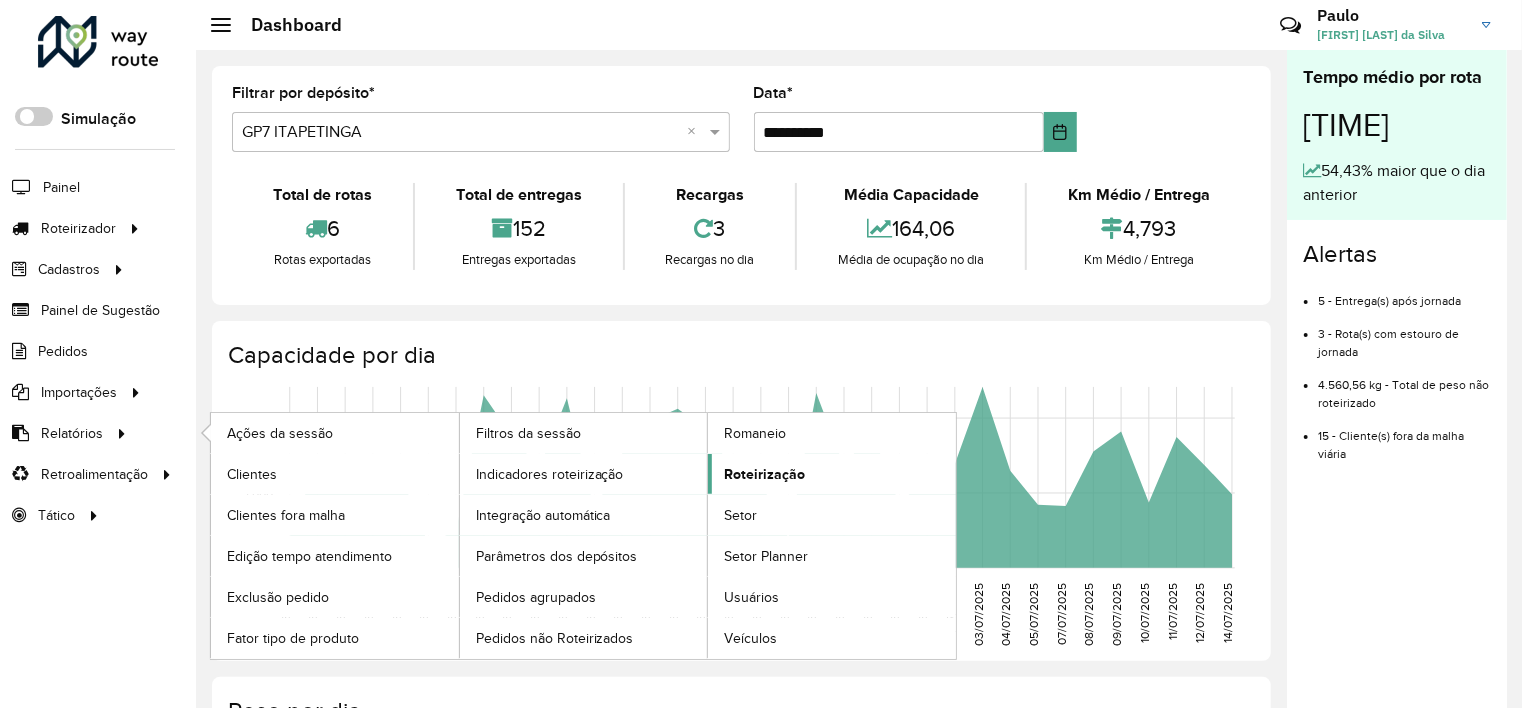 click on "Roteirização" 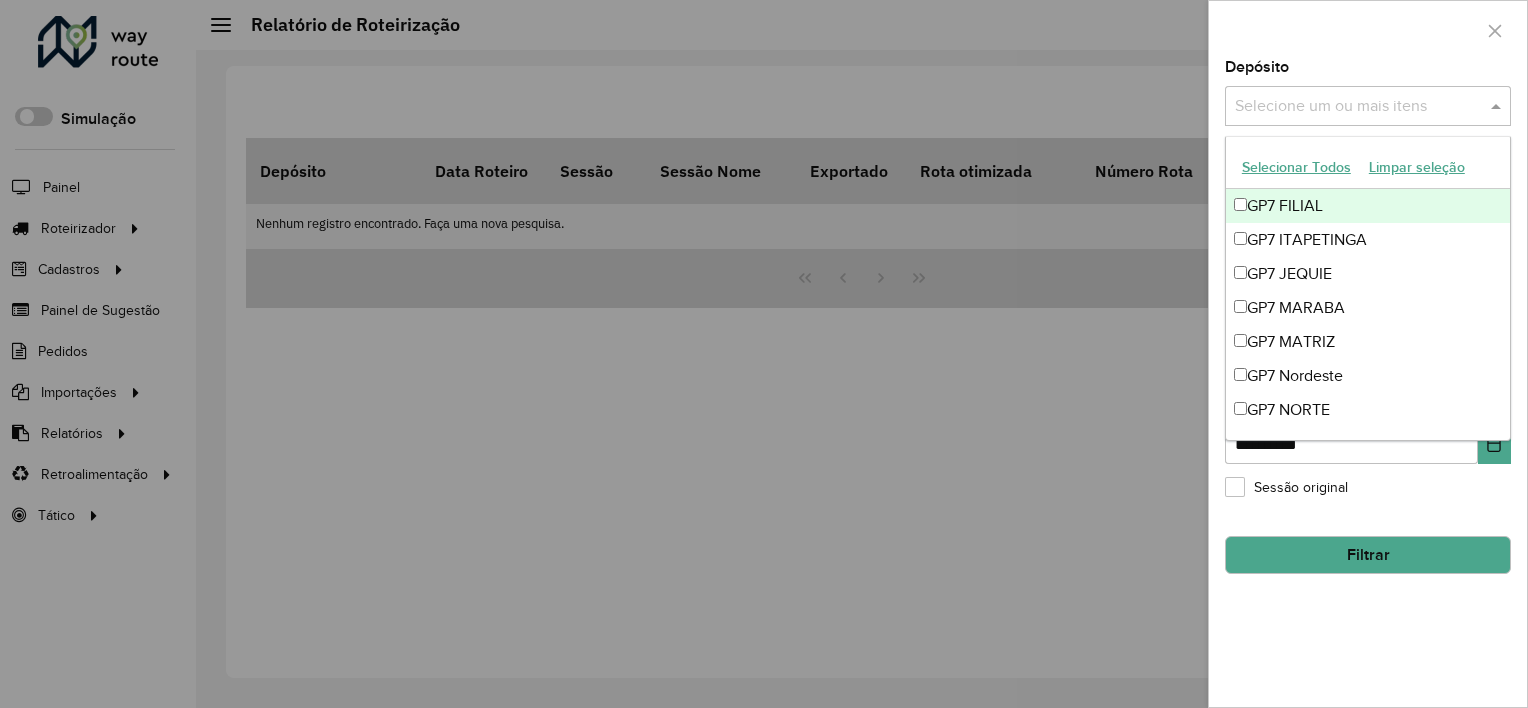 click at bounding box center [1358, 107] 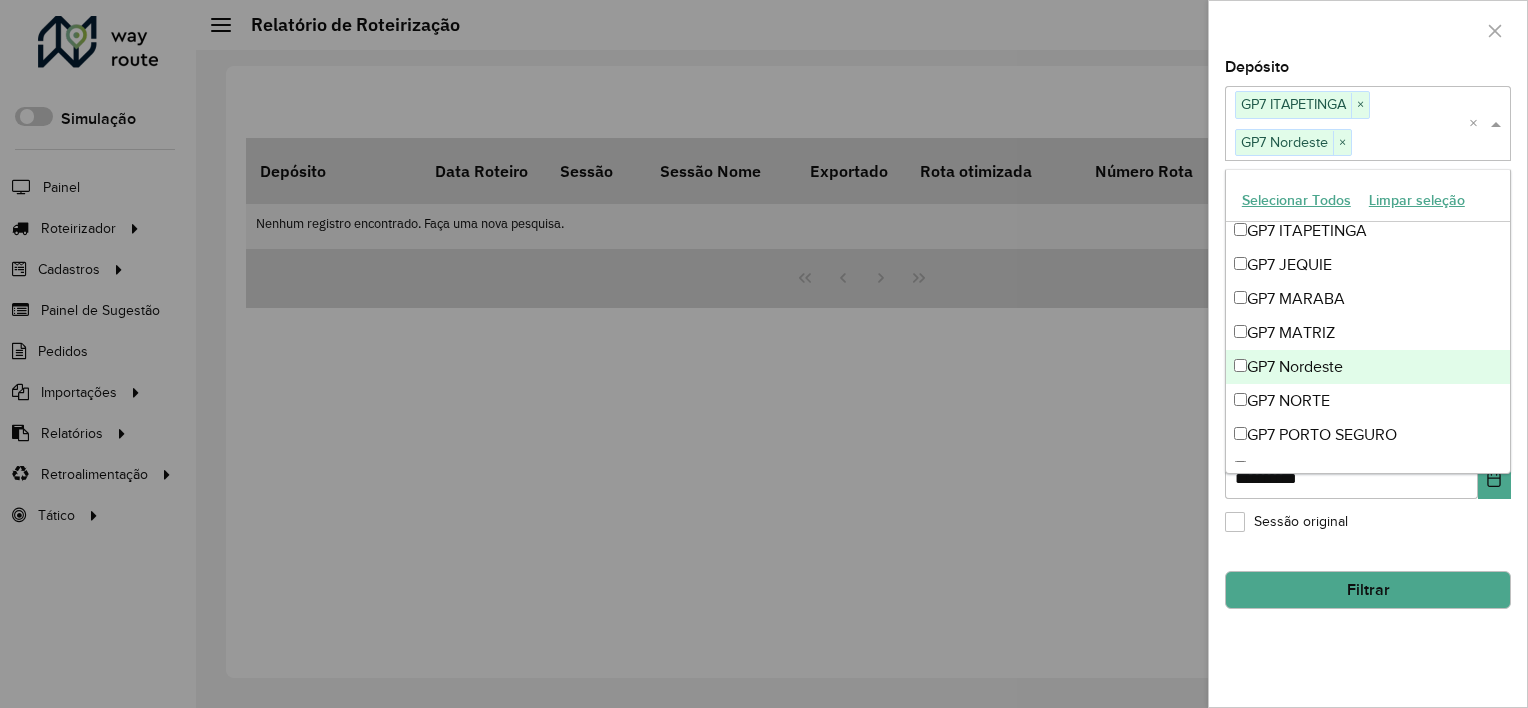 scroll, scrollTop: 65, scrollLeft: 0, axis: vertical 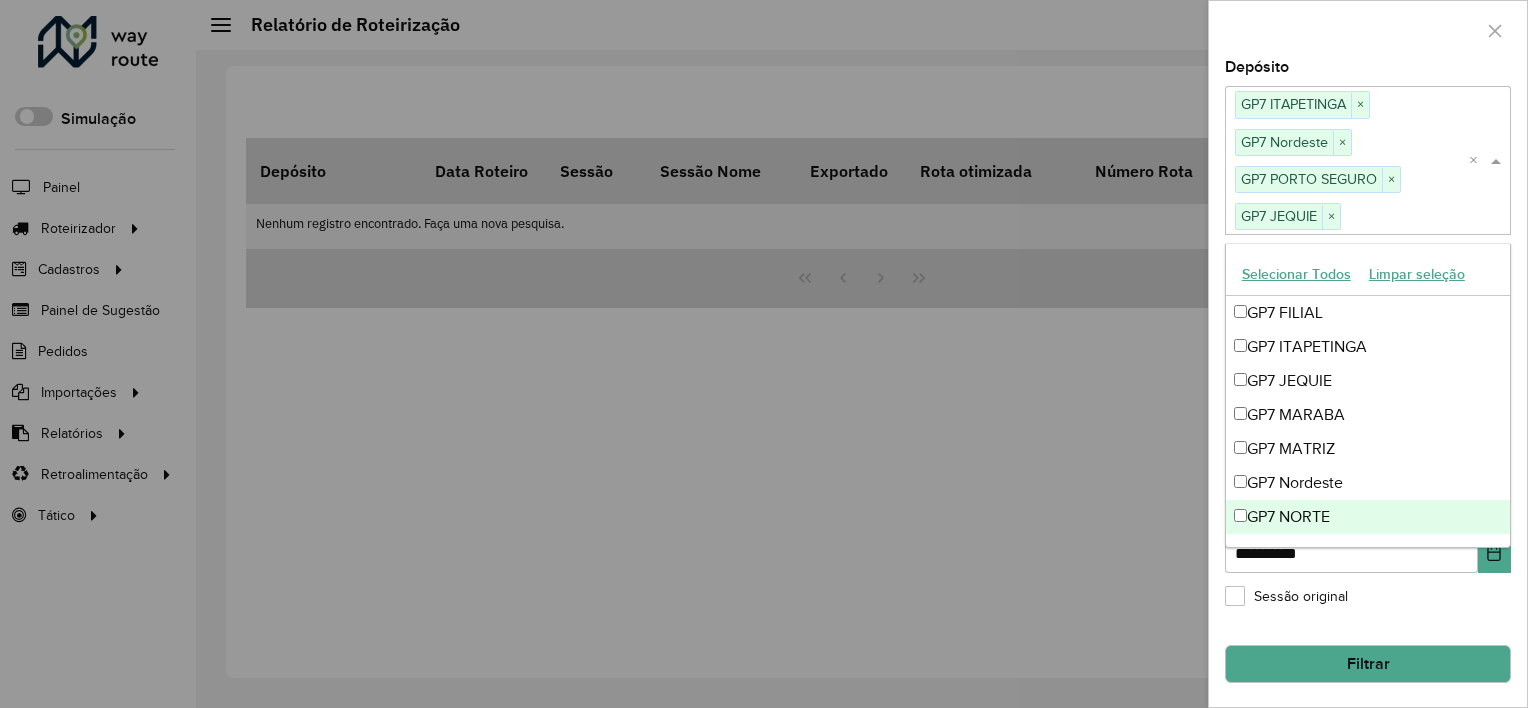 click on "Sessão original" 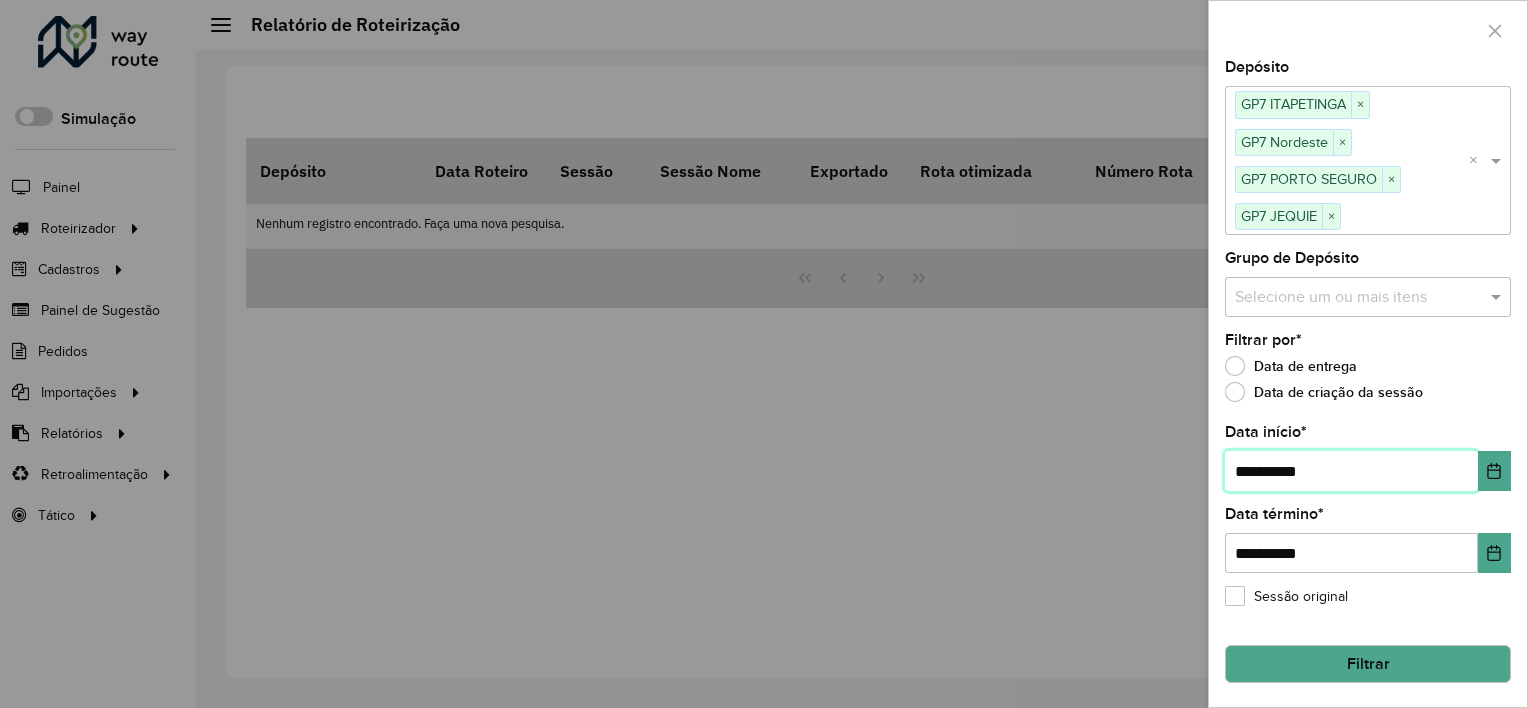 click on "**********" at bounding box center [1351, 471] 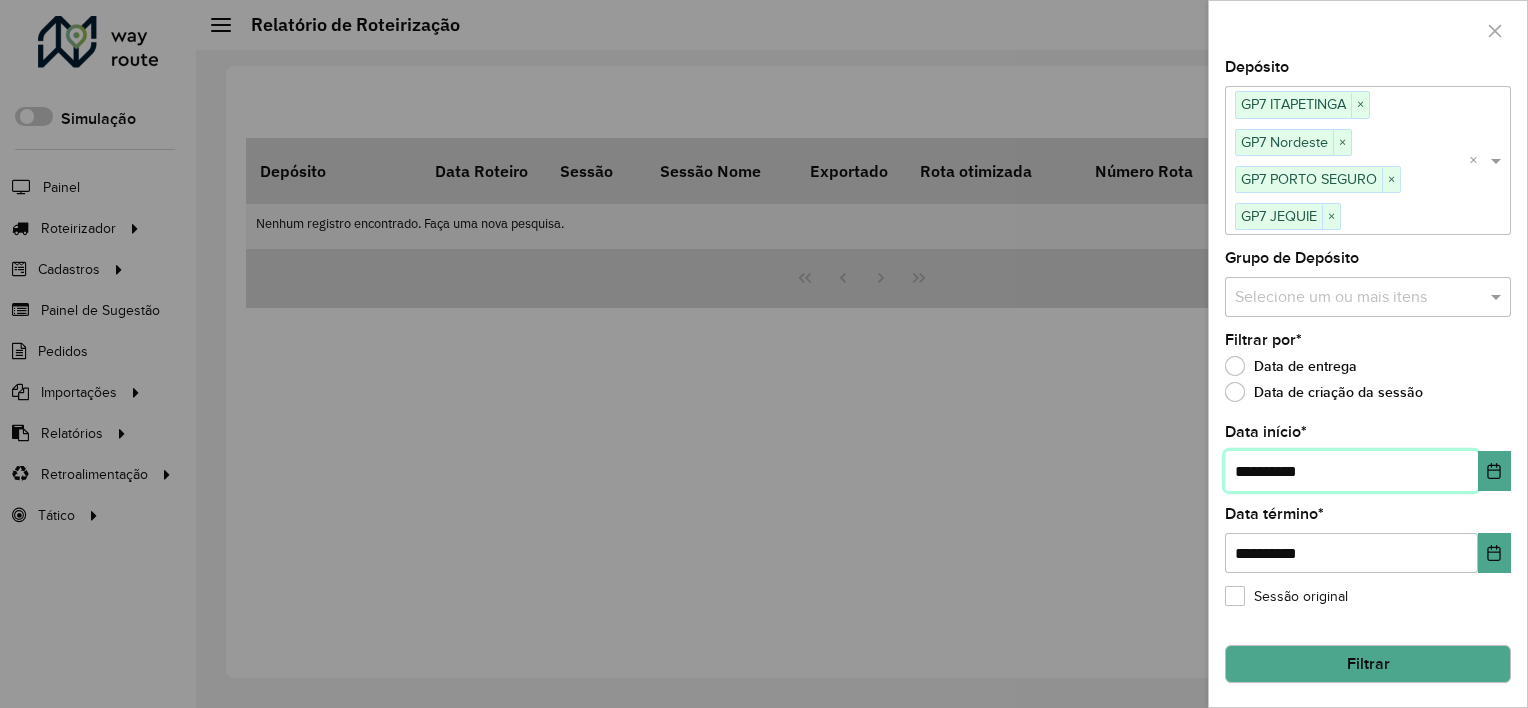 type on "**********" 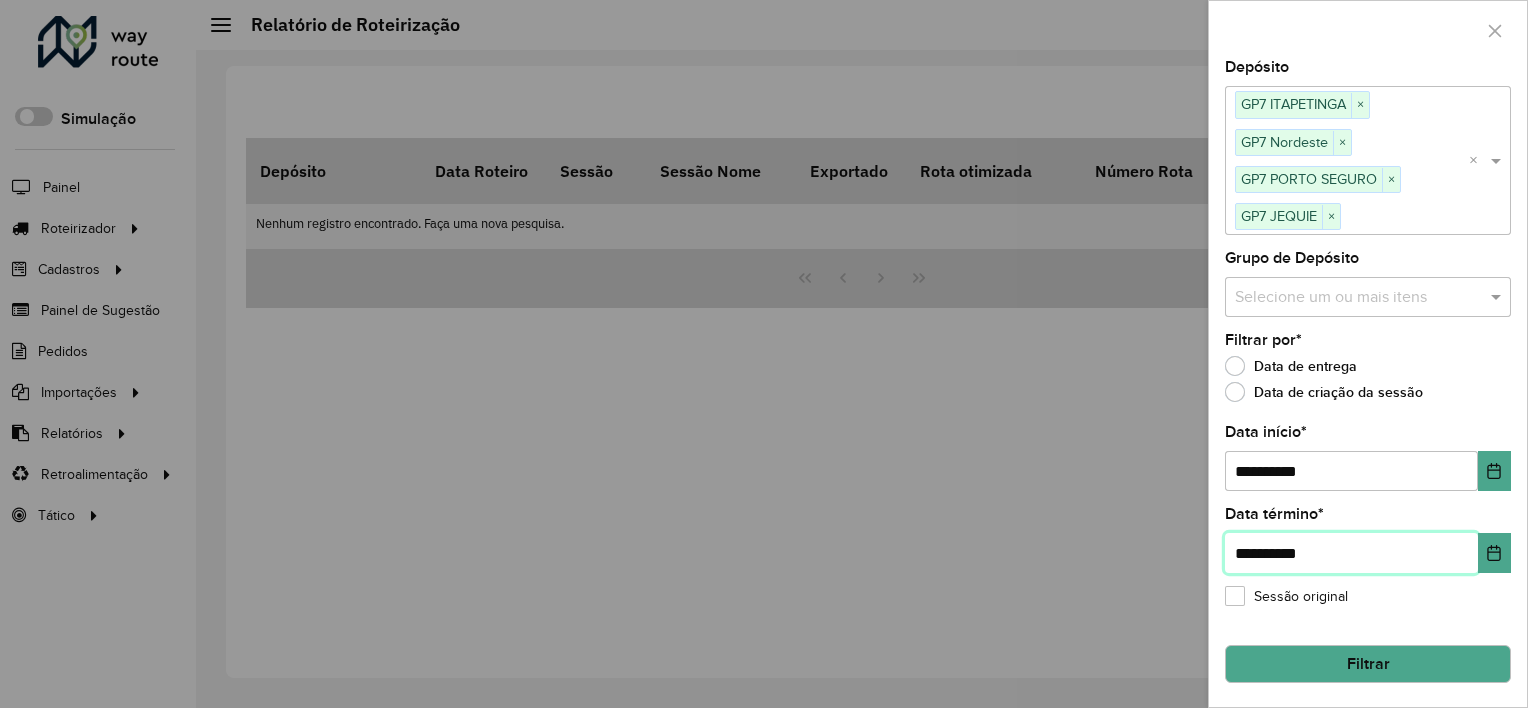 drag, startPoint x: 1246, startPoint y: 552, endPoint x: 1317, endPoint y: 556, distance: 71.11259 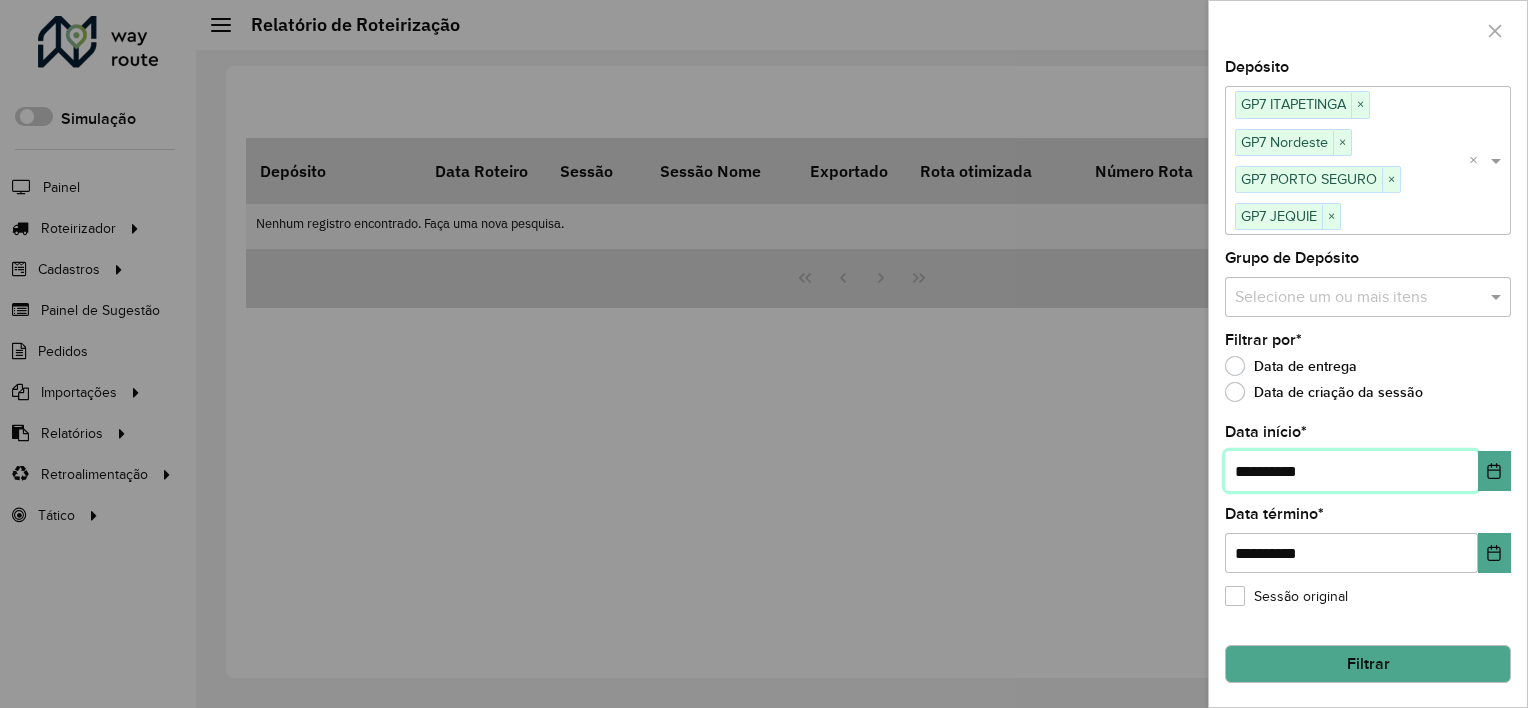 click on "**********" at bounding box center [1351, 471] 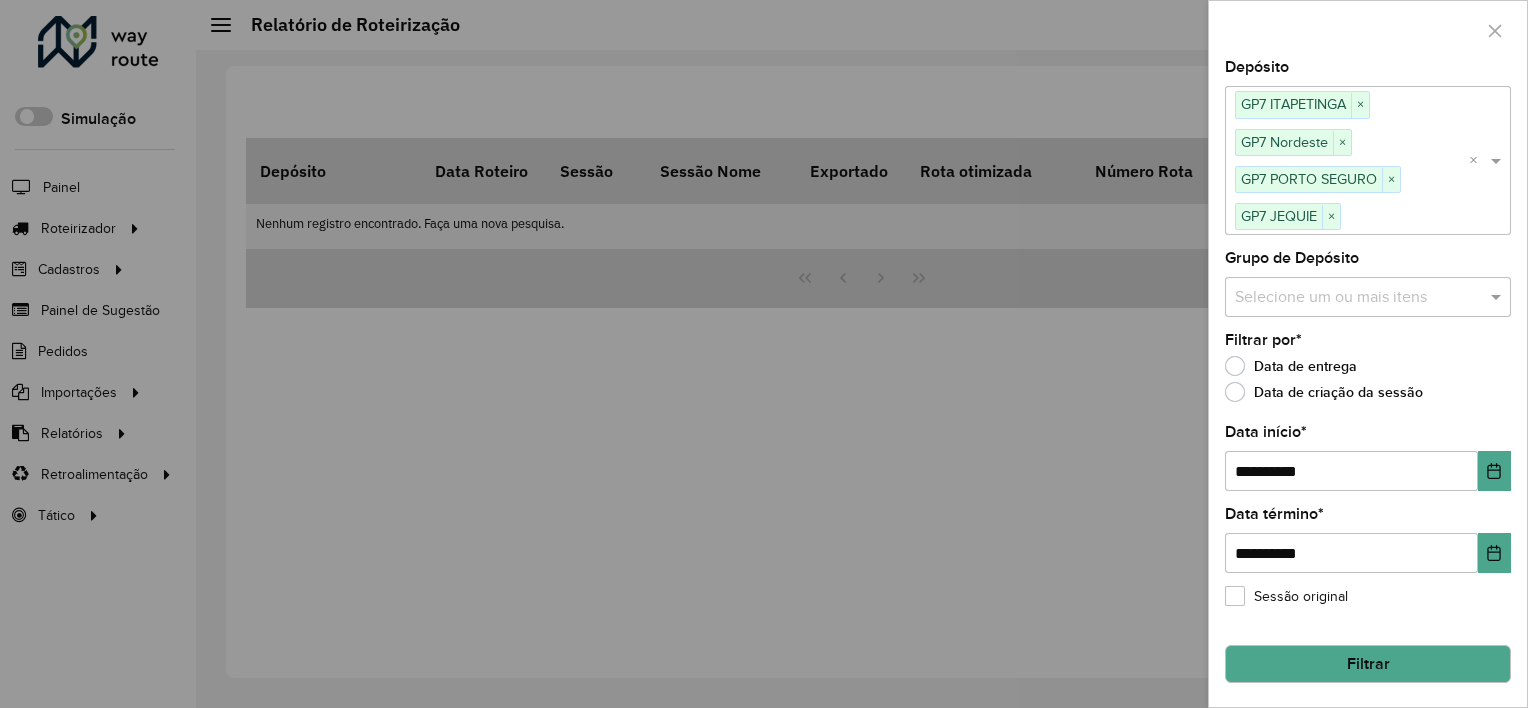 click on "**********" 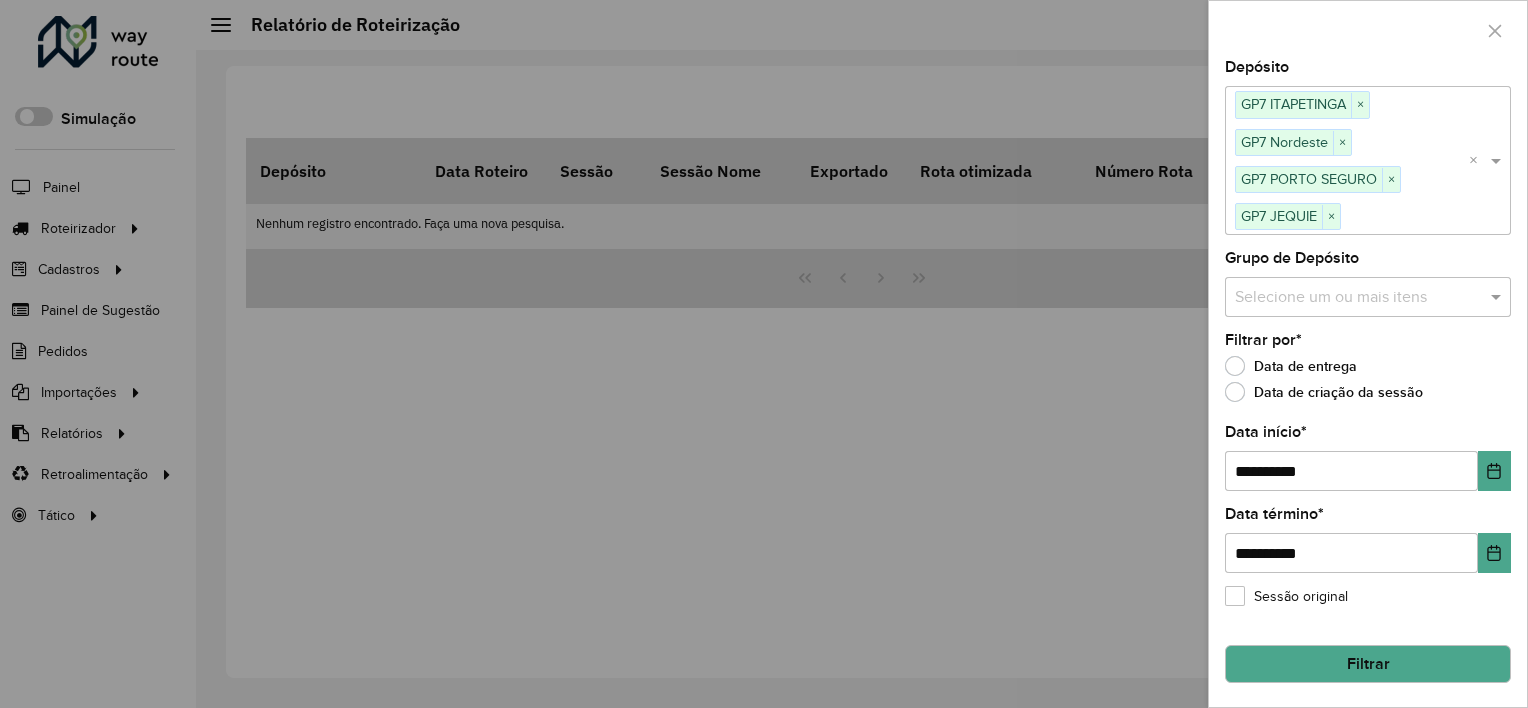 click on "Filtrar" 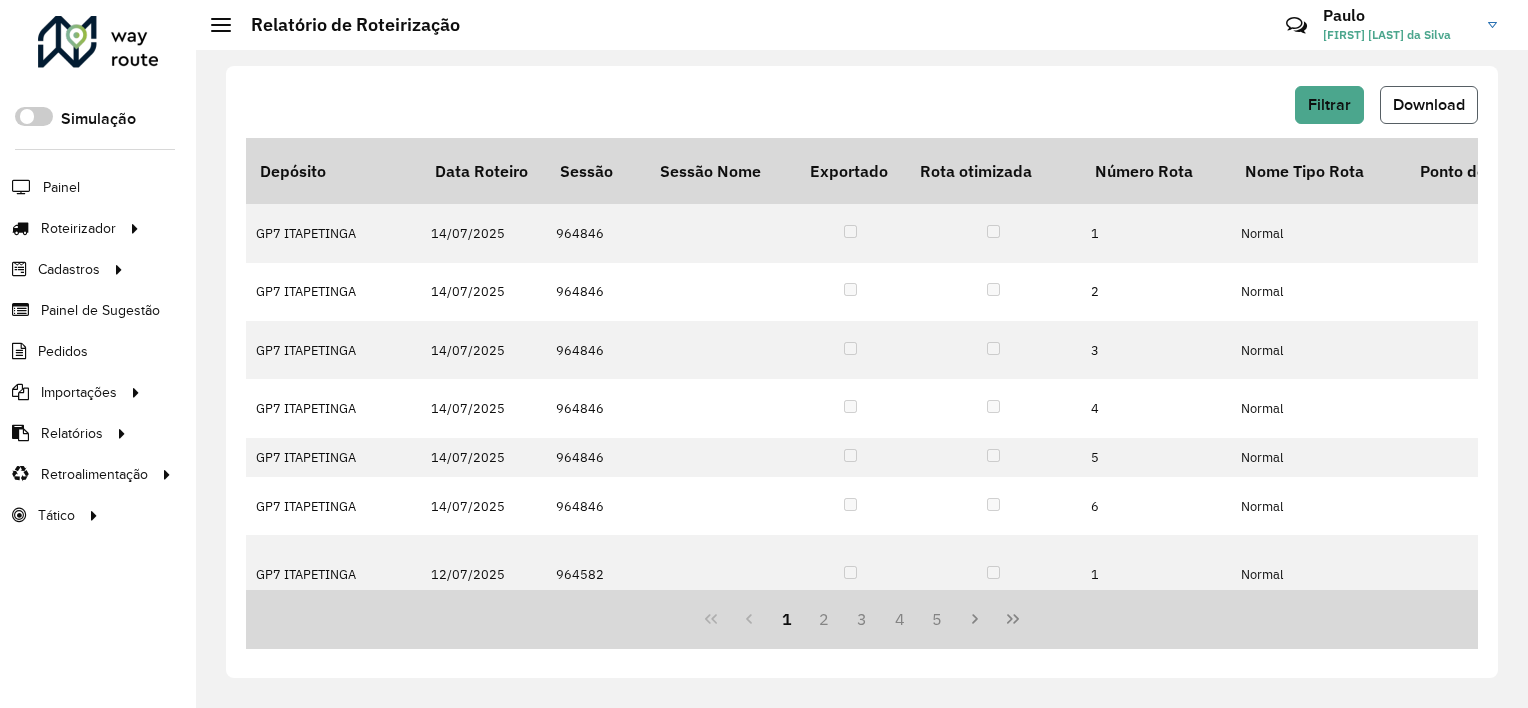 click on "Download" 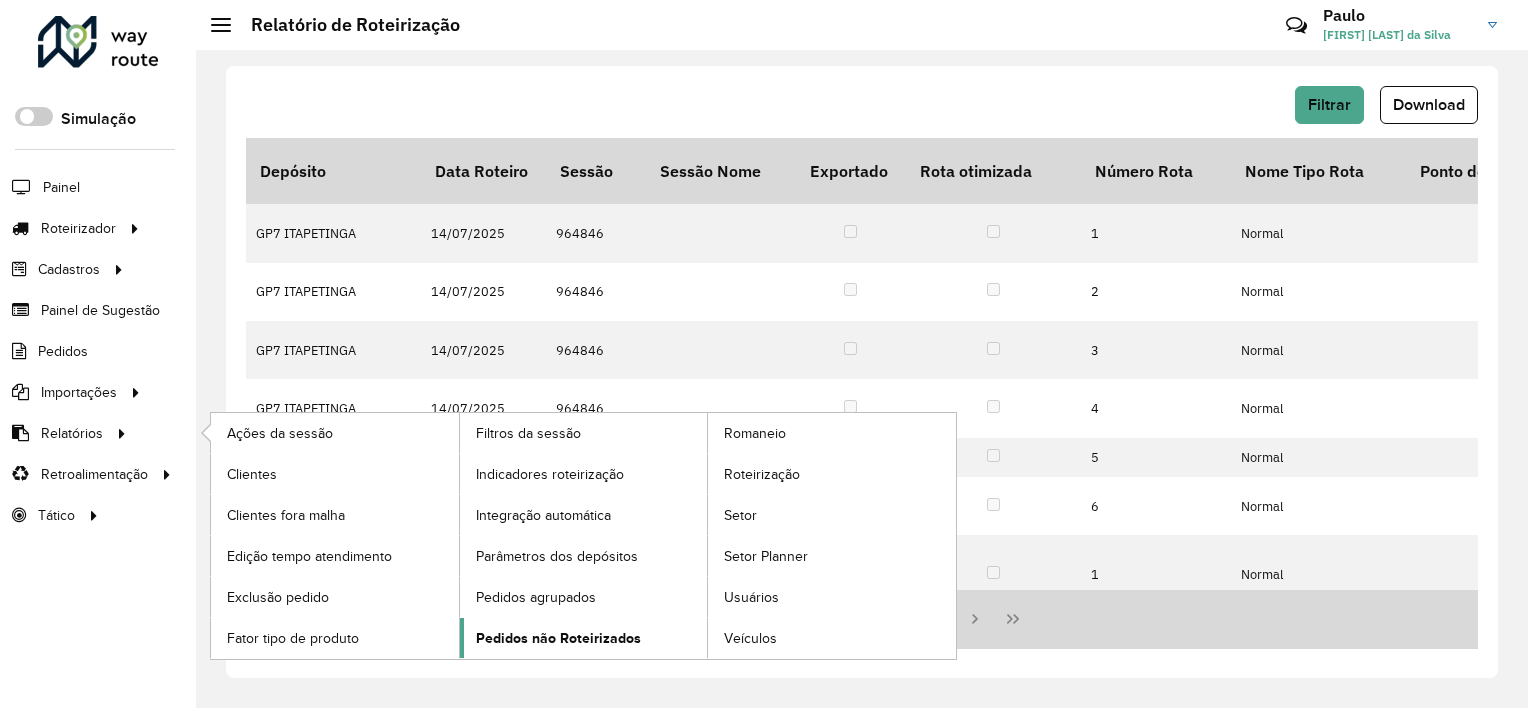 click on "Pedidos não Roteirizados" 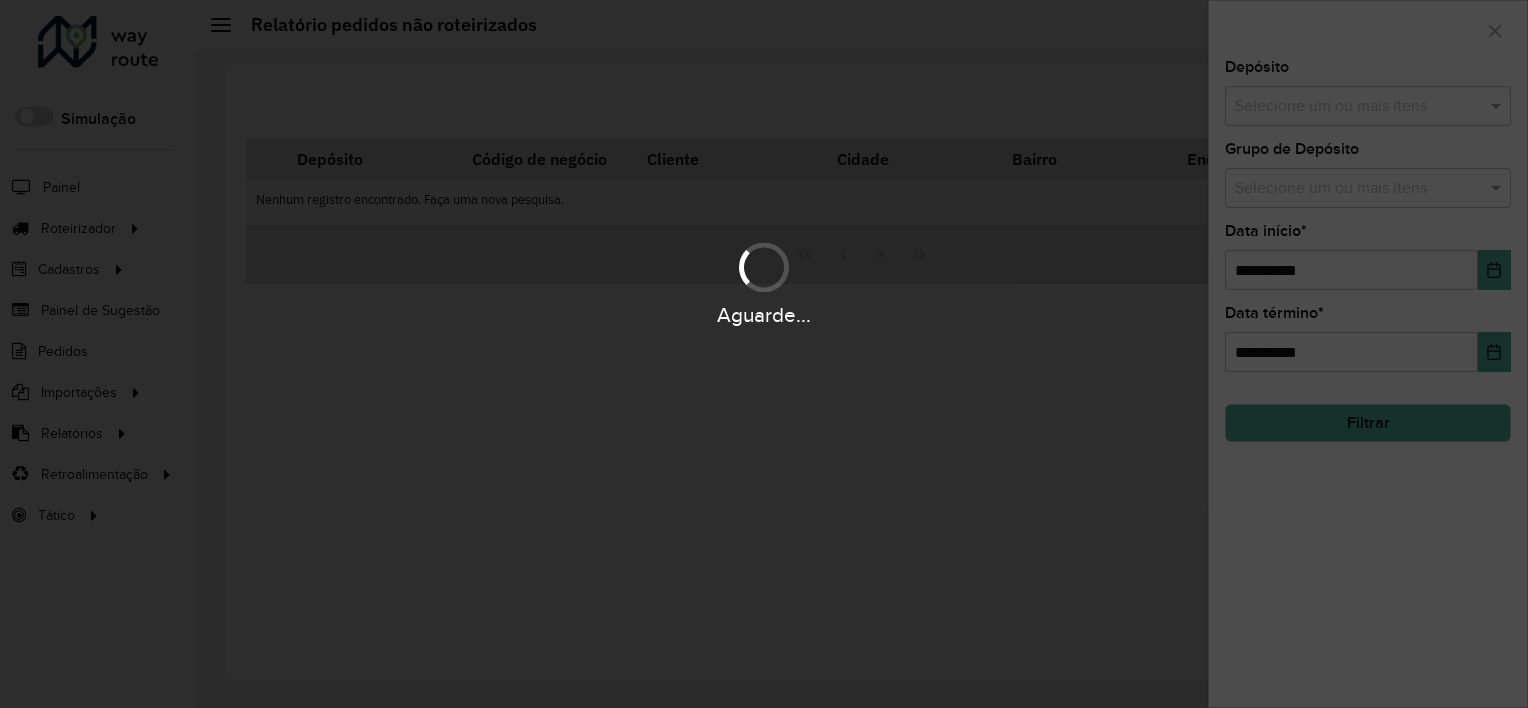 click on "Aguarde..." at bounding box center [764, 354] 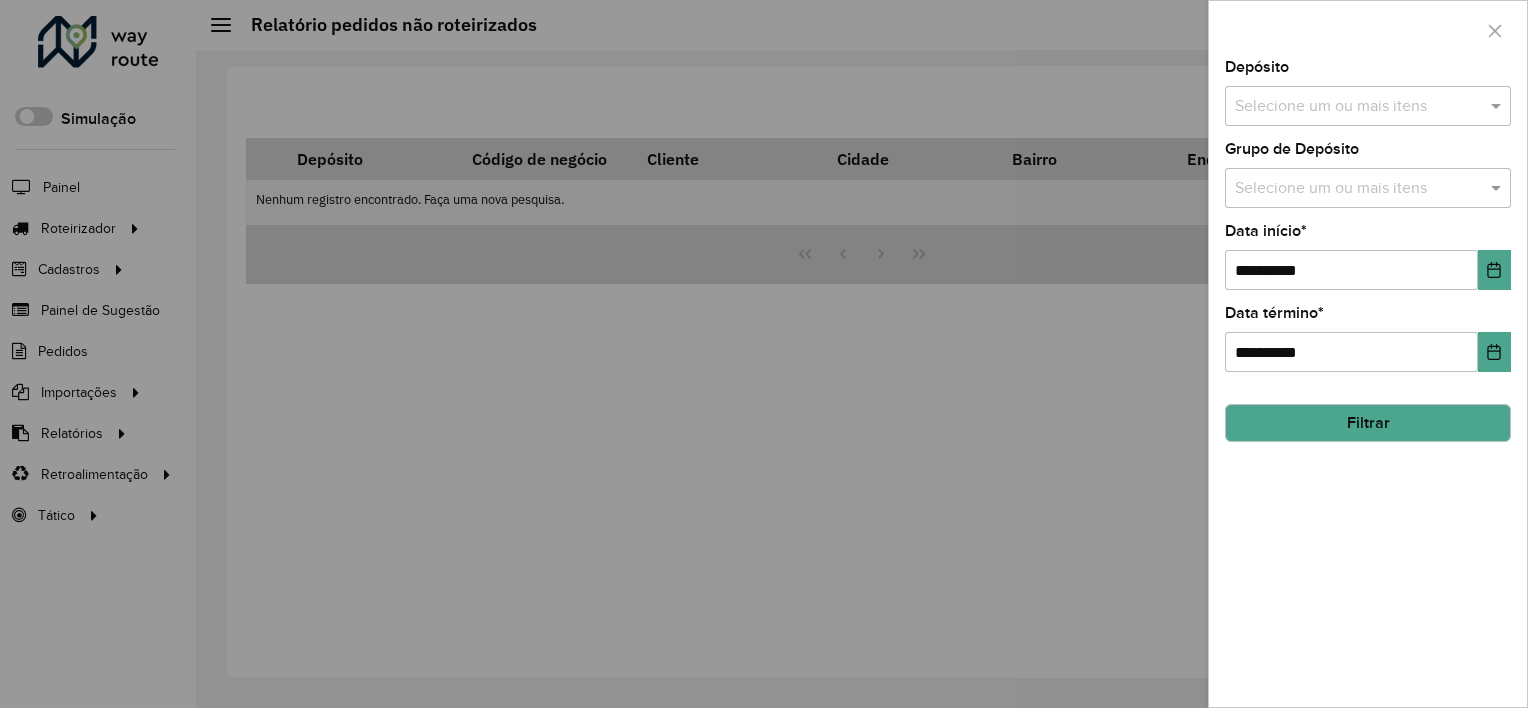 click at bounding box center [1358, 107] 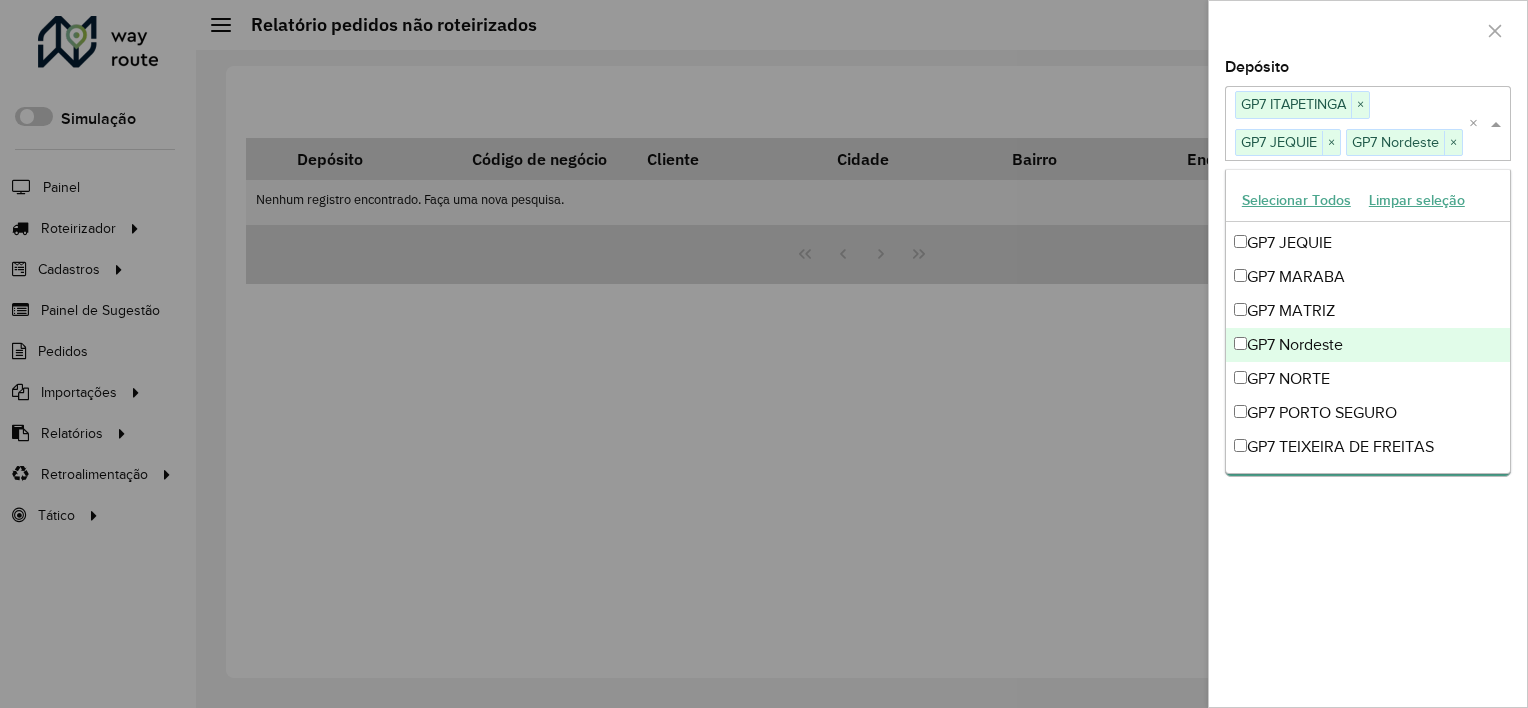 scroll, scrollTop: 65, scrollLeft: 0, axis: vertical 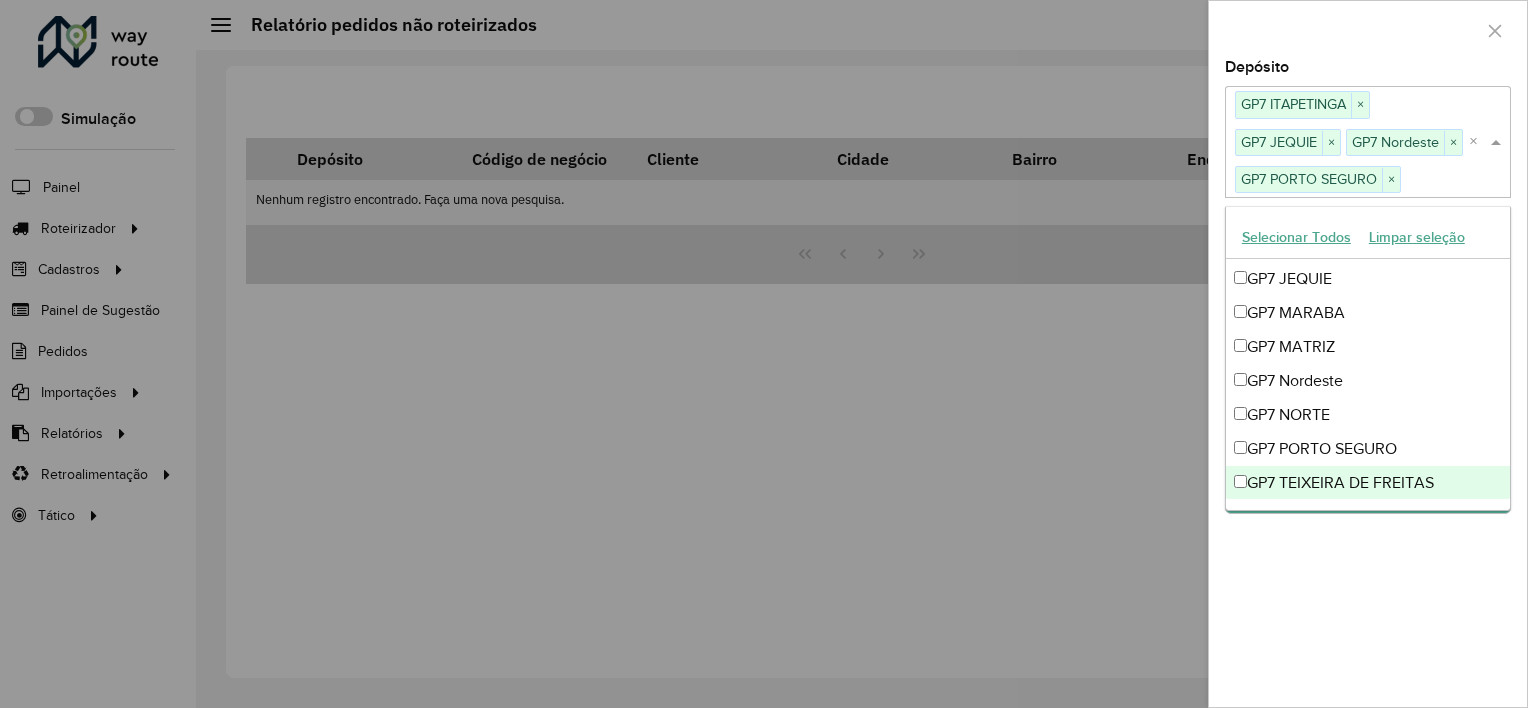 click on "**********" 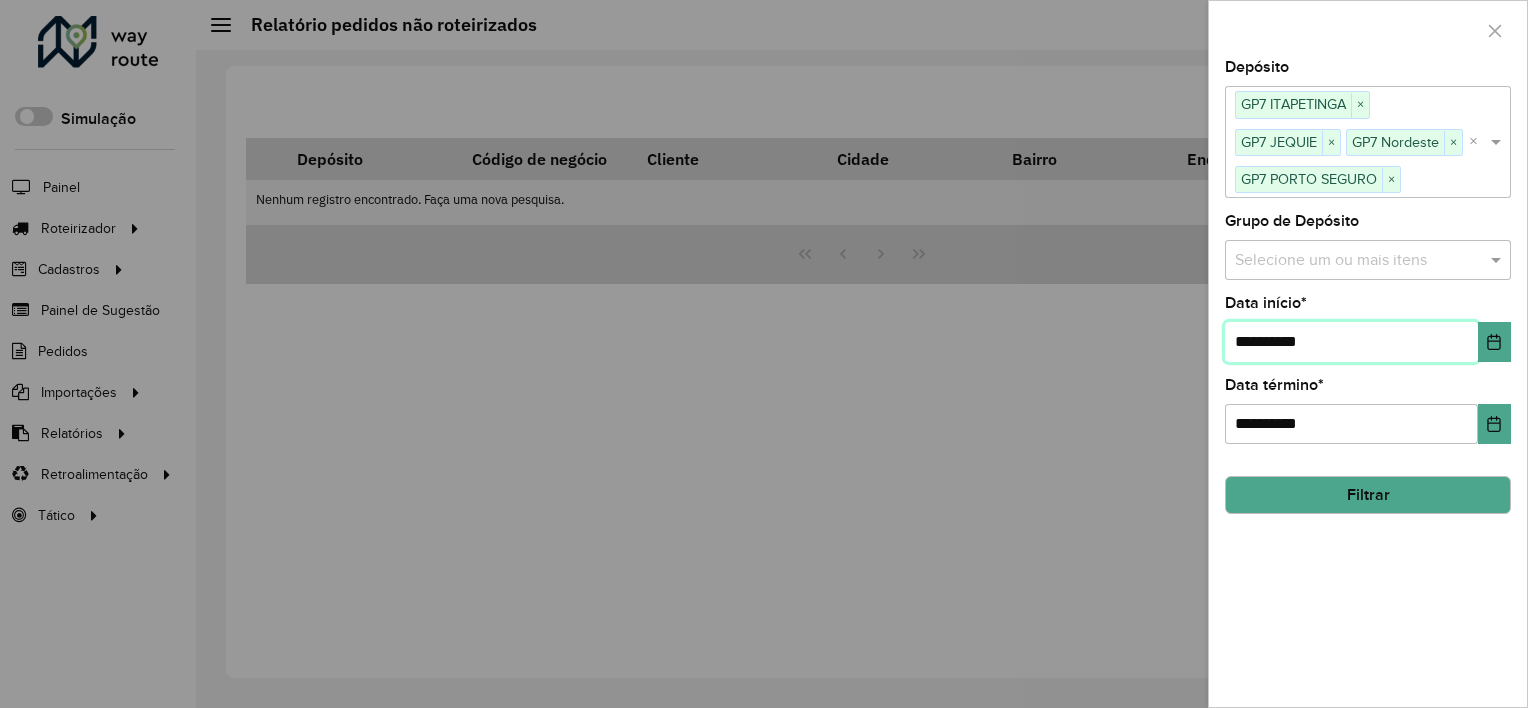 click on "**********" at bounding box center [1351, 342] 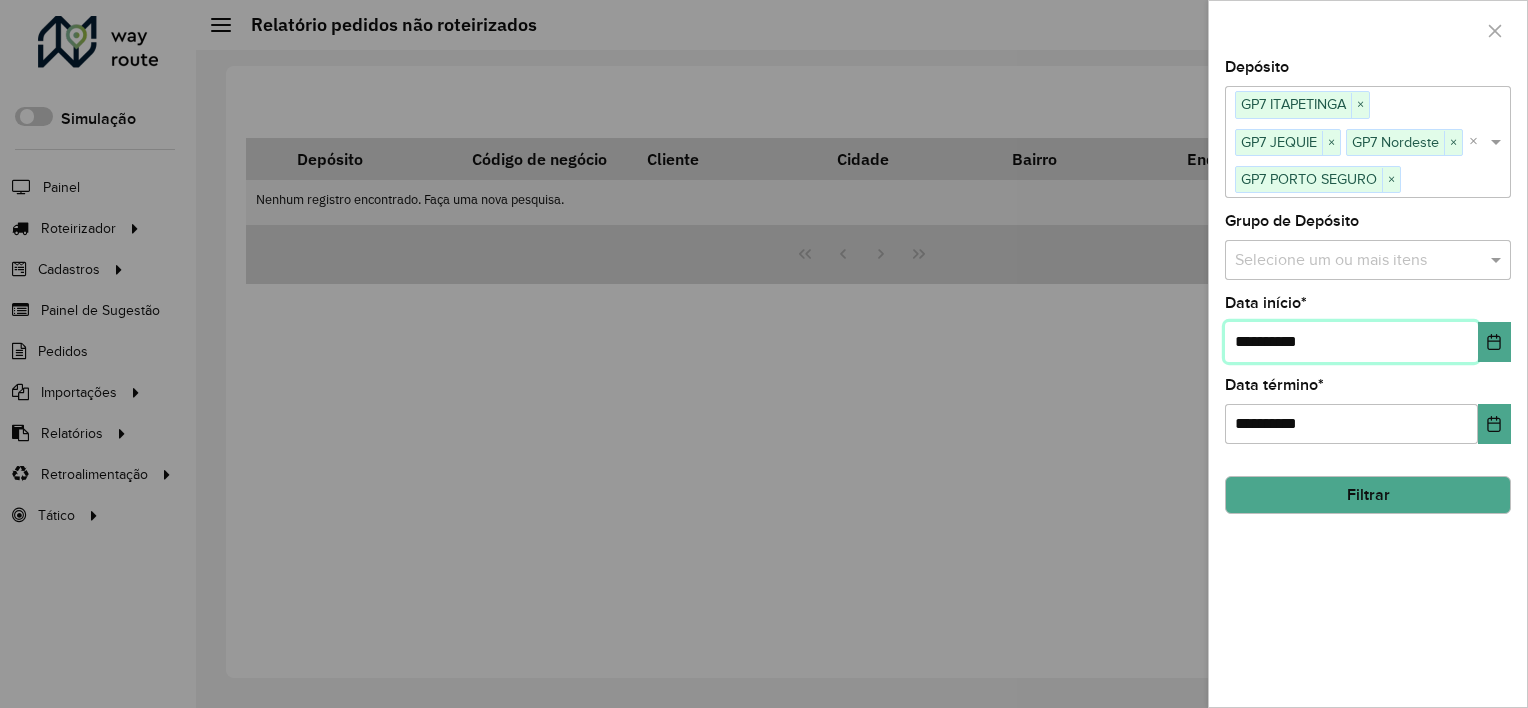 type on "**********" 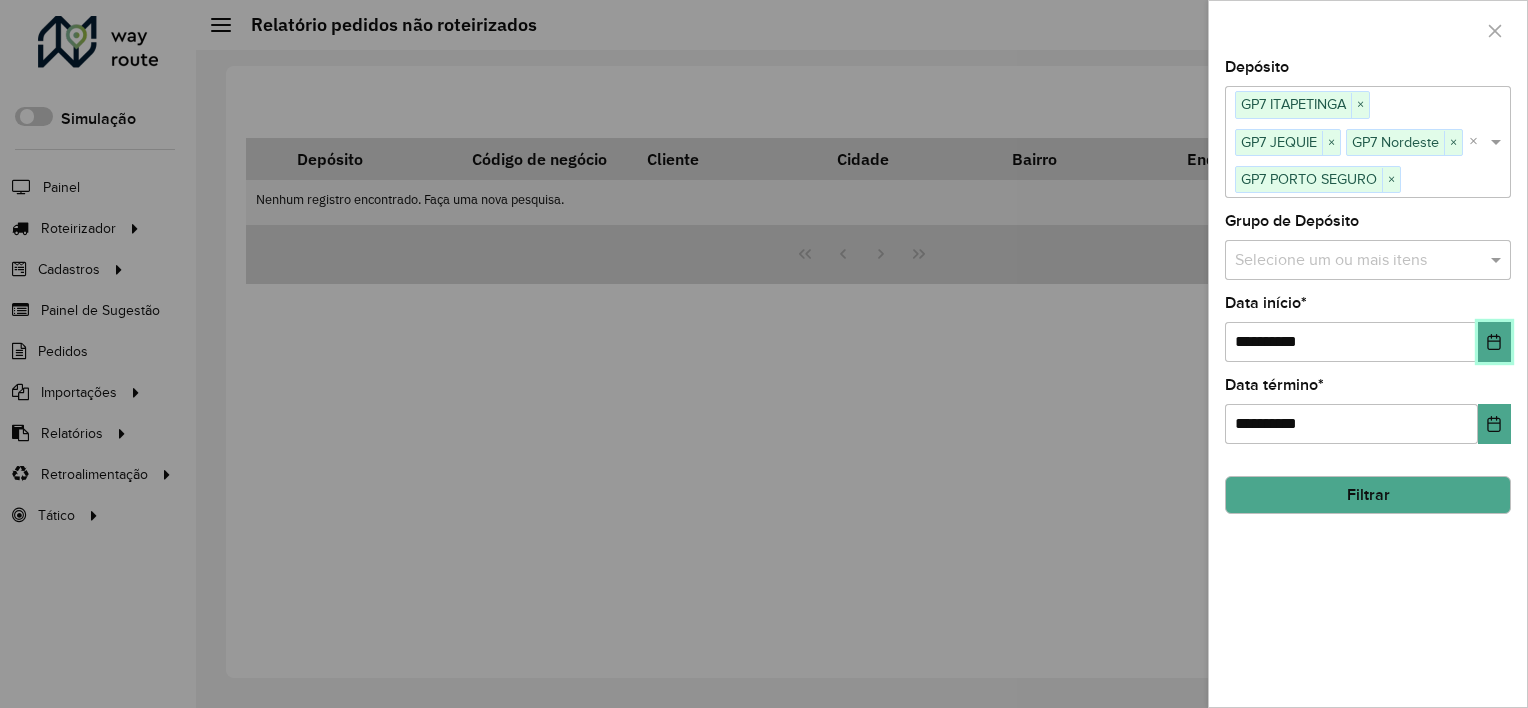 type 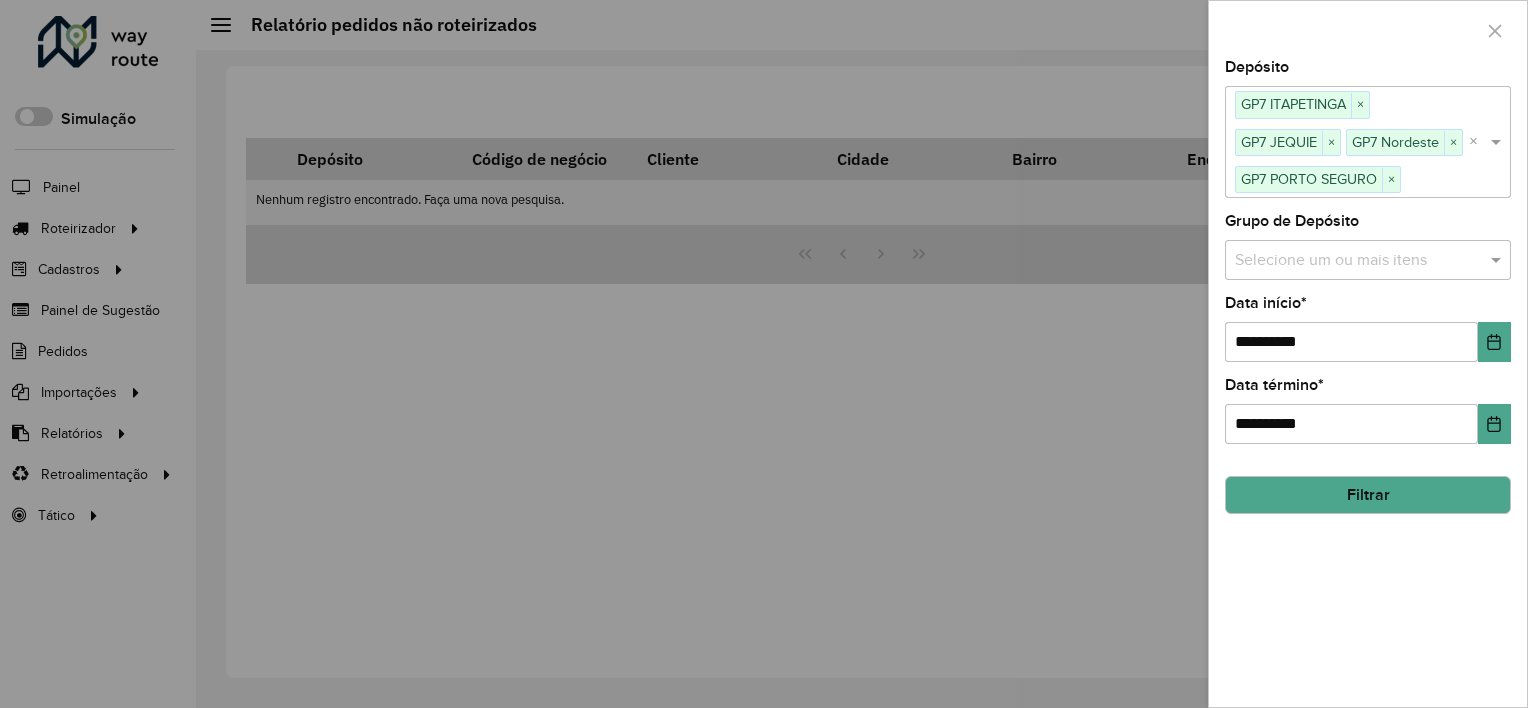 click on "Filtrar" 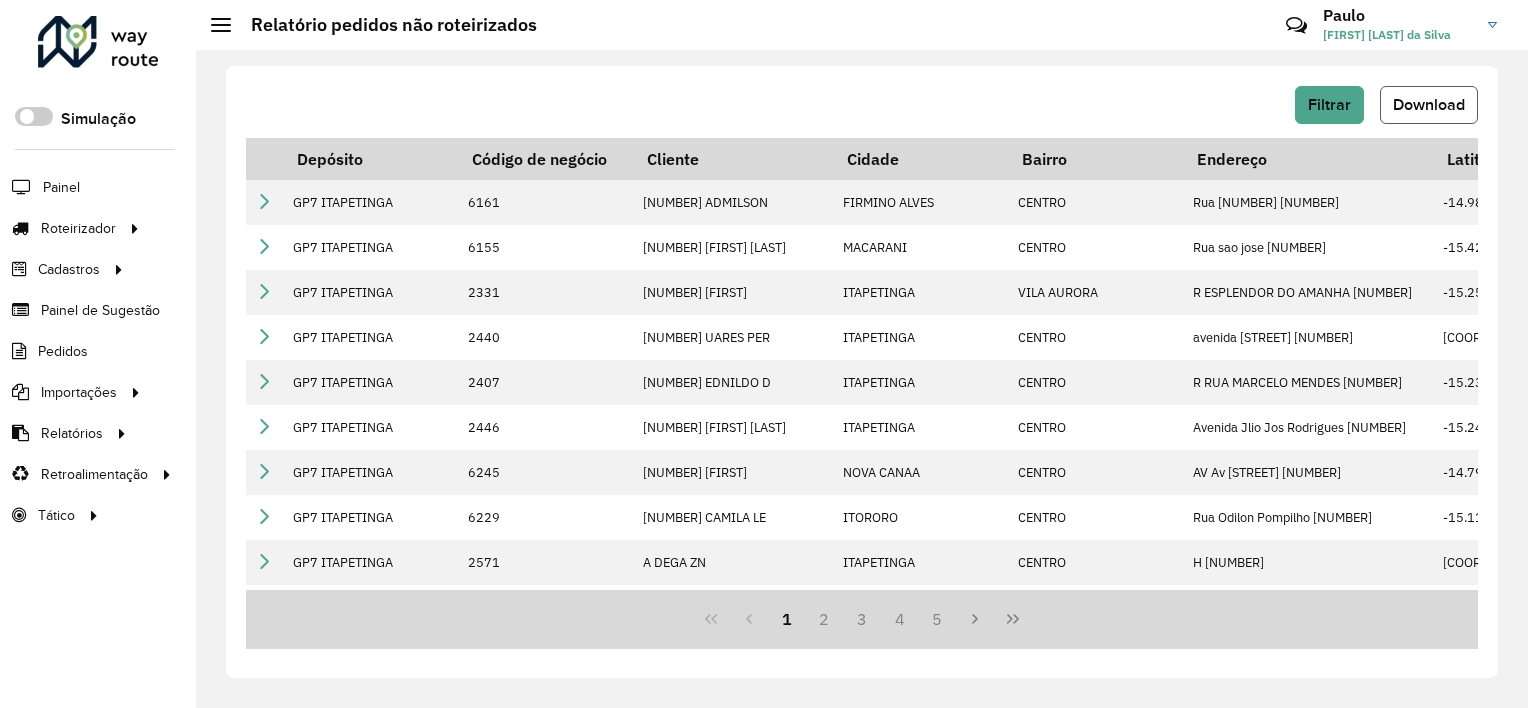 click on "Download" 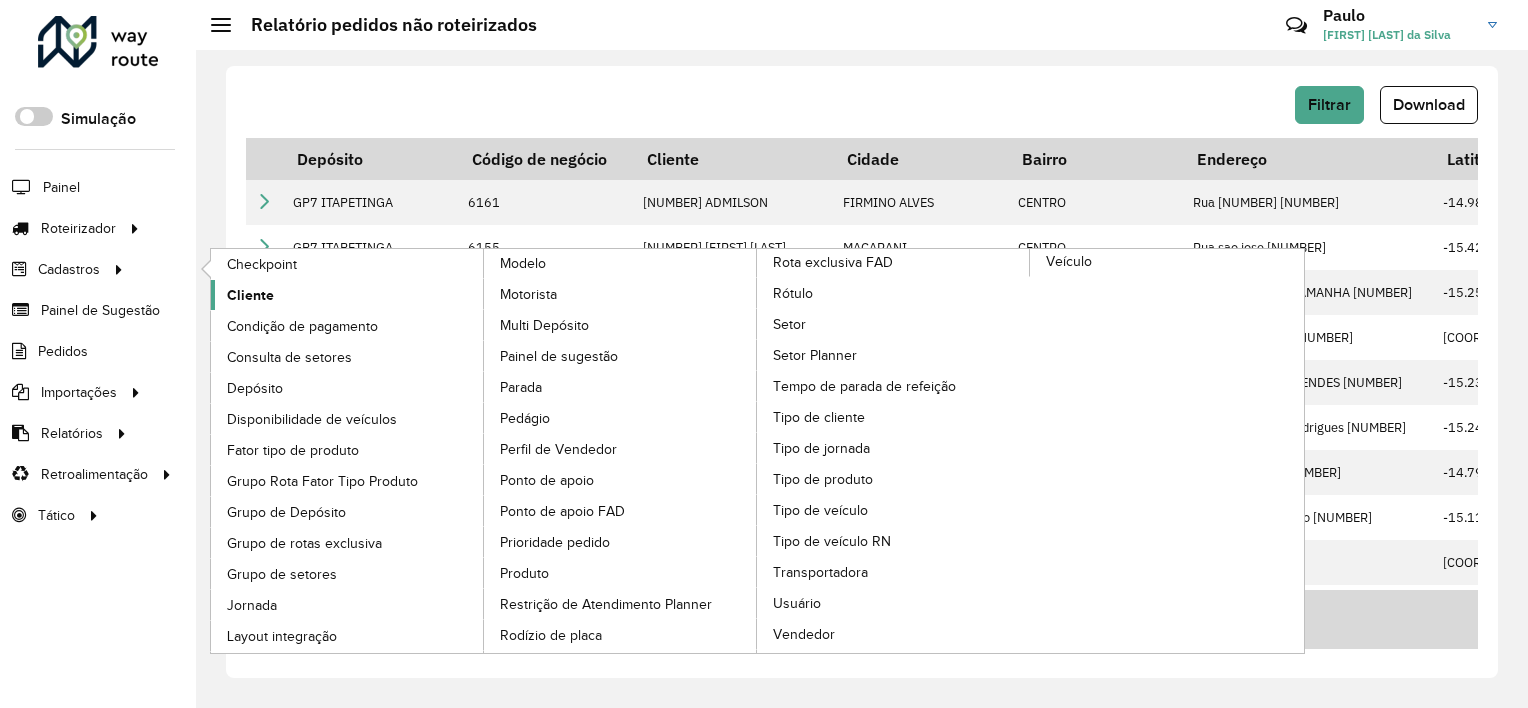 click on "Cliente" 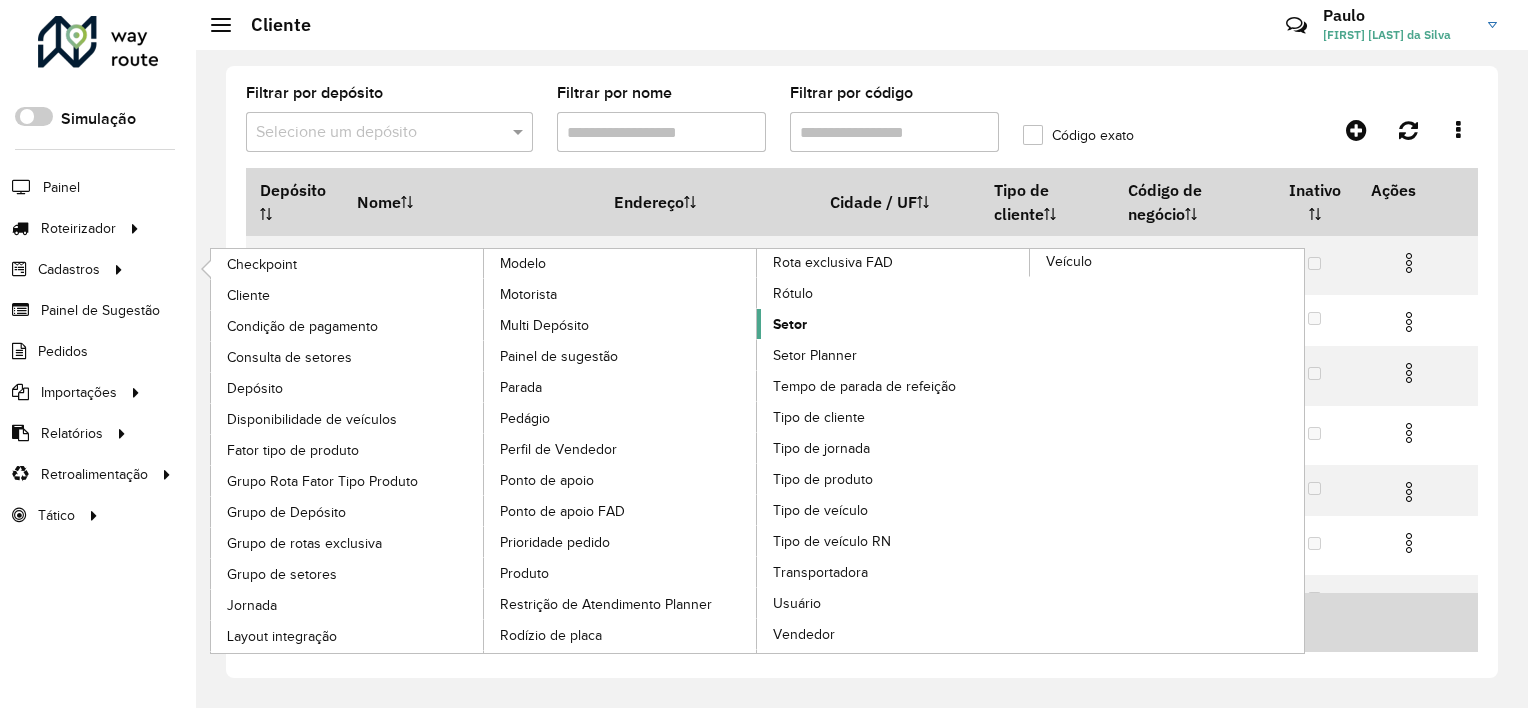 click on "Setor" 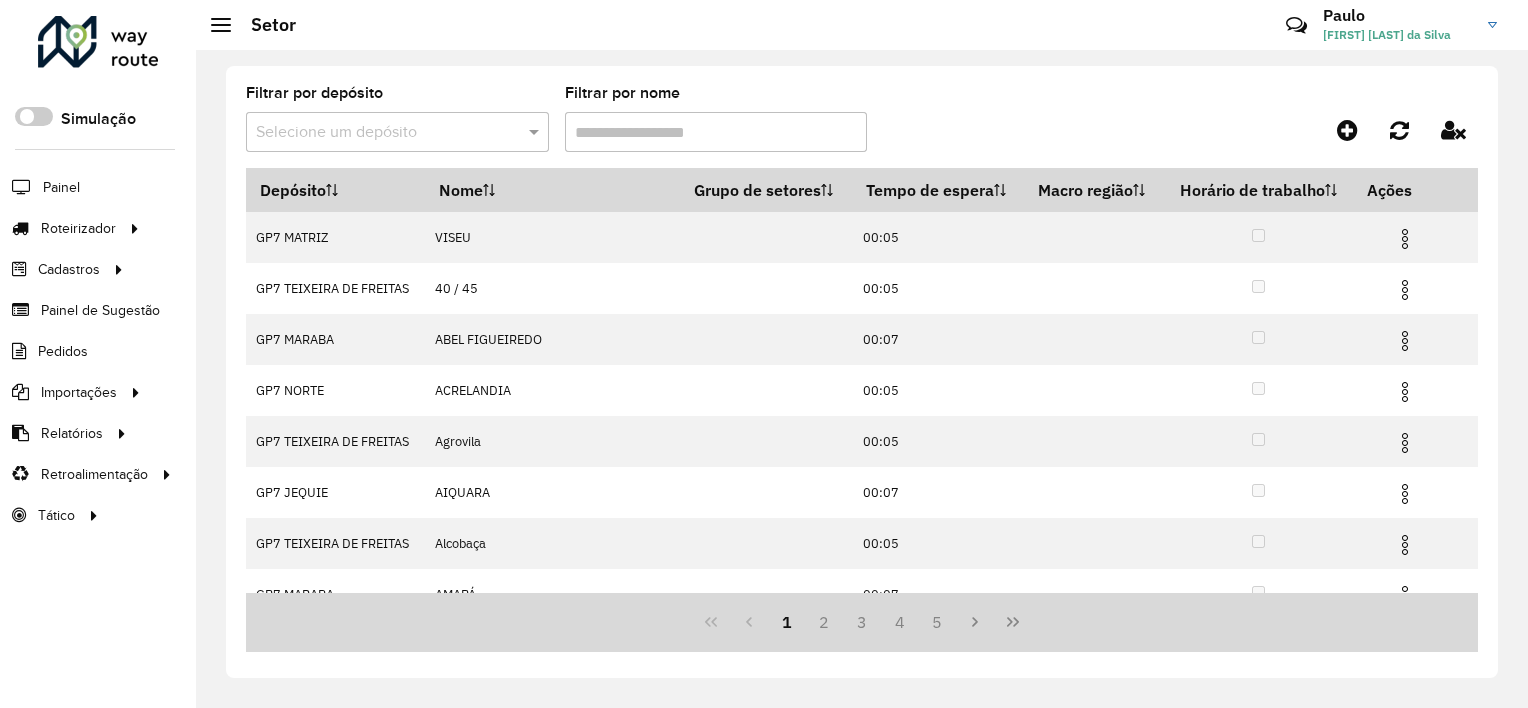 click at bounding box center [397, 132] 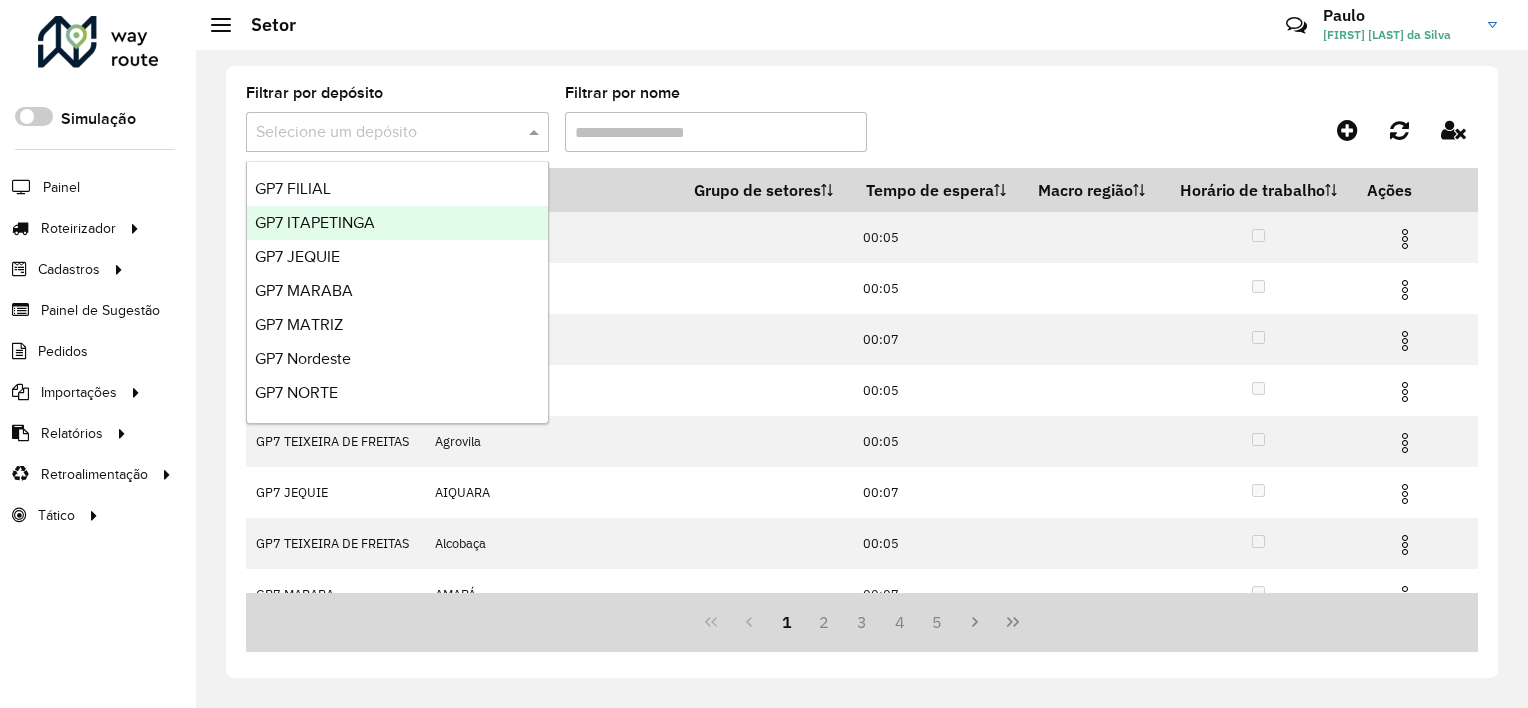 click on "GP7 ITAPETINGA" at bounding box center [315, 222] 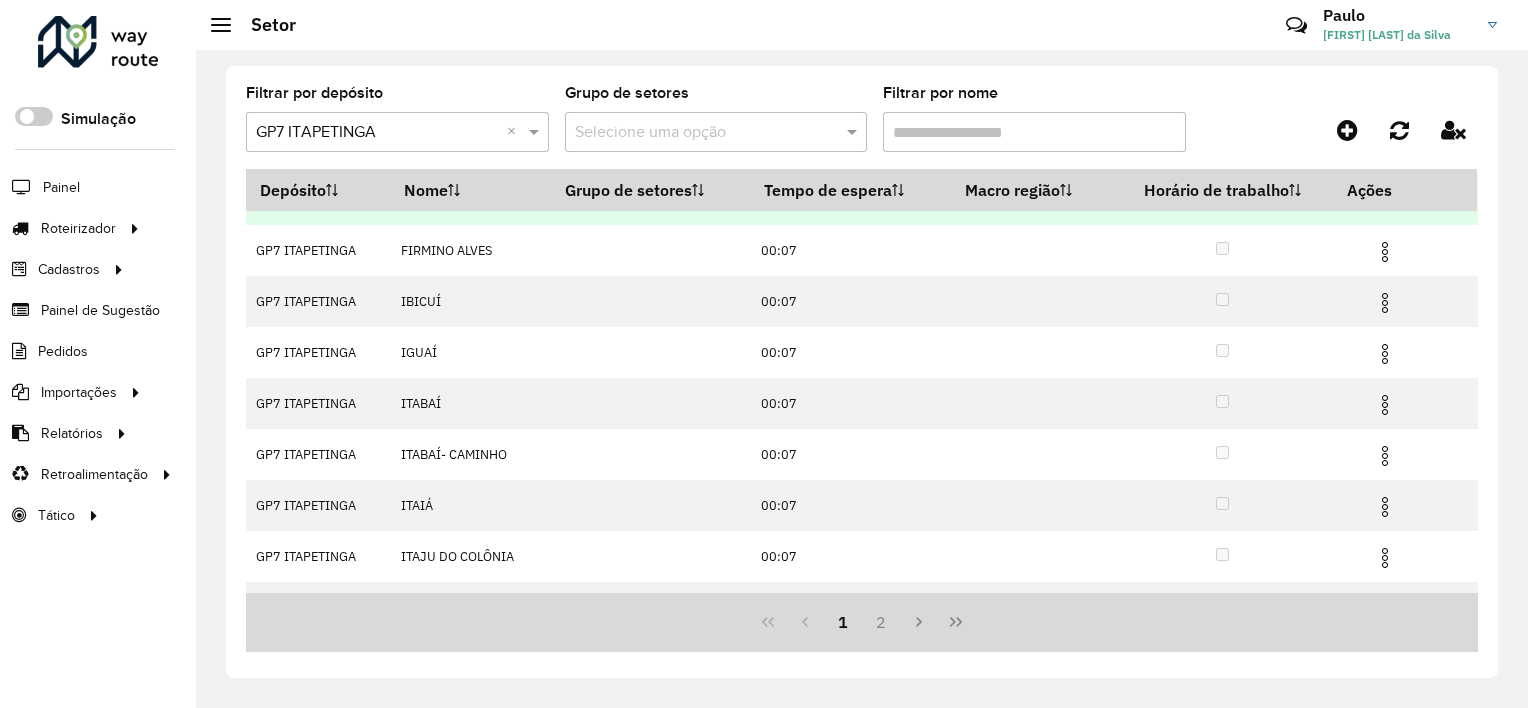 scroll, scrollTop: 0, scrollLeft: 0, axis: both 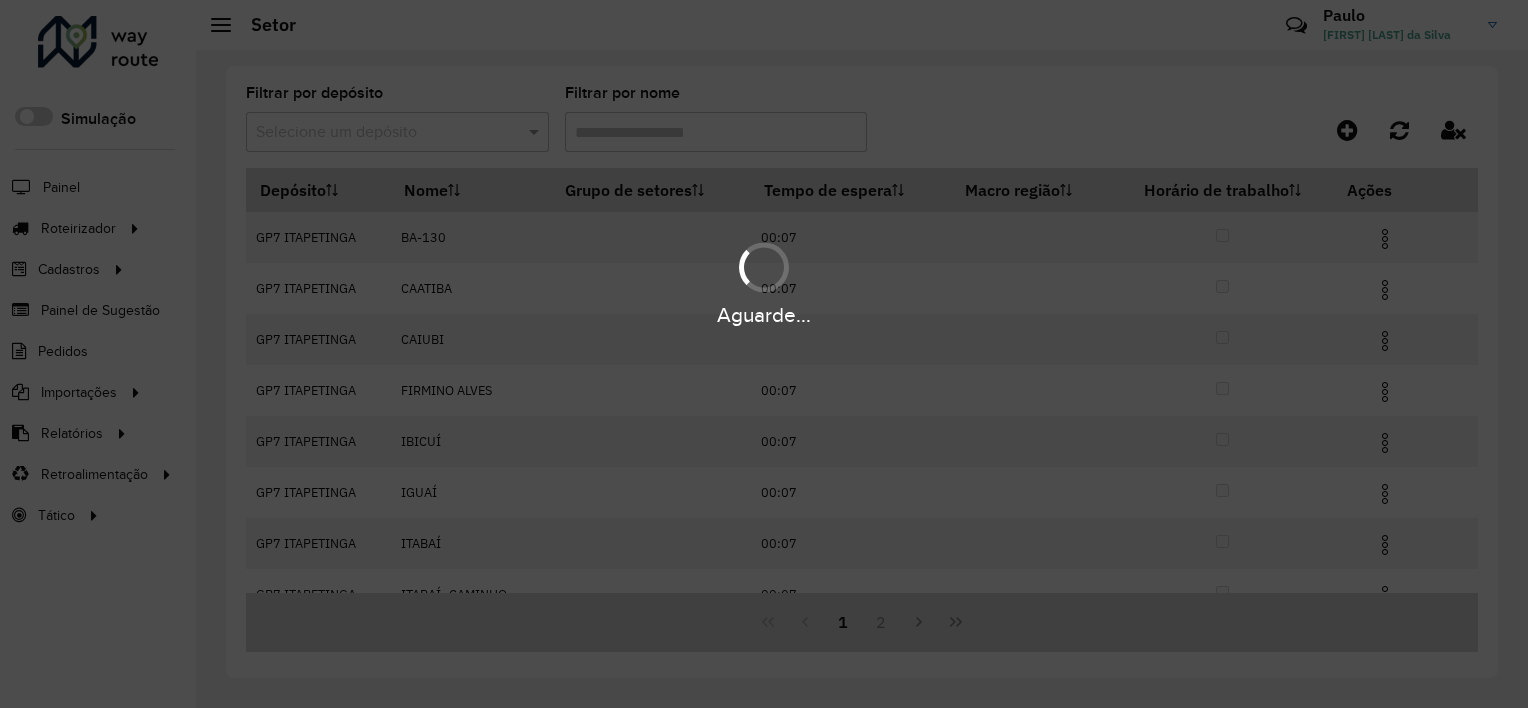 click on "Aguarde..." at bounding box center [764, 354] 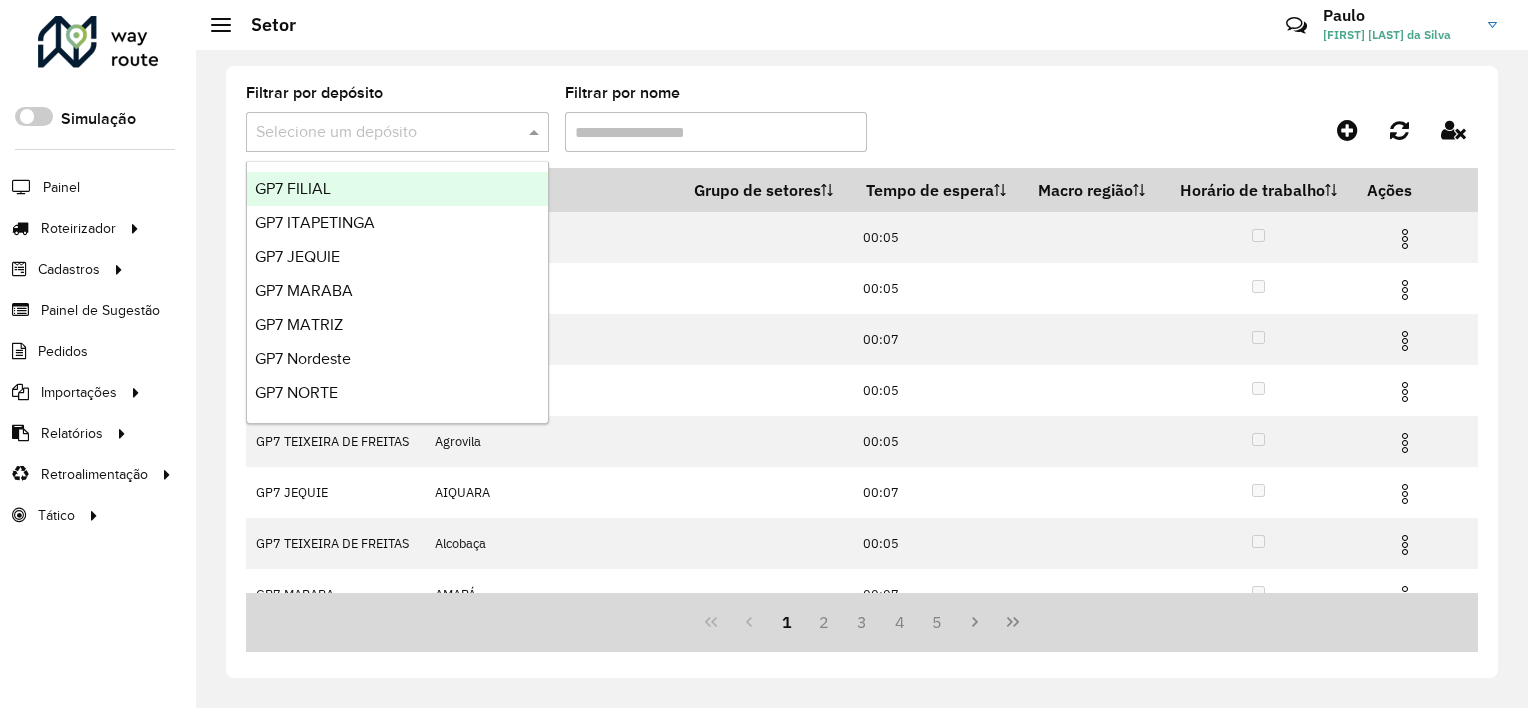 click at bounding box center [536, 132] 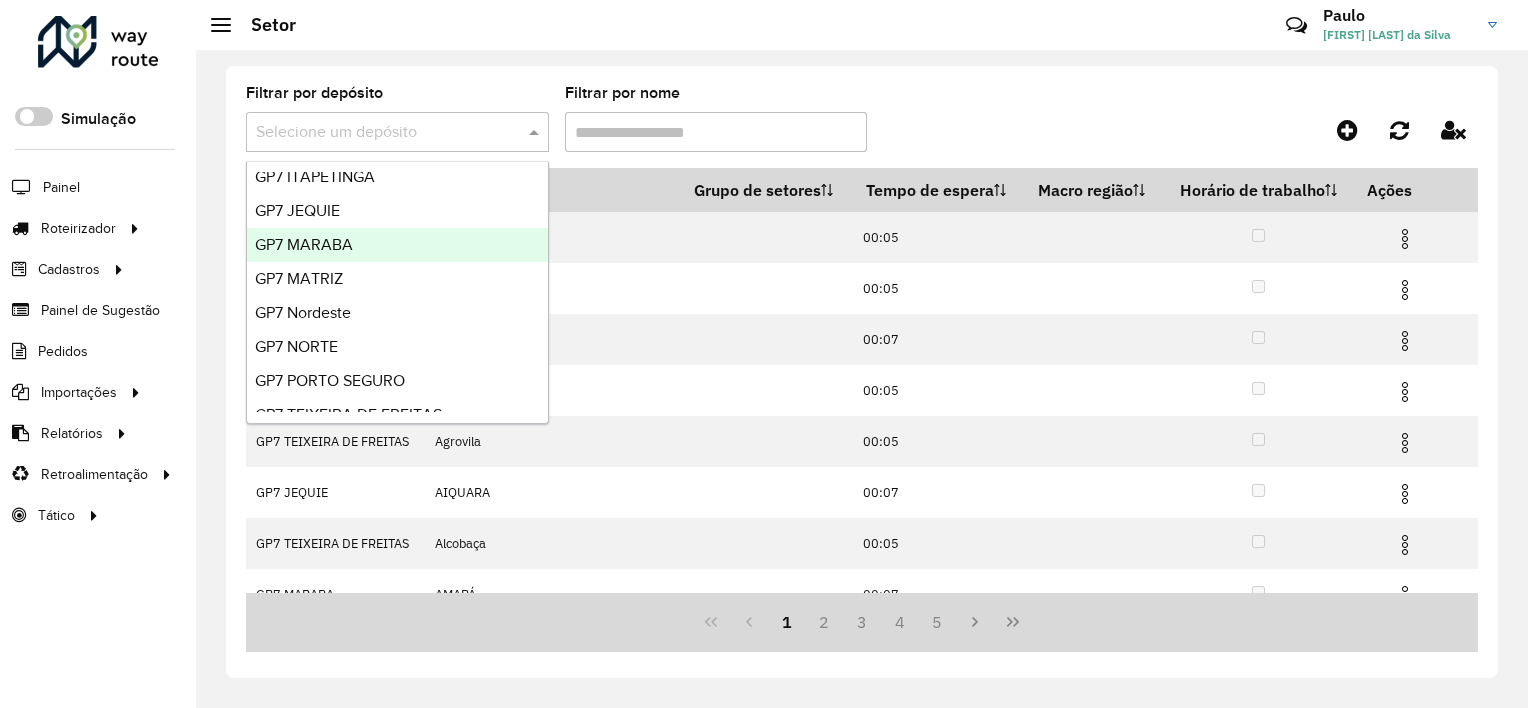 scroll, scrollTop: 66, scrollLeft: 0, axis: vertical 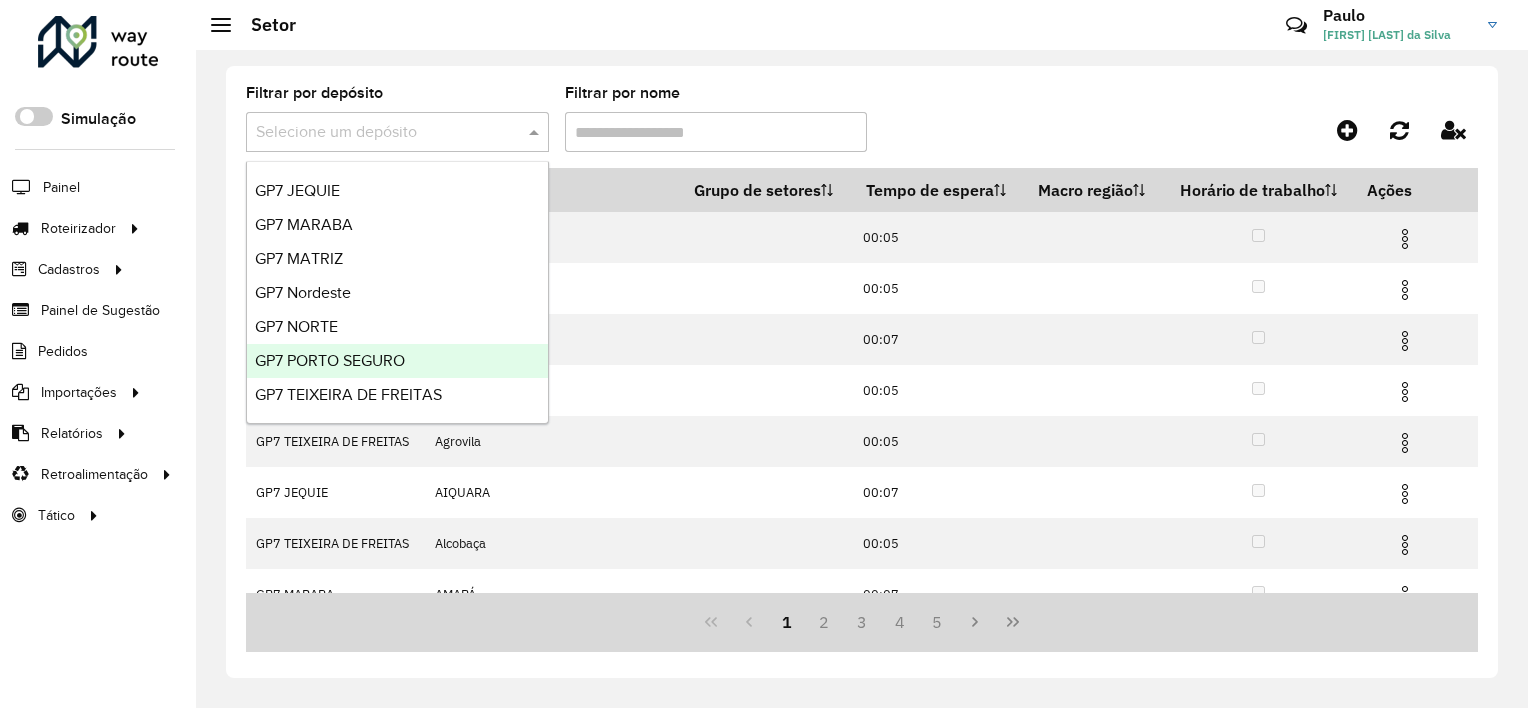 click on "GP7 PORTO SEGURO" at bounding box center (330, 360) 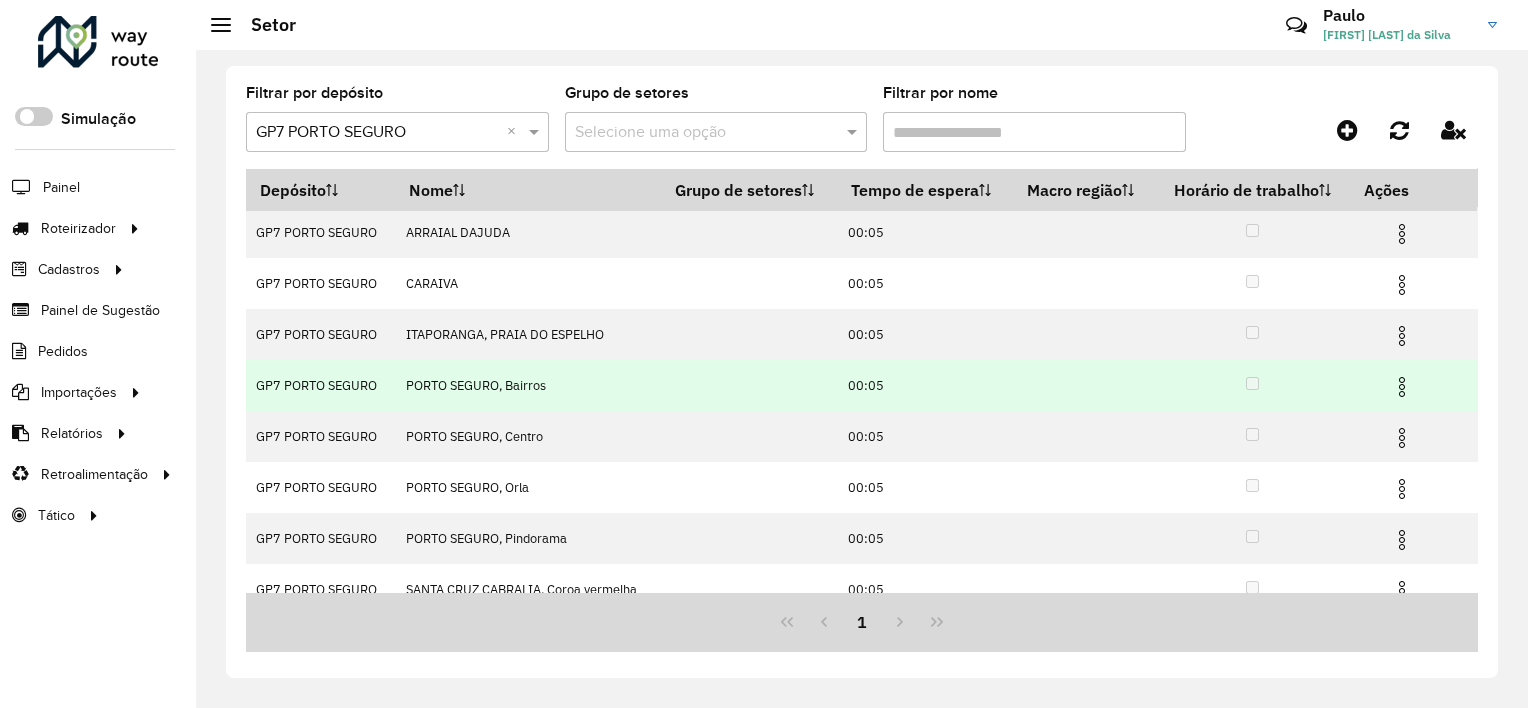 scroll, scrollTop: 0, scrollLeft: 0, axis: both 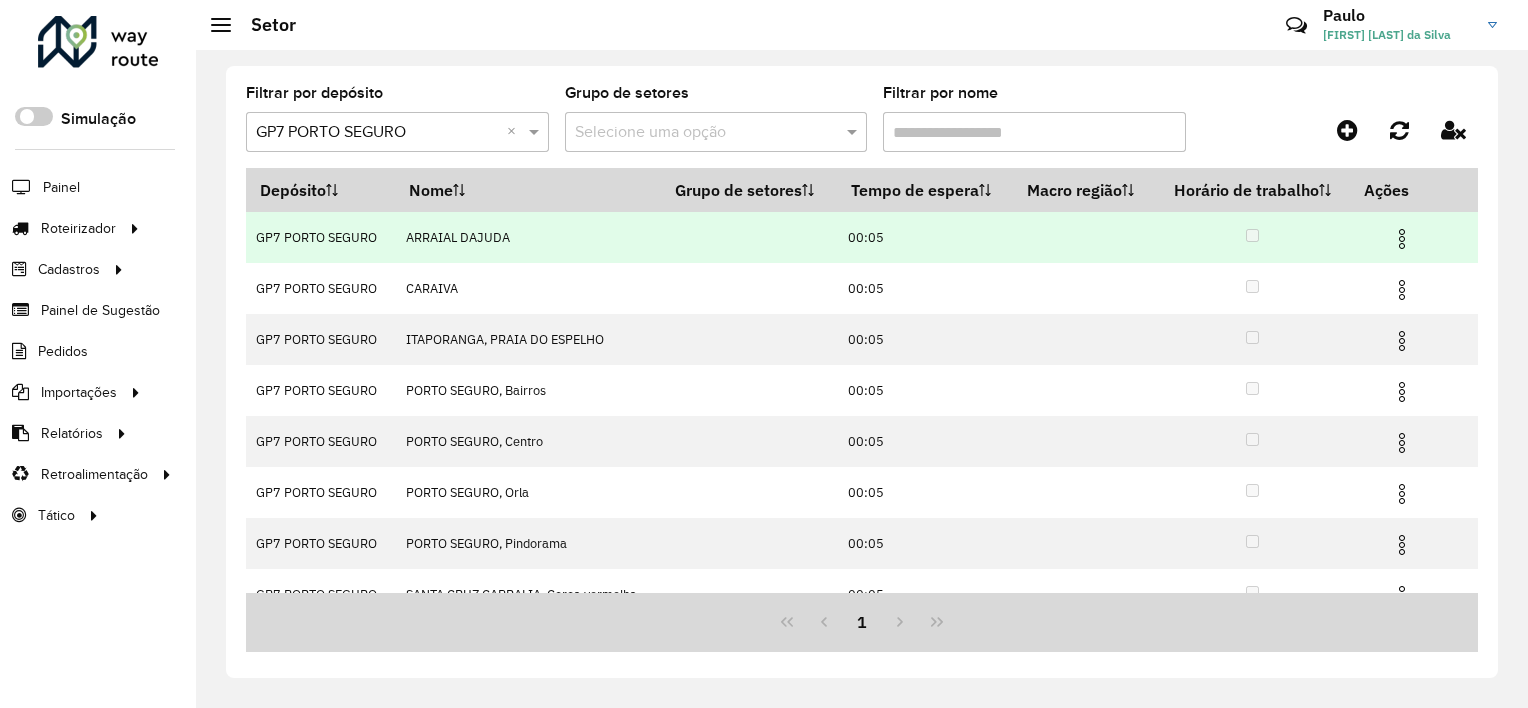 click at bounding box center [1402, 239] 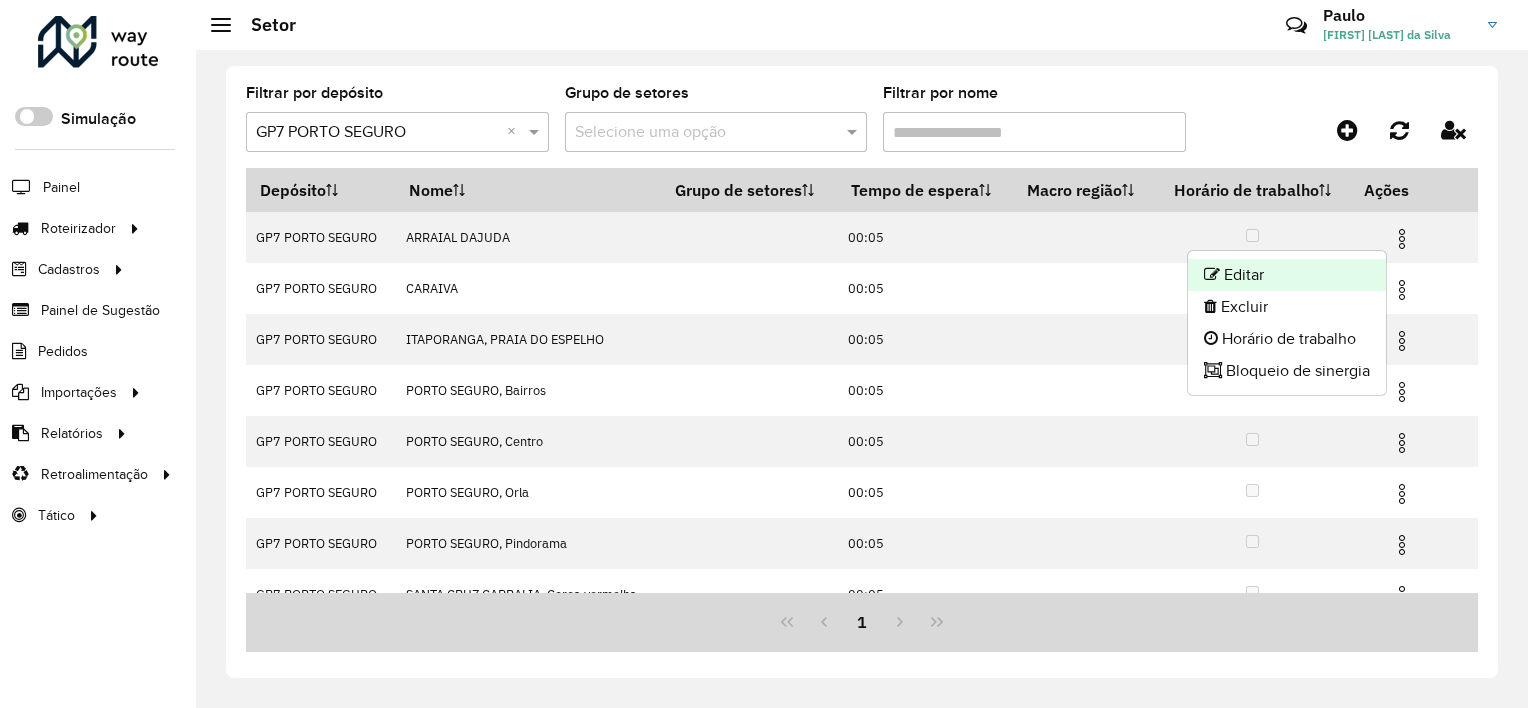 click on "Editar" 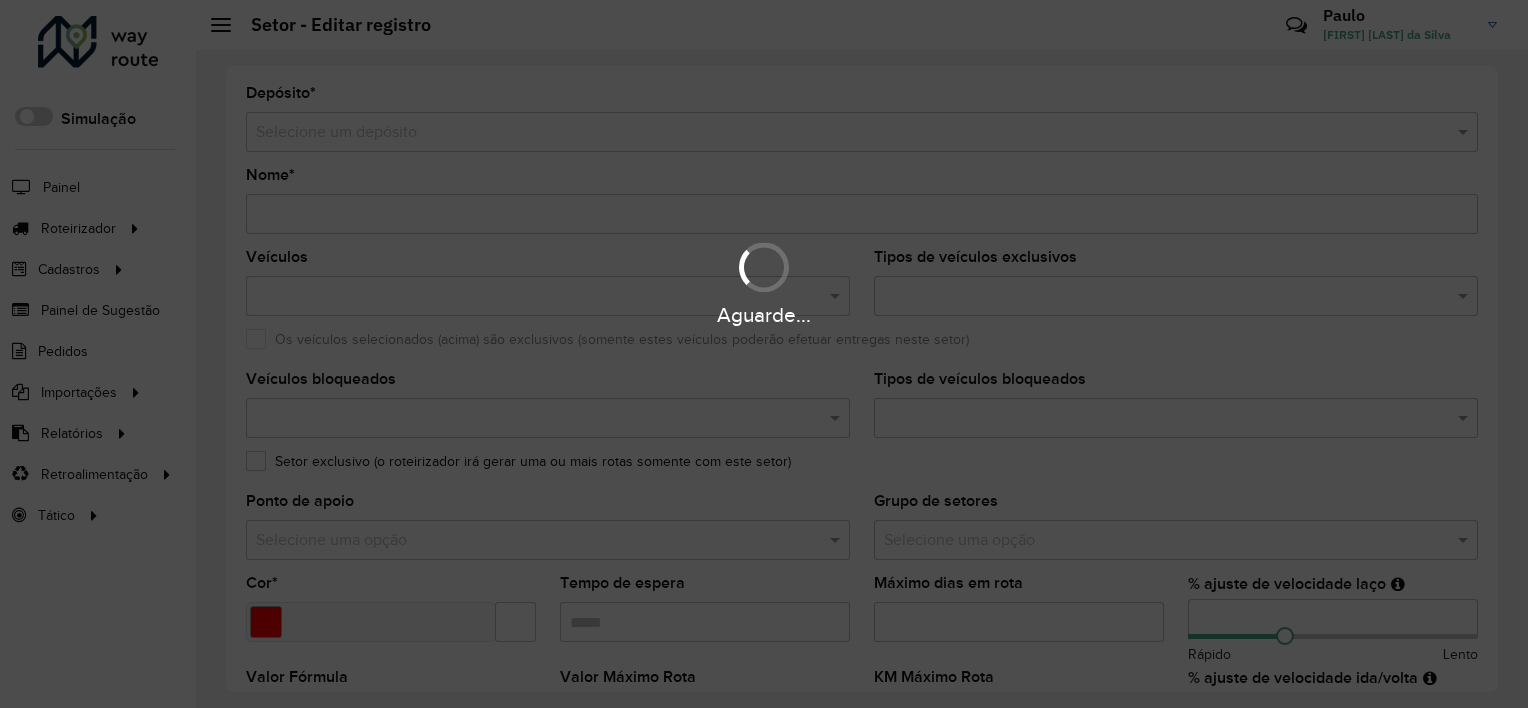 type on "**********" 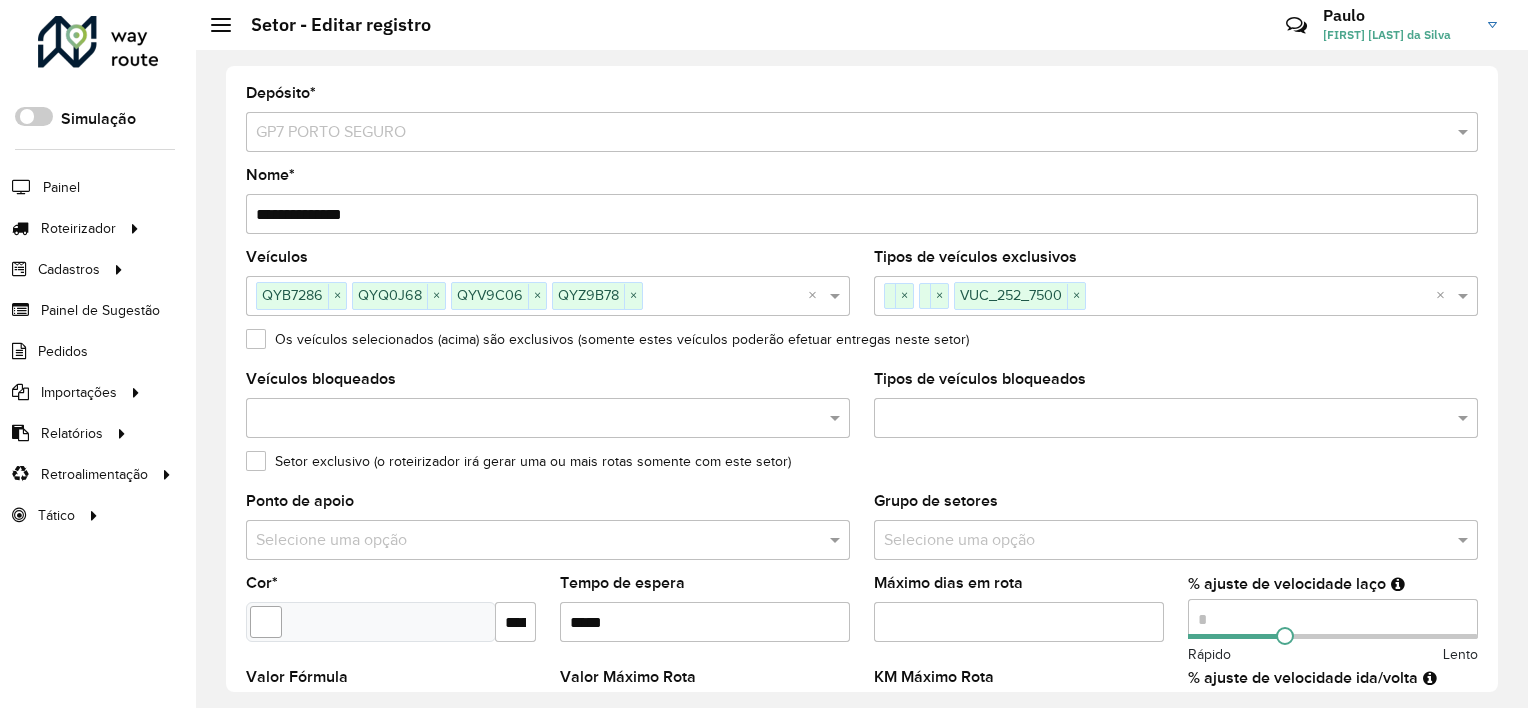 drag, startPoint x: 389, startPoint y: 206, endPoint x: 209, endPoint y: 218, distance: 180.39955 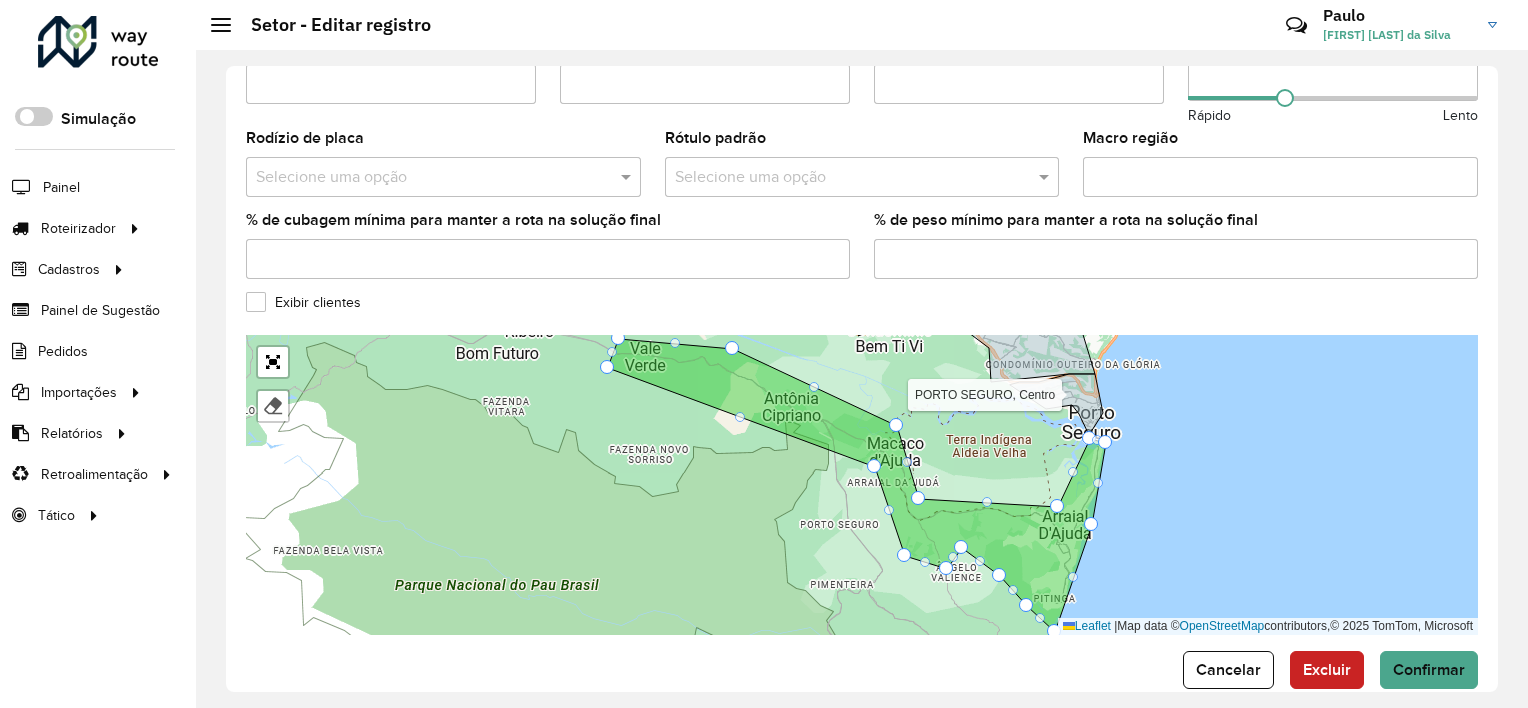 scroll, scrollTop: 660, scrollLeft: 0, axis: vertical 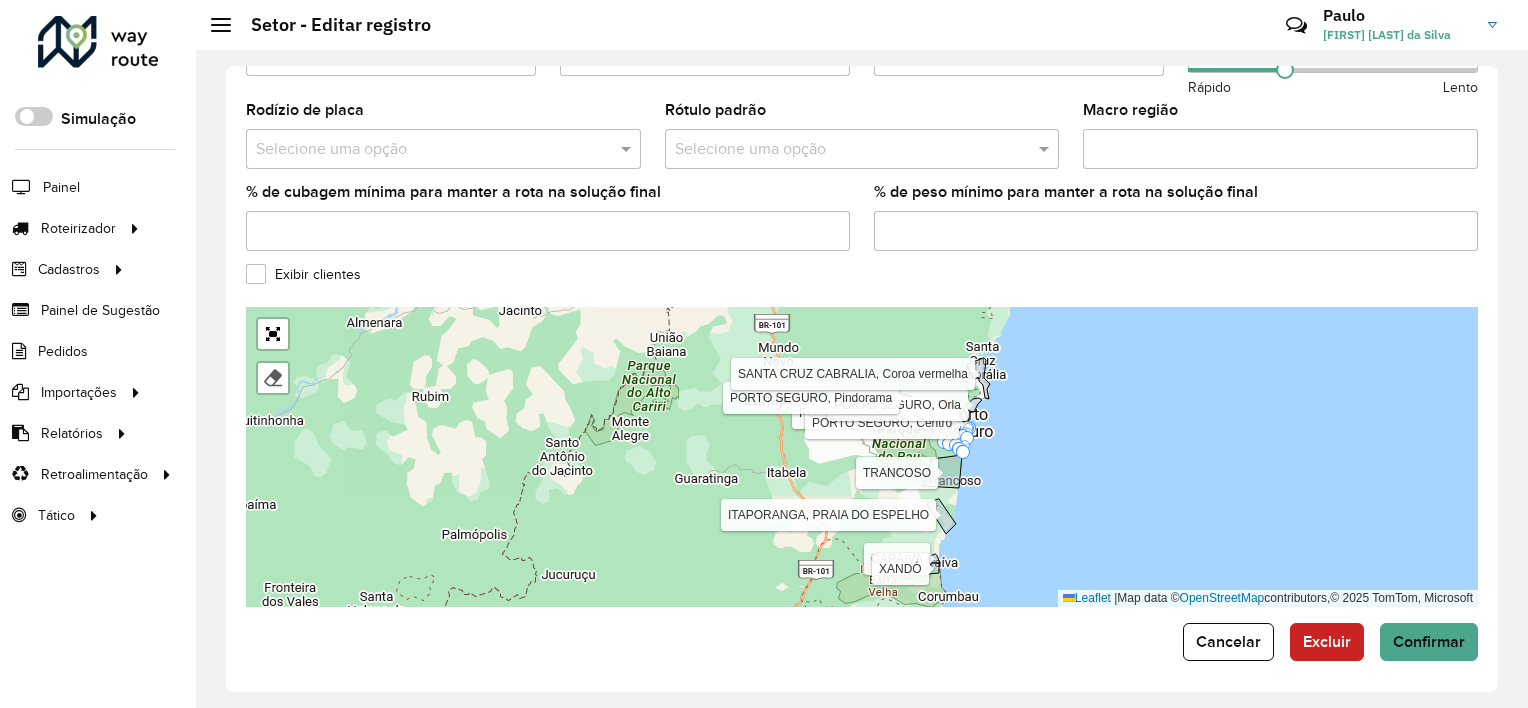 click on "CARAIVA ITAPORANGA, PRAIA DO ESPELHO [CITY], Bairros [CITY], Centro [CITY], Orla [CITY], Pindorama [CITY], Coroa vermelha [CITY] XANDÓ Finalizar Leaflet | Map data © OpenStreetMap contributors,© 2025 TomTom, Microsoft" at bounding box center (862, 457) 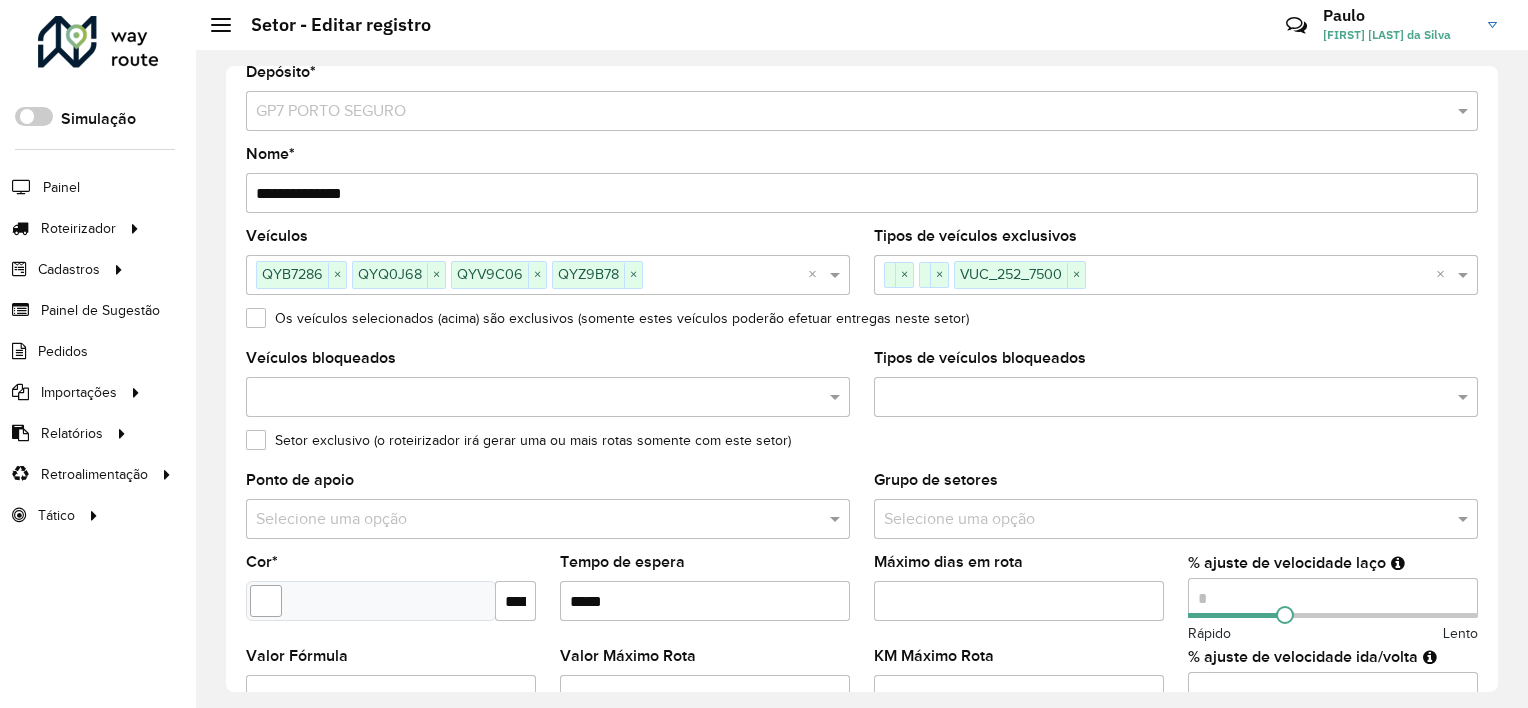 scroll, scrollTop: 0, scrollLeft: 0, axis: both 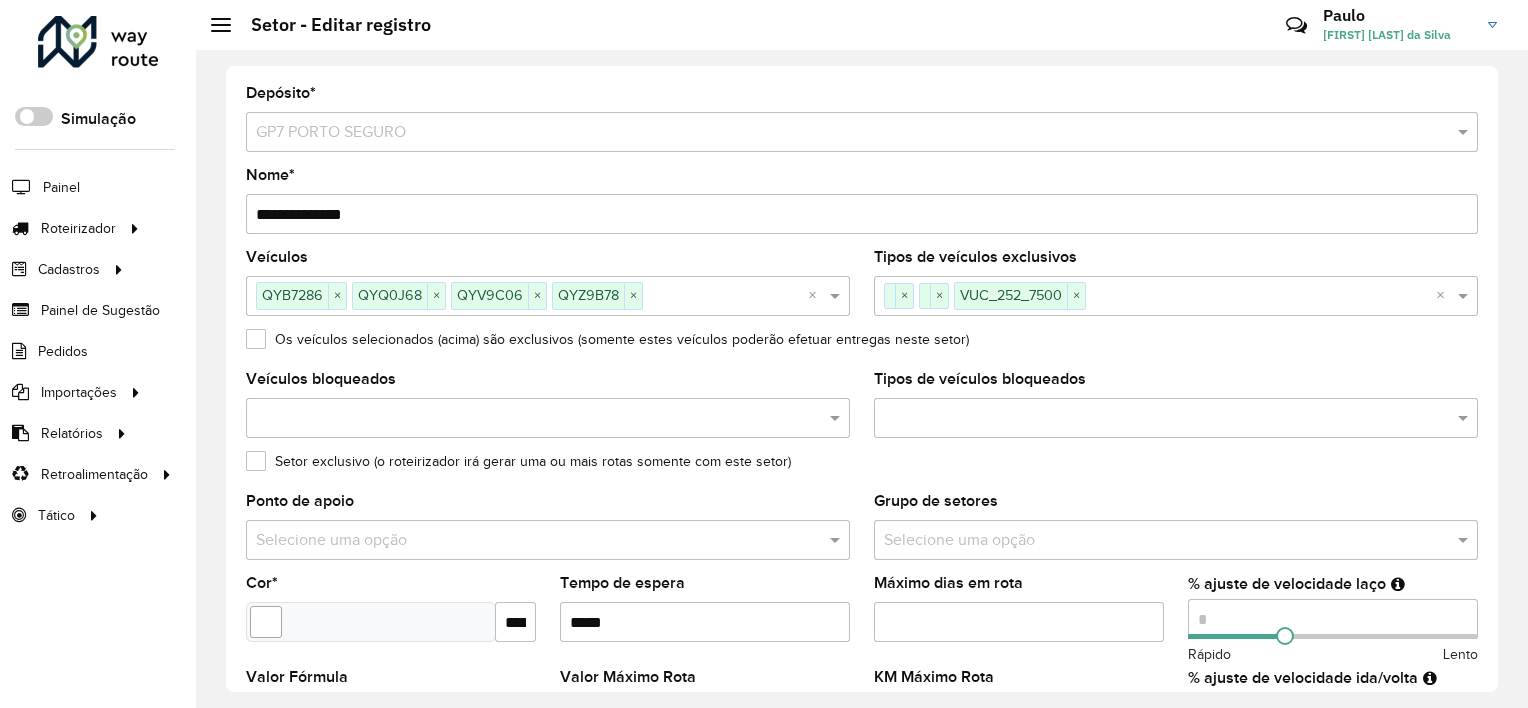 click on "**********" at bounding box center [862, 214] 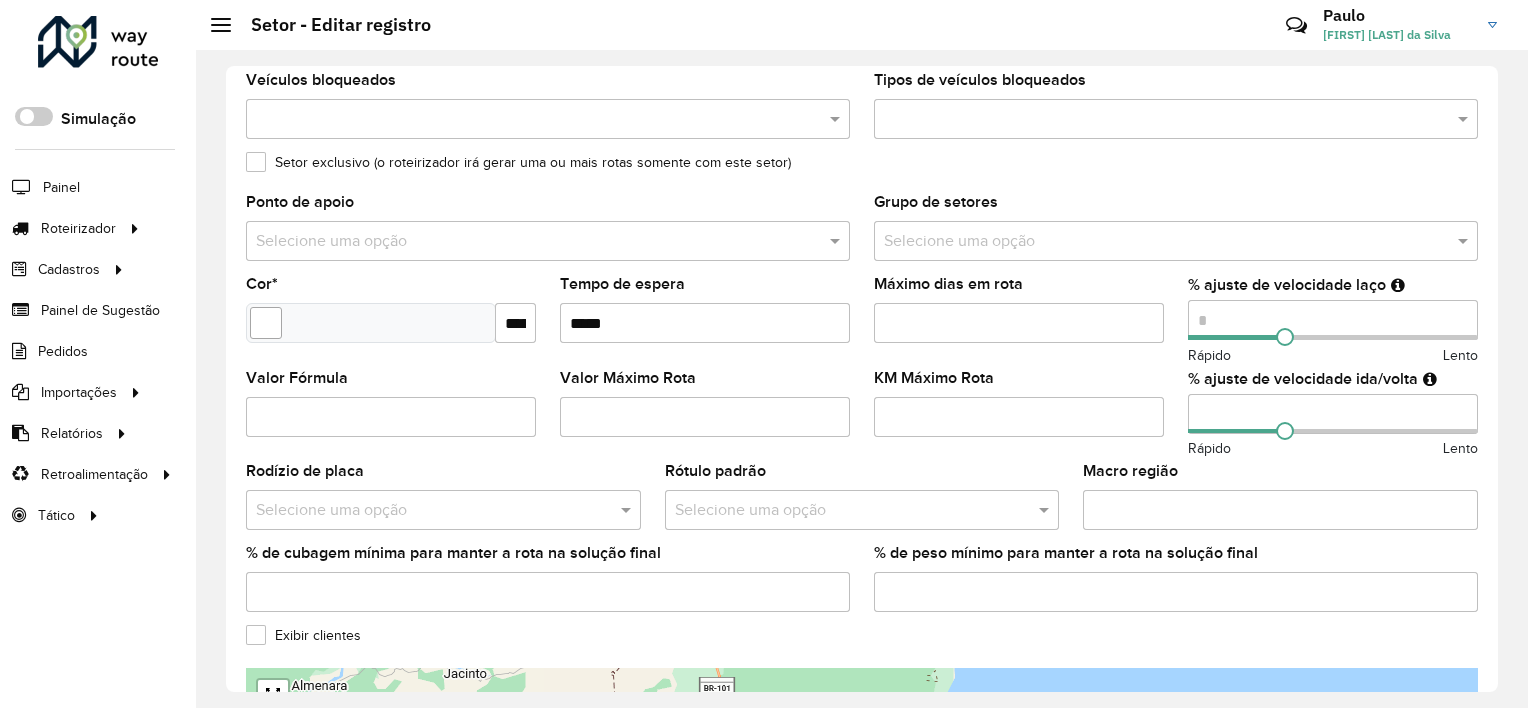 scroll, scrollTop: 300, scrollLeft: 0, axis: vertical 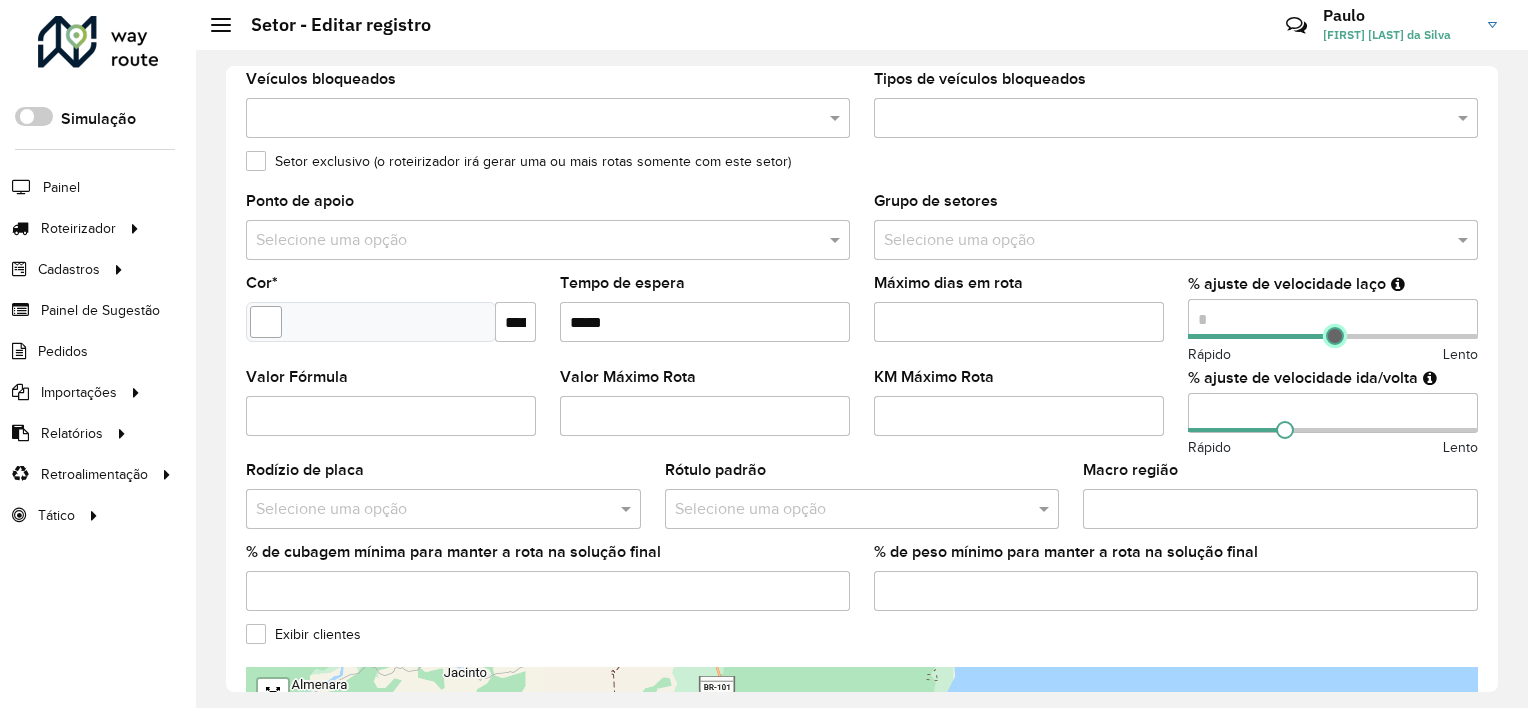 type on "**" 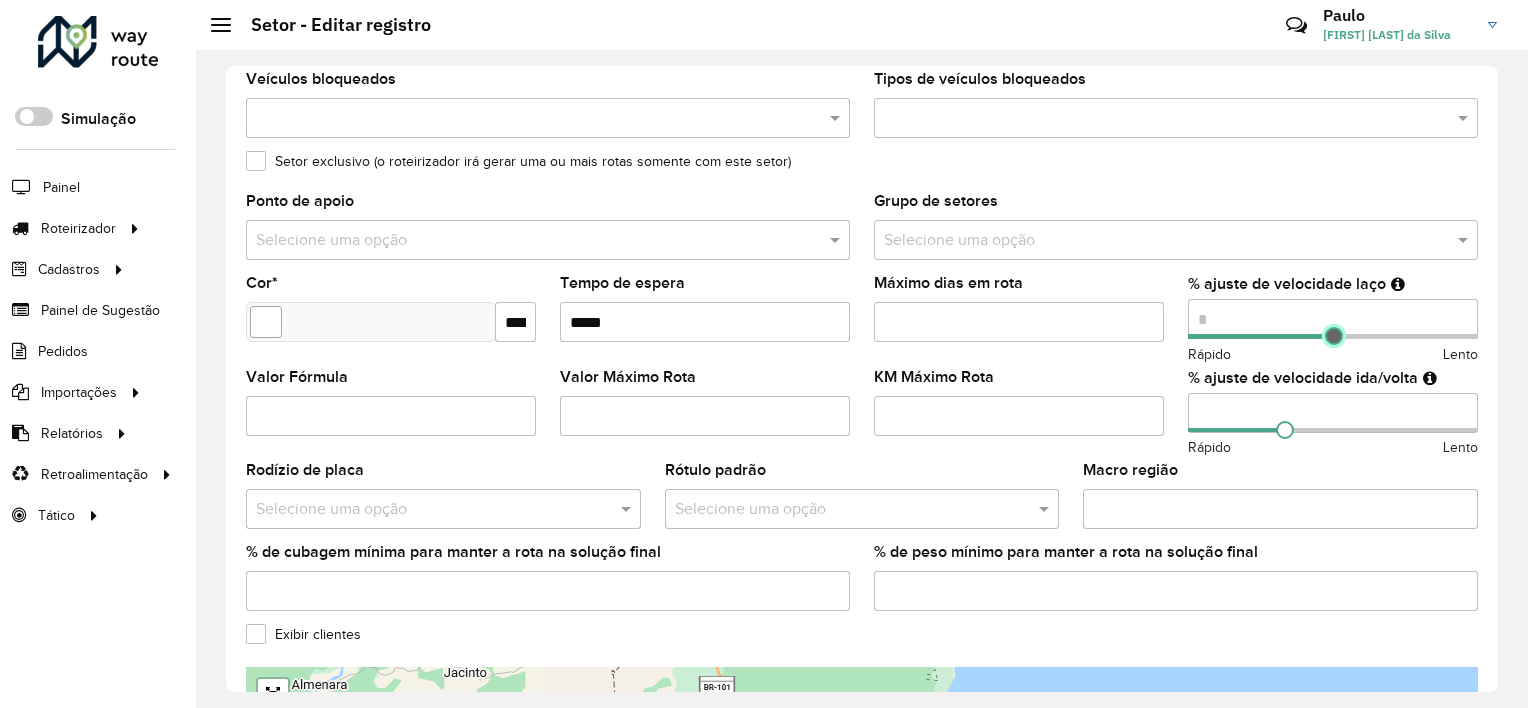 drag, startPoint x: 1280, startPoint y: 339, endPoint x: 1329, endPoint y: 334, distance: 49.25444 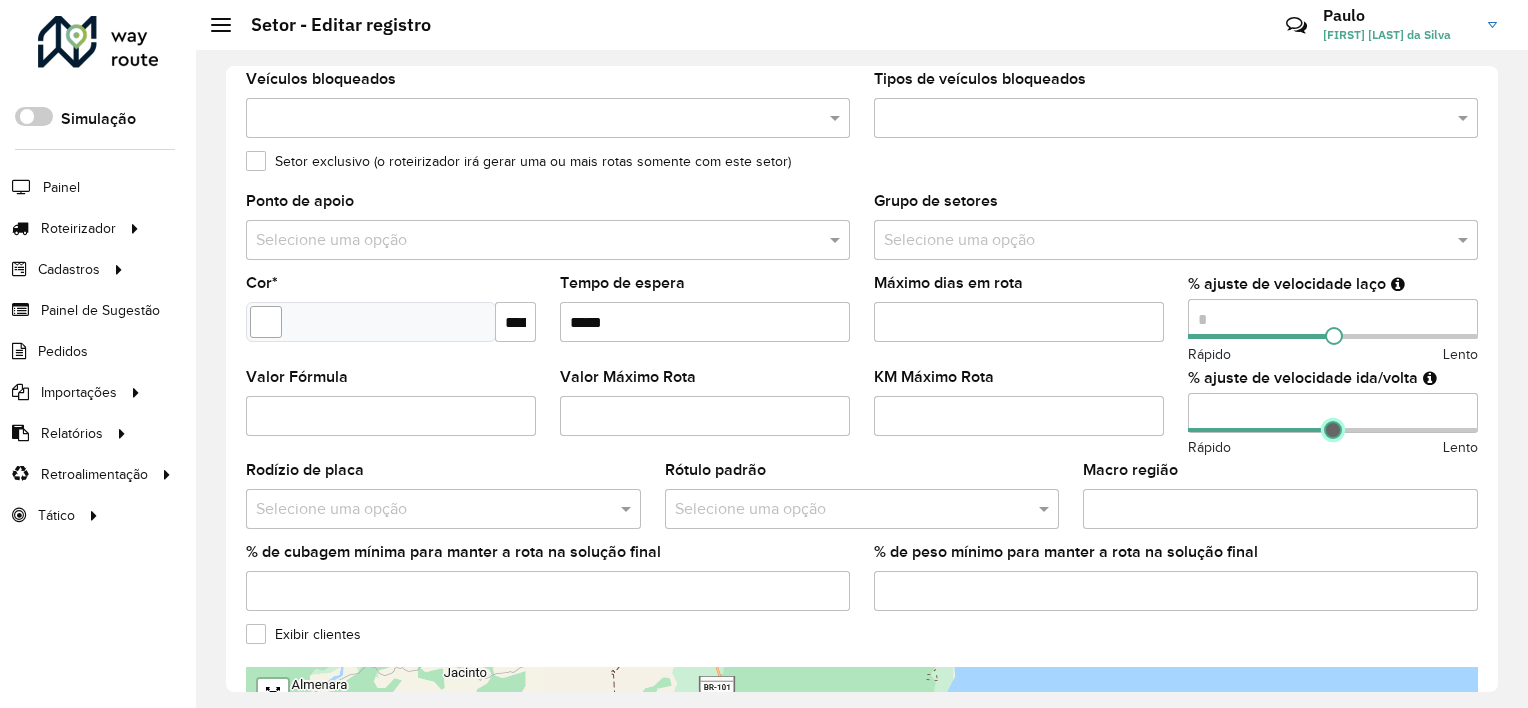 type on "**" 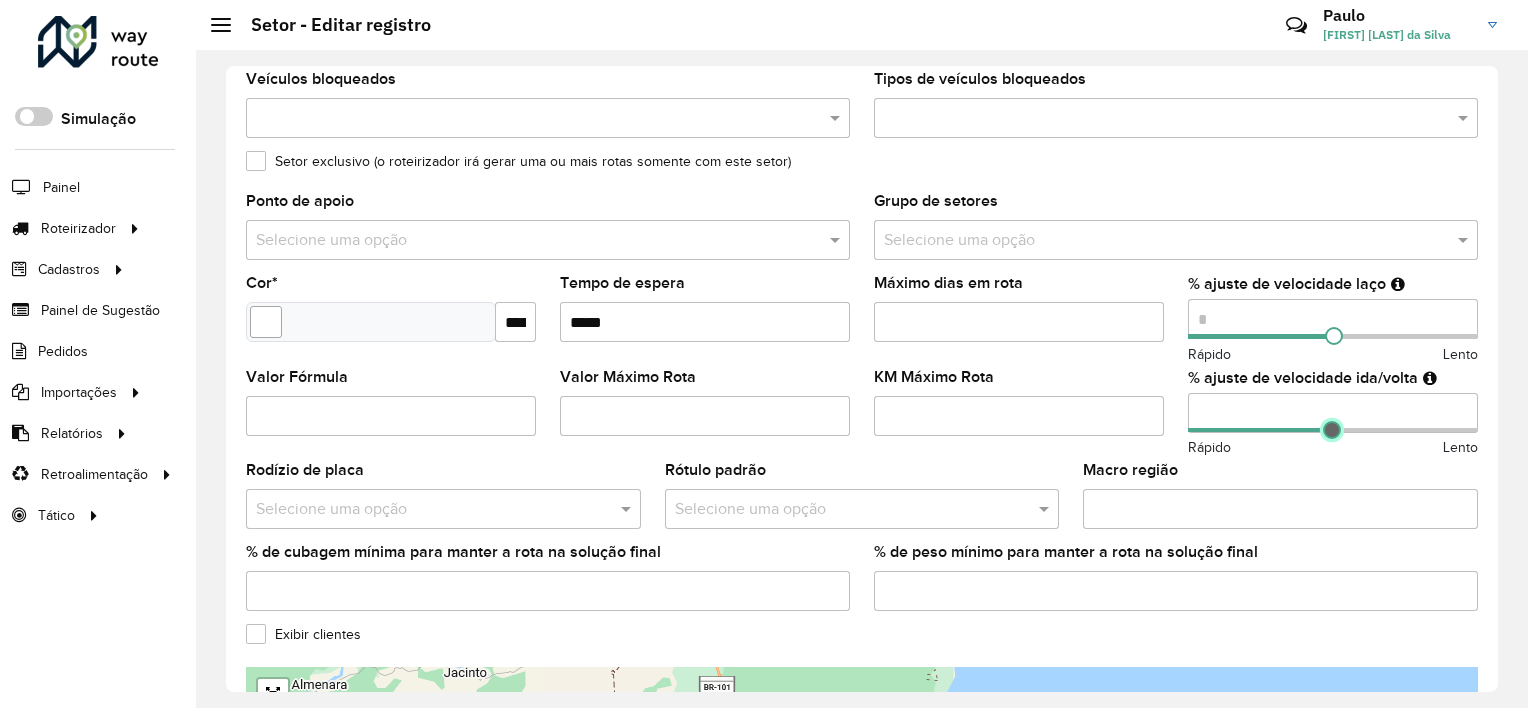 drag, startPoint x: 1284, startPoint y: 432, endPoint x: 1327, endPoint y: 429, distance: 43.104523 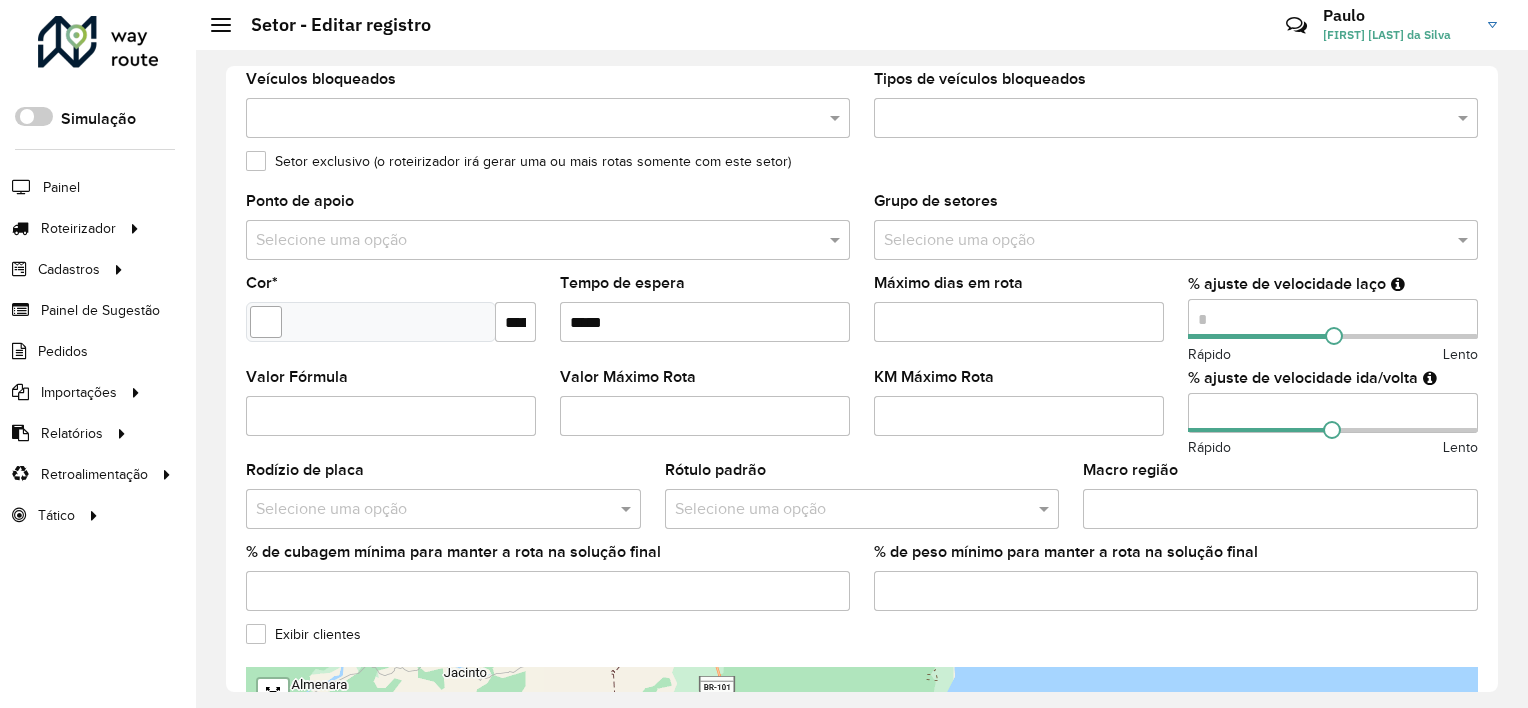 click on "Grupo de setores  Selecione uma opção" 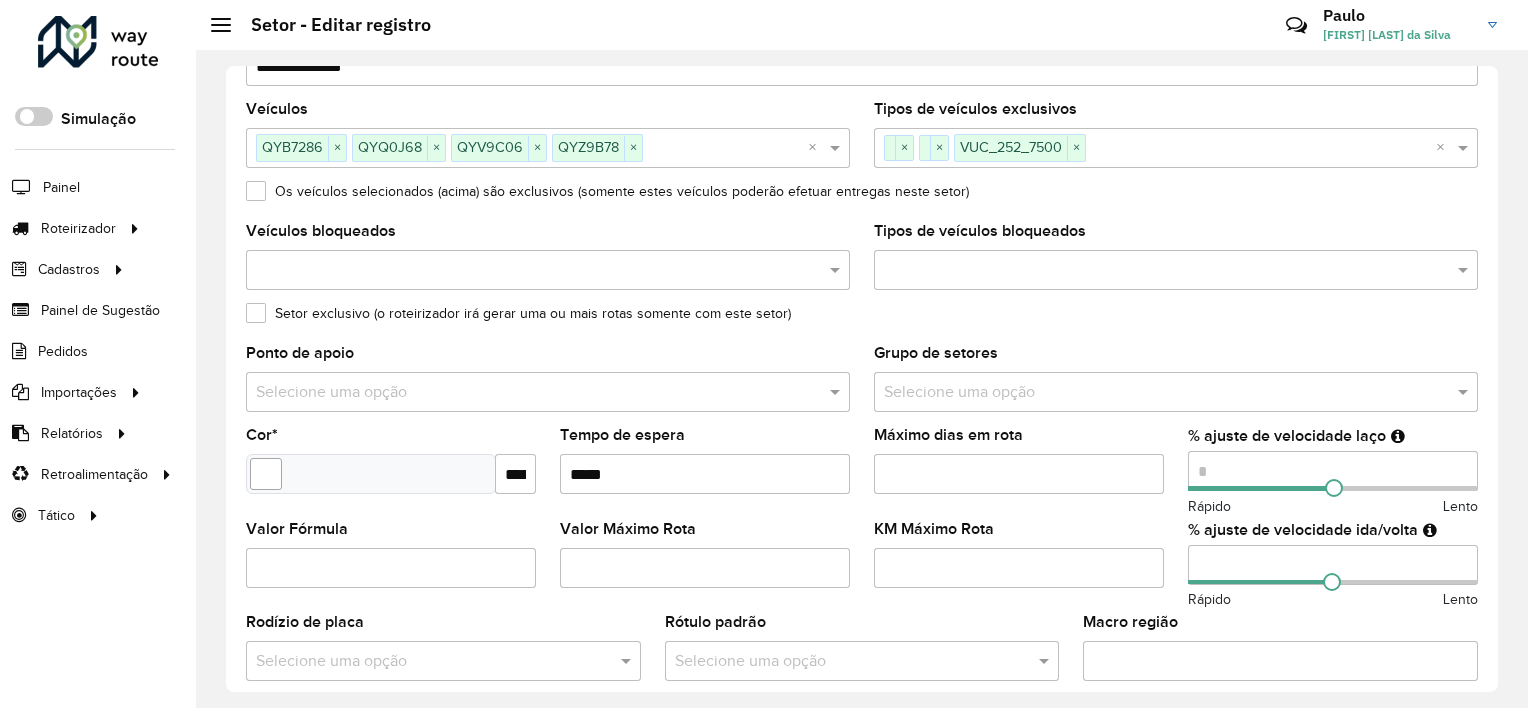 scroll, scrollTop: 0, scrollLeft: 0, axis: both 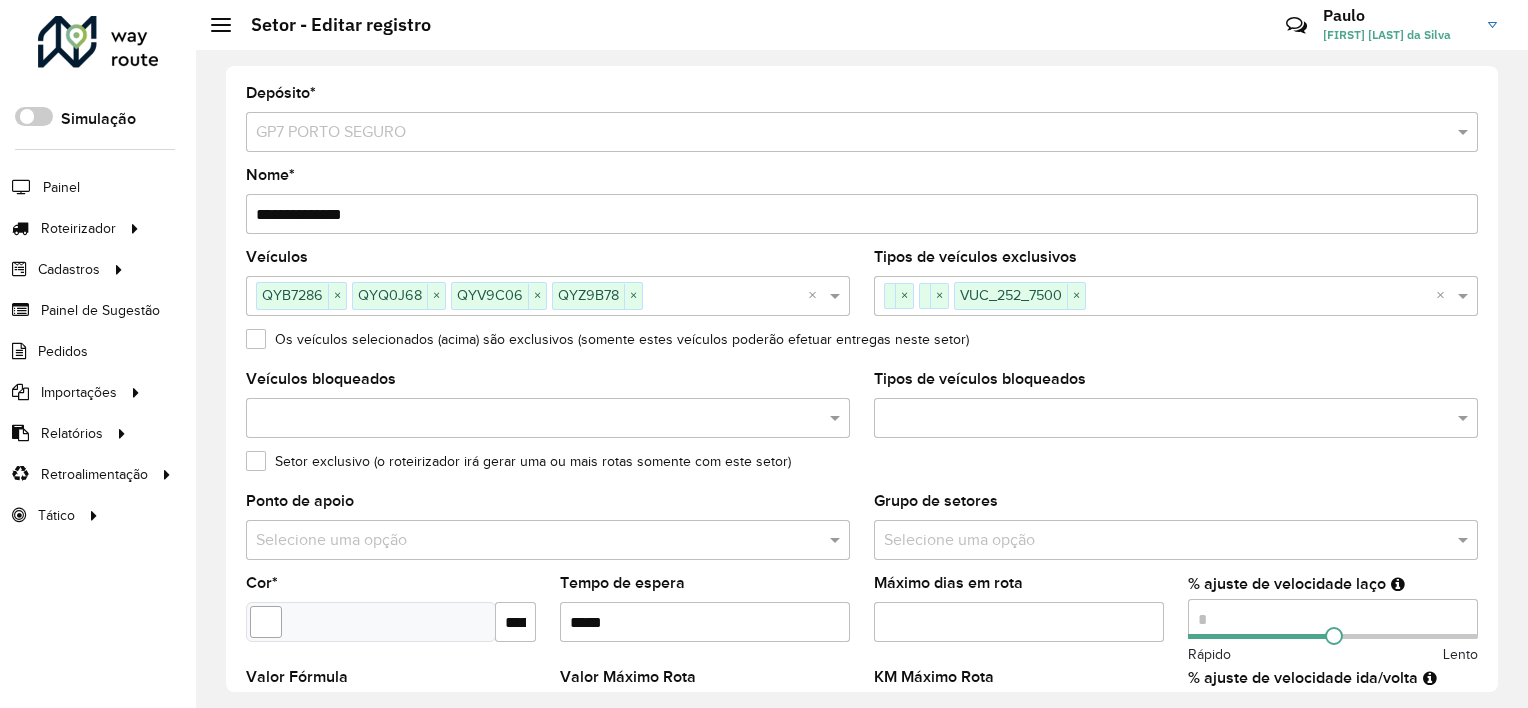 click on "**********" at bounding box center [862, 214] 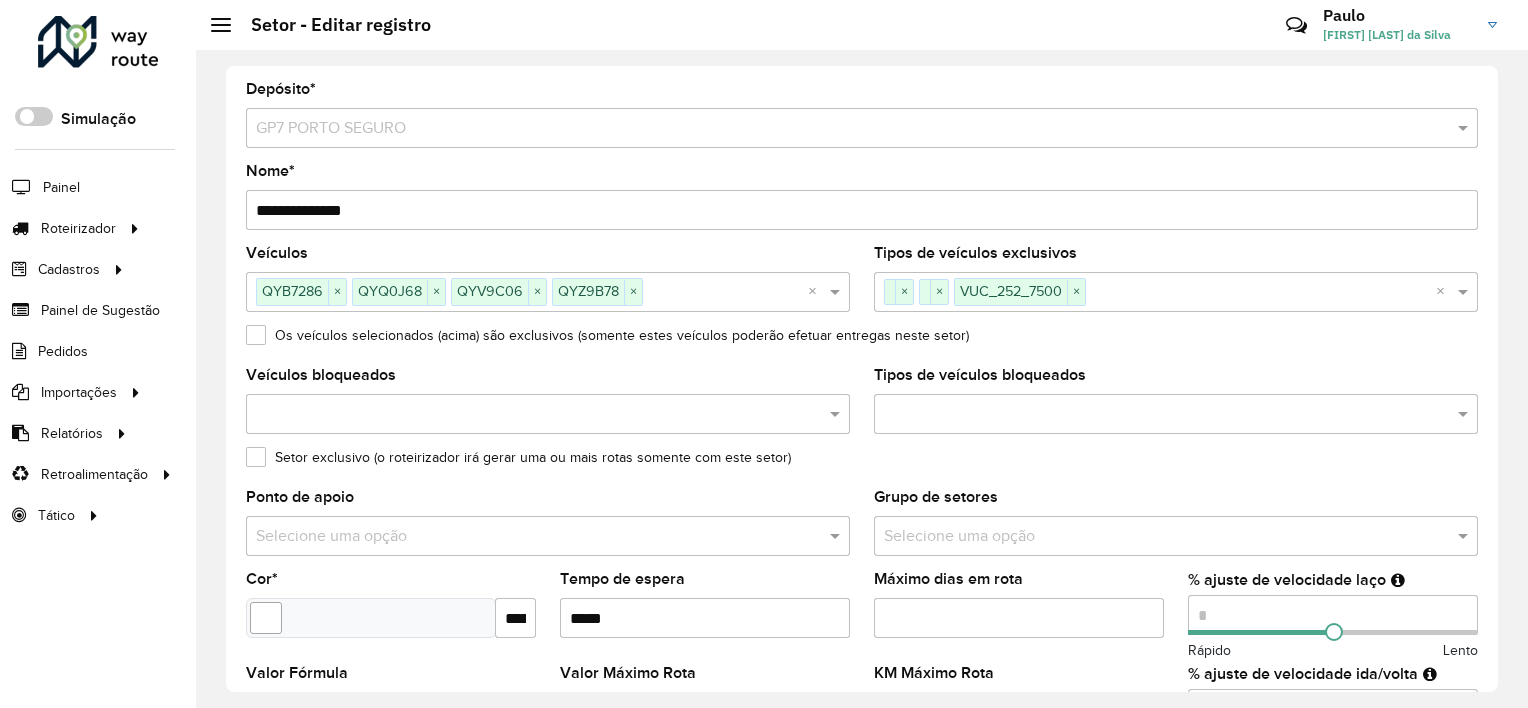 scroll, scrollTop: 0, scrollLeft: 0, axis: both 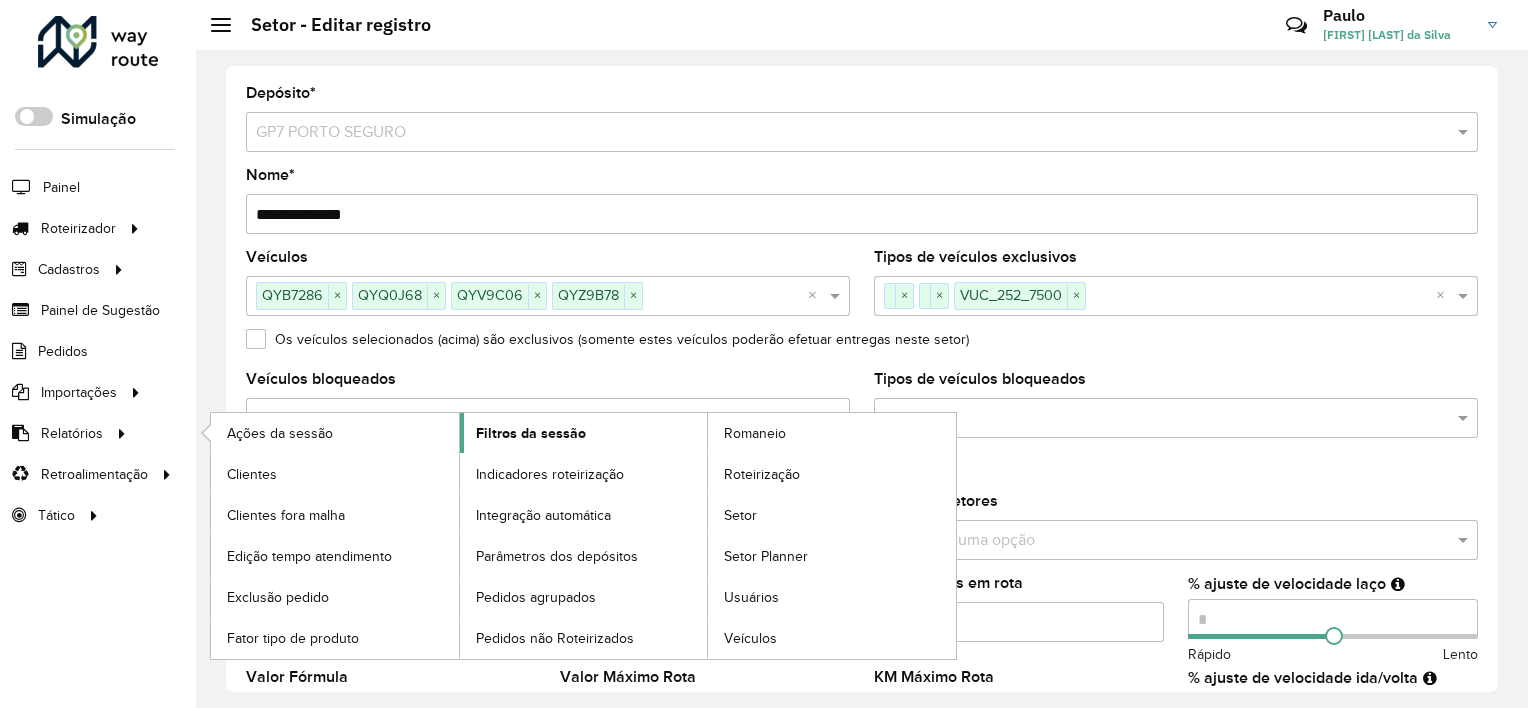 click on "Filtros da sessão" 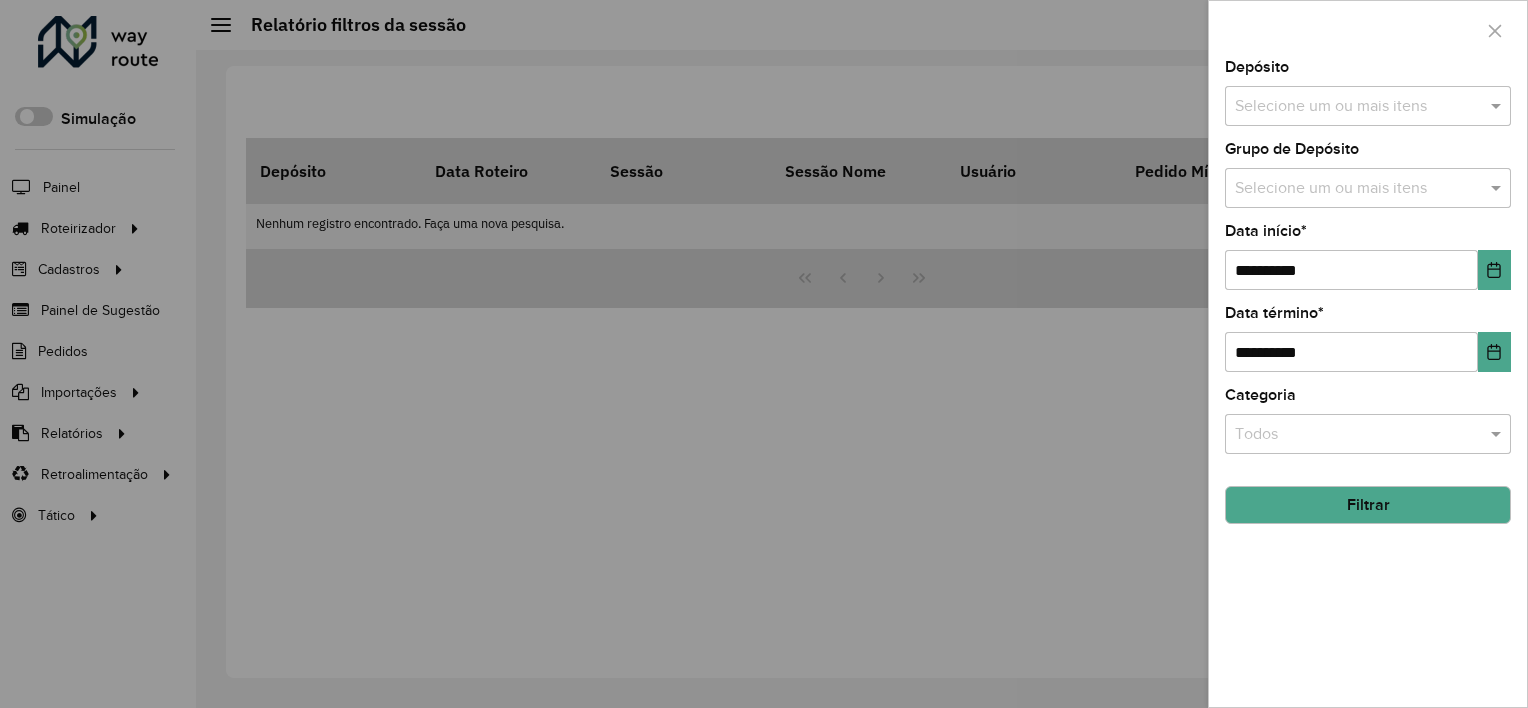 click at bounding box center (1358, 107) 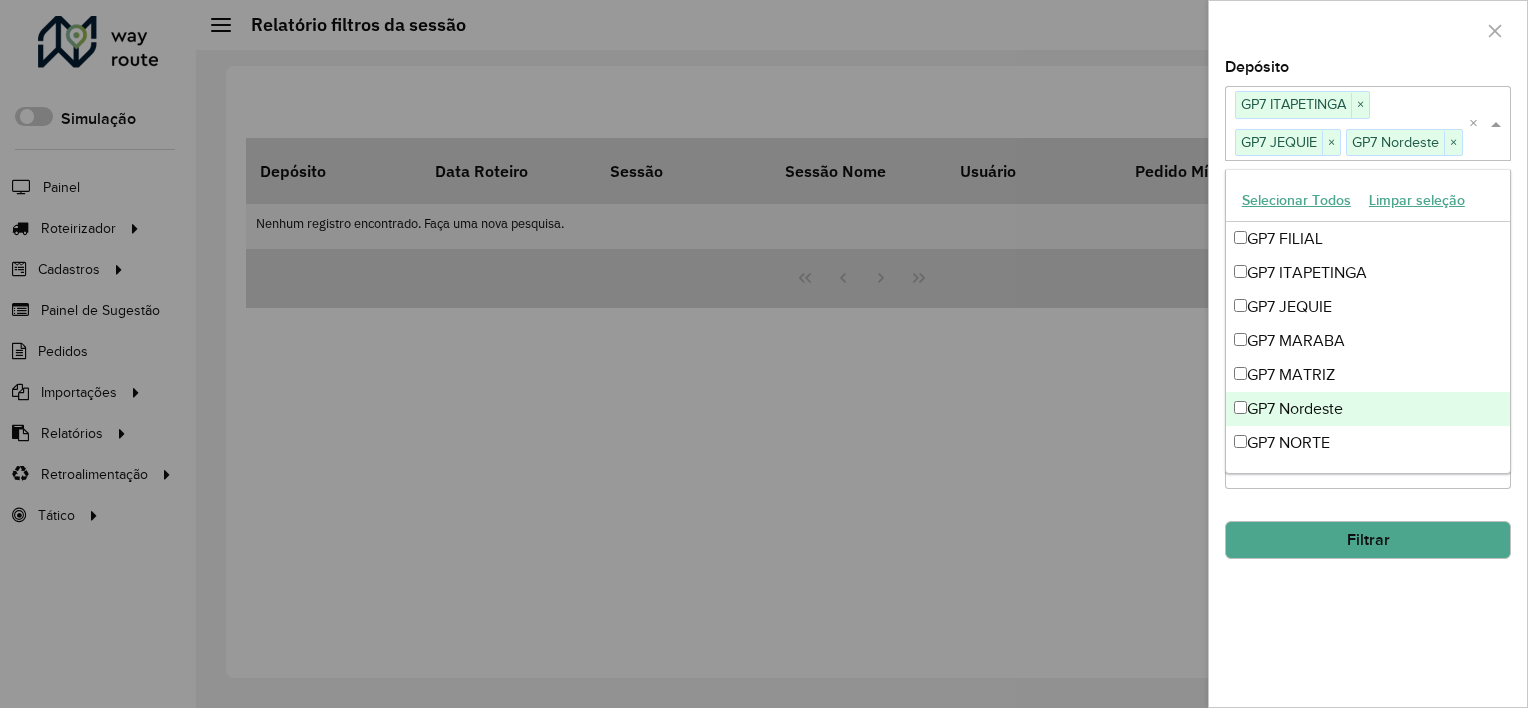 scroll, scrollTop: 65, scrollLeft: 0, axis: vertical 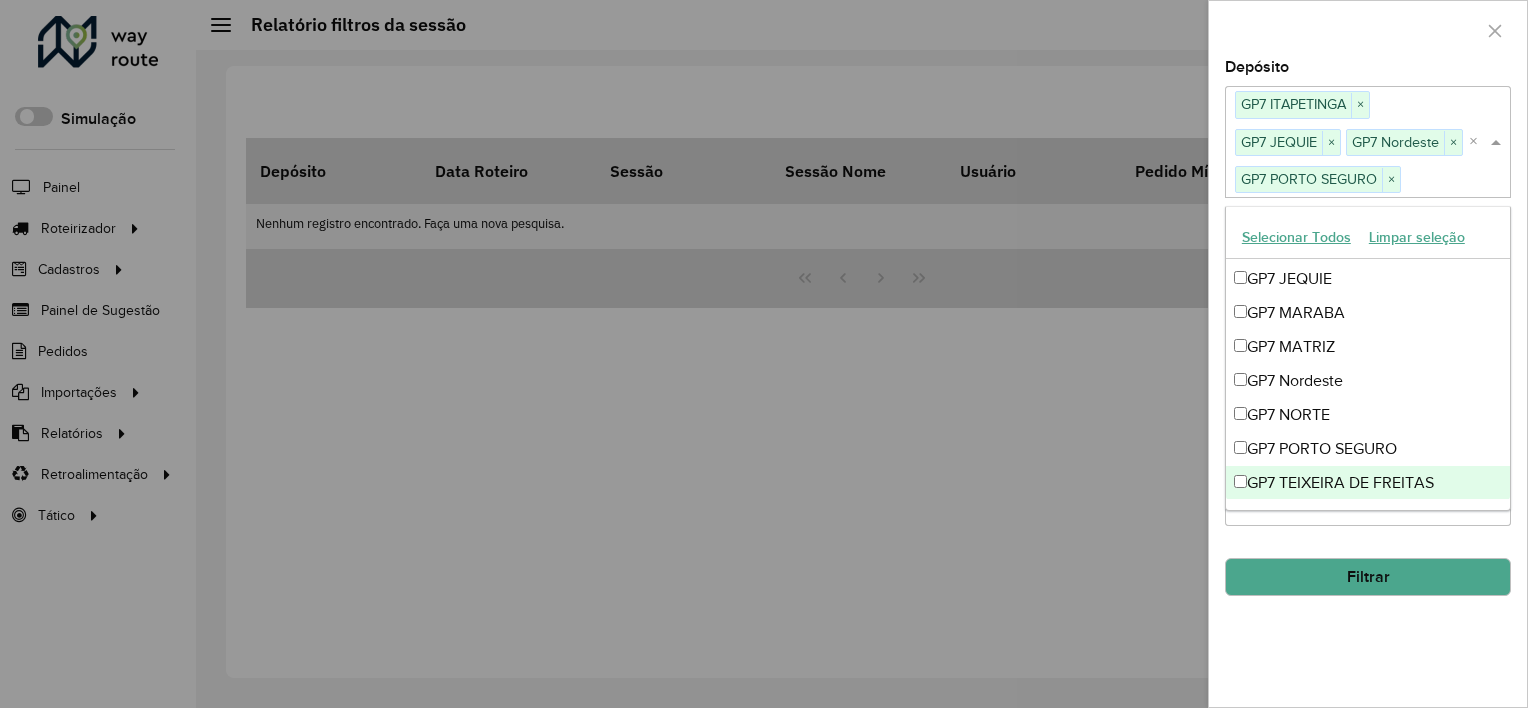 click on "**********" 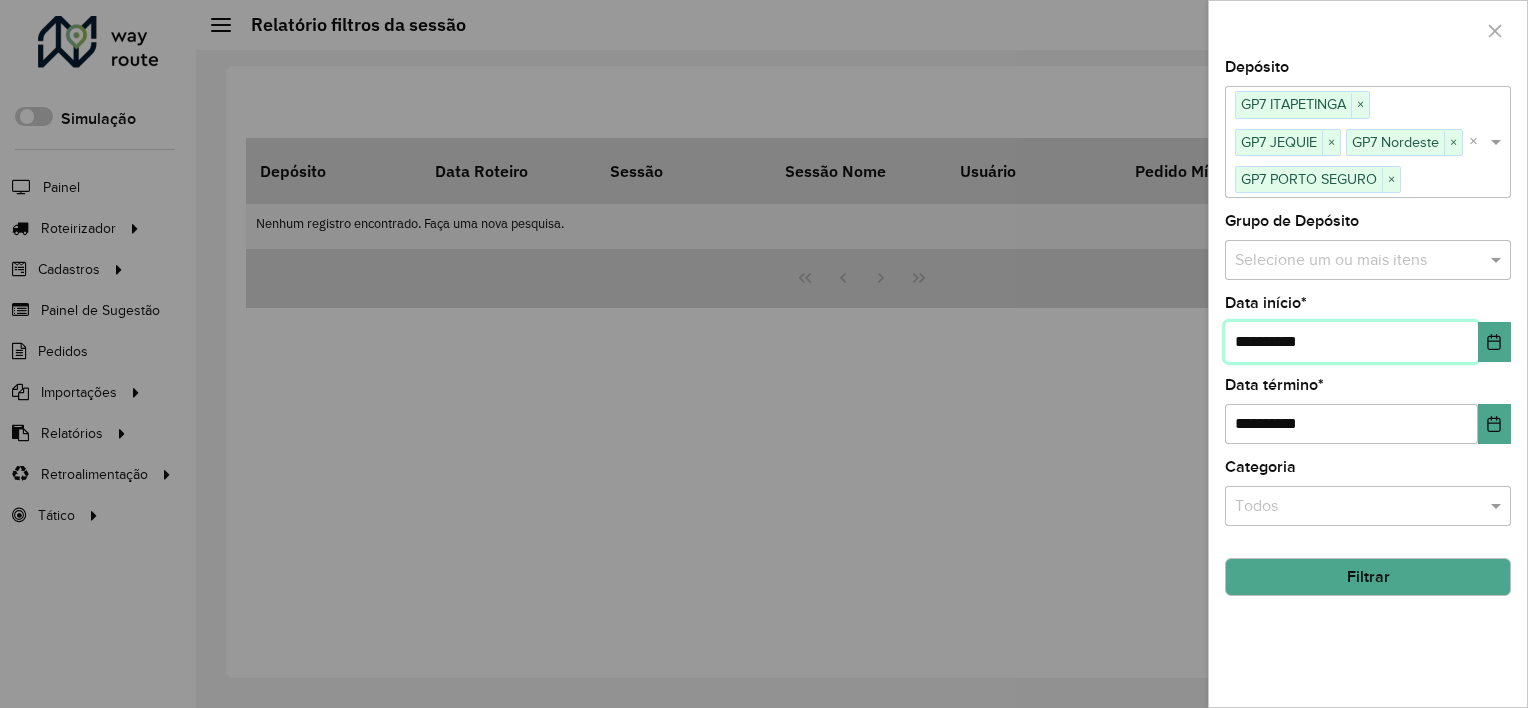 click on "**********" at bounding box center [1351, 342] 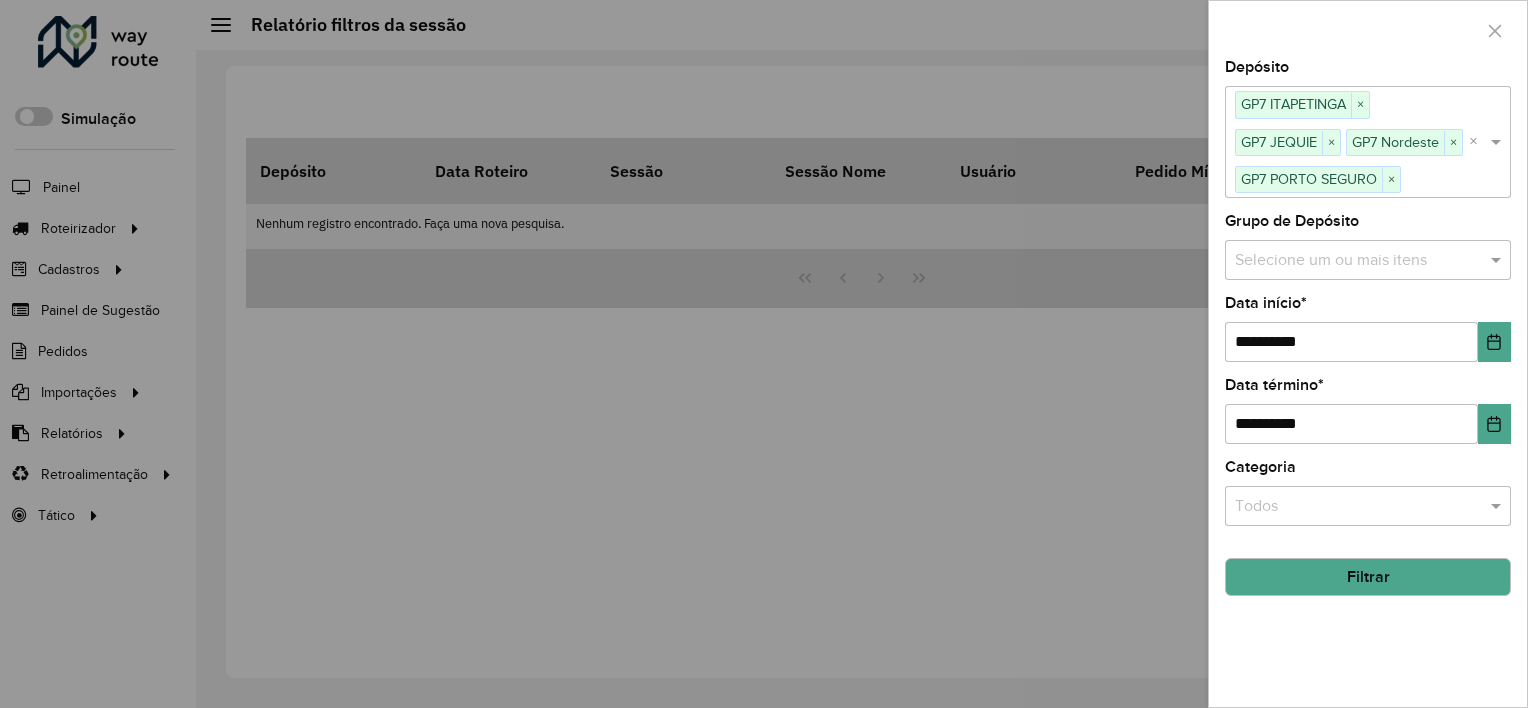 drag, startPoint x: 1383, startPoint y: 648, endPoint x: 1375, endPoint y: 620, distance: 29.12044 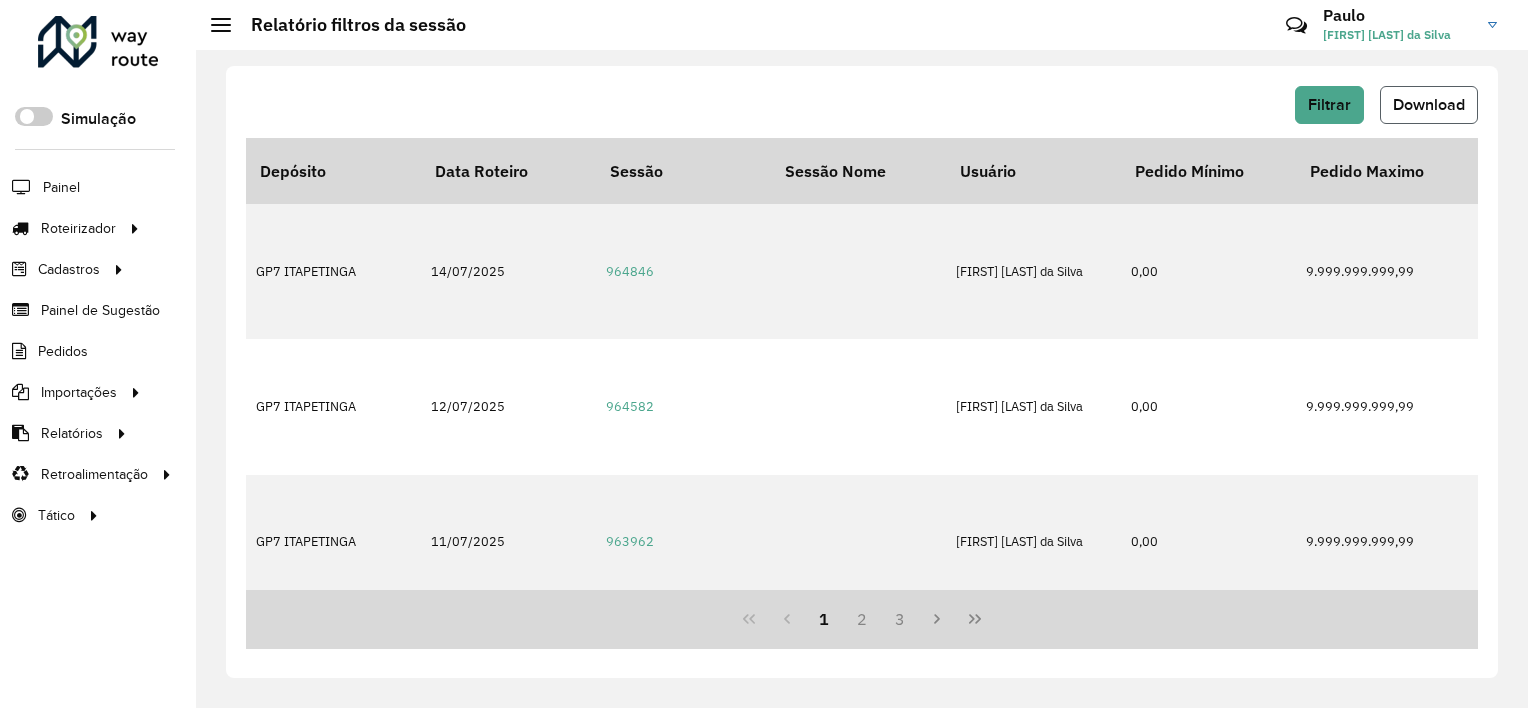 click on "Download" 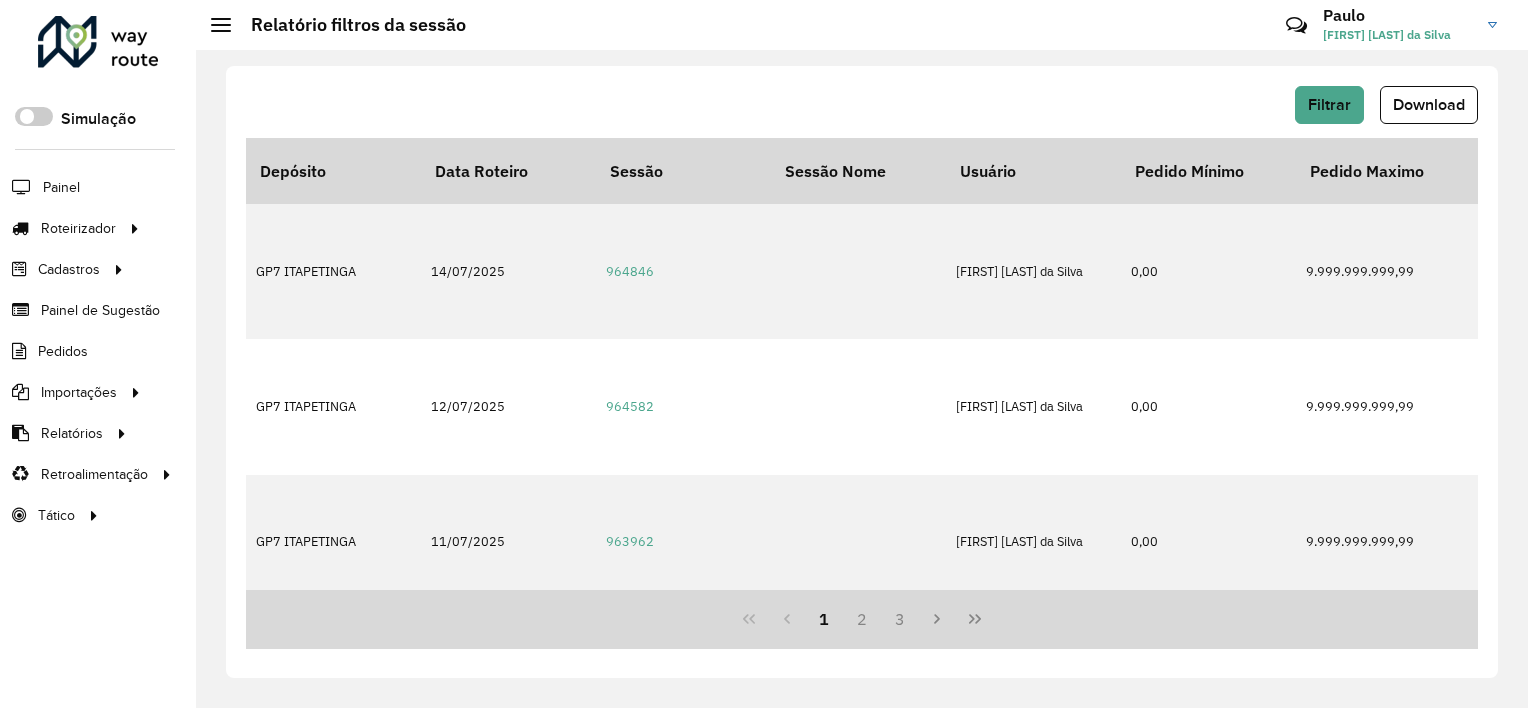 click on "Filtrar Download Depósito Data Roteiro Sessão Sessão Nome Usuário Pedido Mínimo Pedido Maximo Data Pedido Min Data Pedido Max Peso Mínimo Peso Maximo Veículo Setores Pedidos Excluidos Clientes Tipos de Clientes Dias Max. em Rota Clientes sem setor Não separar pedidos Inc. pedidos NR Roteirizados Idade pedido máximo Idade pedido mínimo Modelo Pedidos Simulação Pedidos Não Liberados Priorizar a roteirização Estratégia de roteirização Guid Modo Simulação Tempo em fila da sessão Tempo de geração da sessão Considerar volume de recolhas GP7 ITAPETINGA [DATE] [NUMBER] [FIRST] [LAST] 0,00 9.999.999.999,99 [DATE] [DATE] 0,00 9.999.999.999,99 SKK7G86, SKK5I58, SKK2H40, SKL3H80, SKL2H38, SKK2E54, SOJ1A41, SOJ0J71, SOJ1G71, SOJ1F21, SNX3H96, SNX3I56 Todos Nenhum Nenhum Todos [NUMBER] [NUMBER] -[NUMBER] Maior quantidade de clientes Padrão [UUID] [TIME] [TIME] GP7 ITAPETINGA [DATE] [NUMBER] 0,00 0,00" 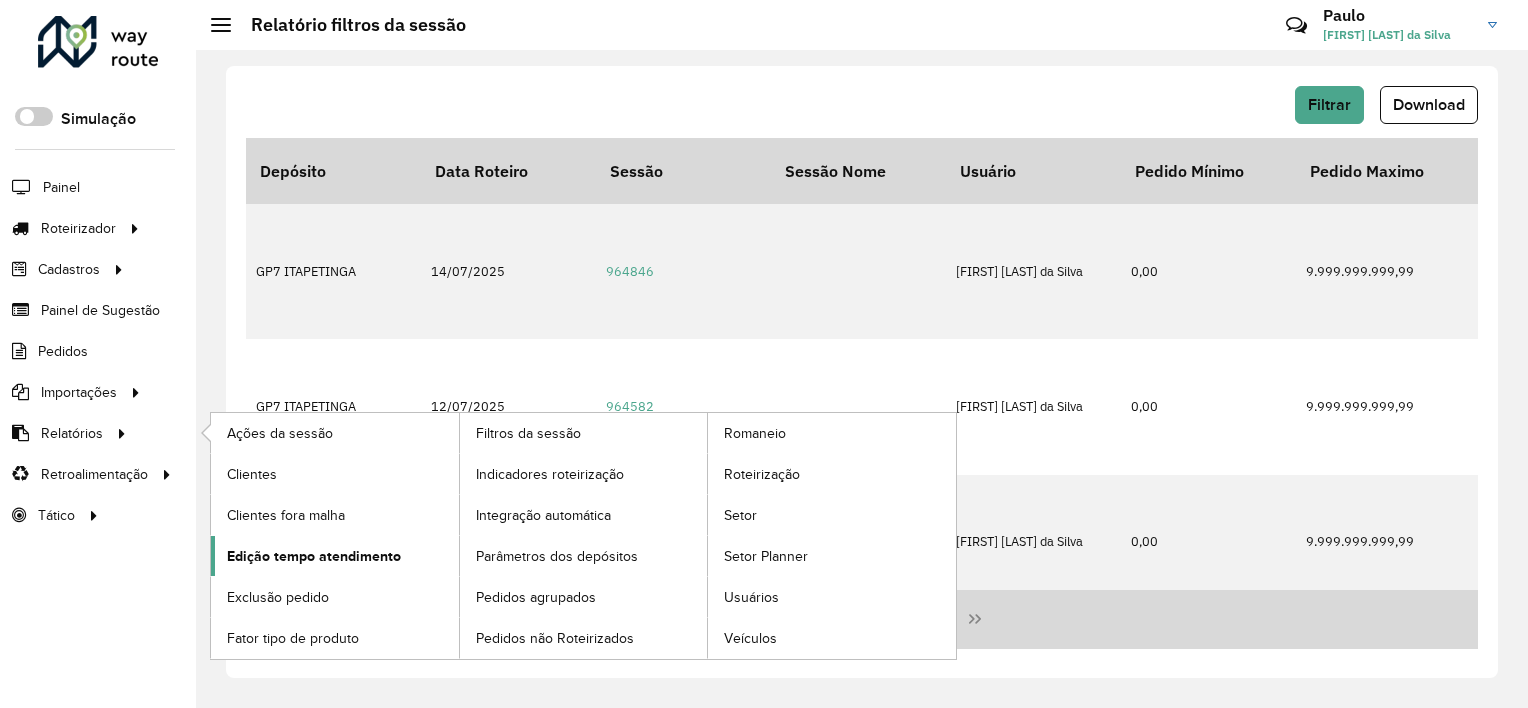 click on "Edição tempo atendimento" 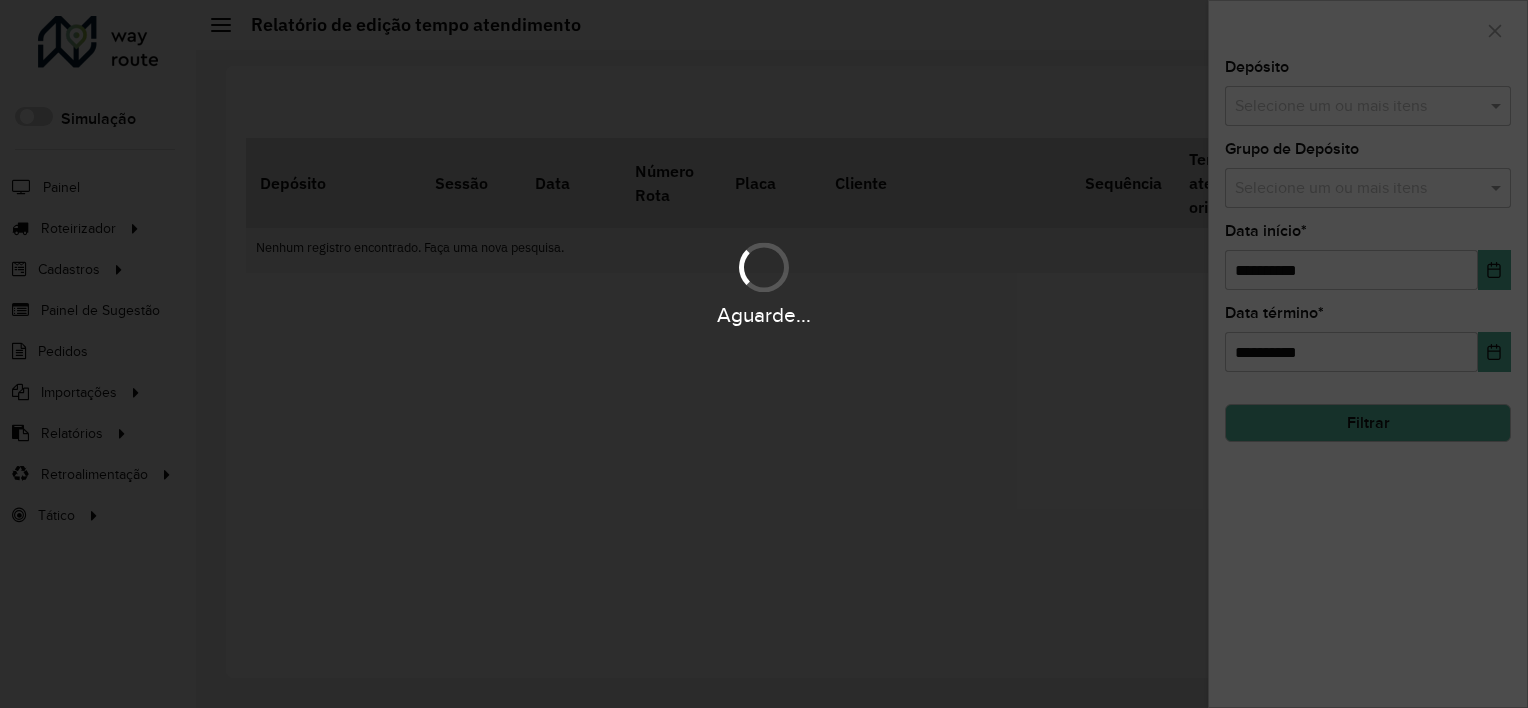 click on "Aguarde..." at bounding box center (764, 354) 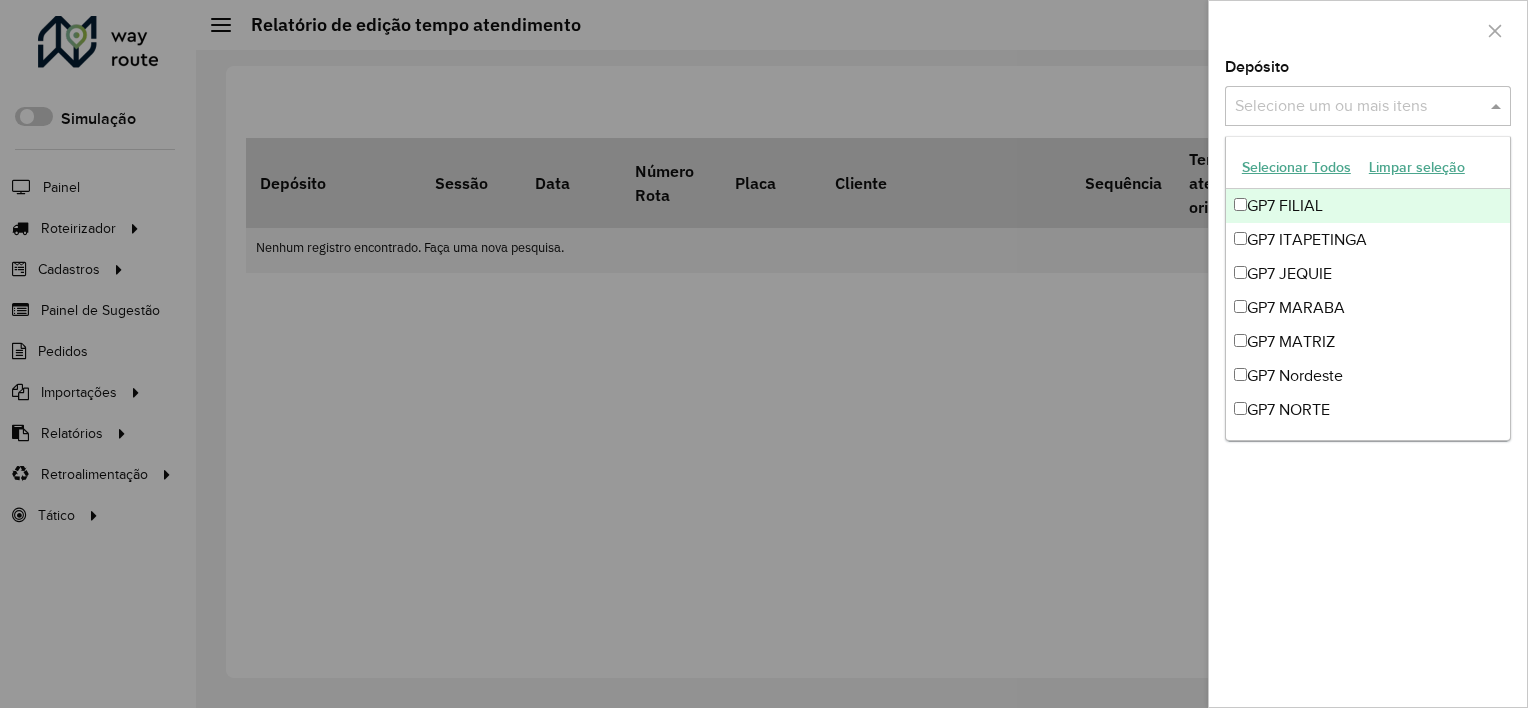 click at bounding box center [1358, 107] 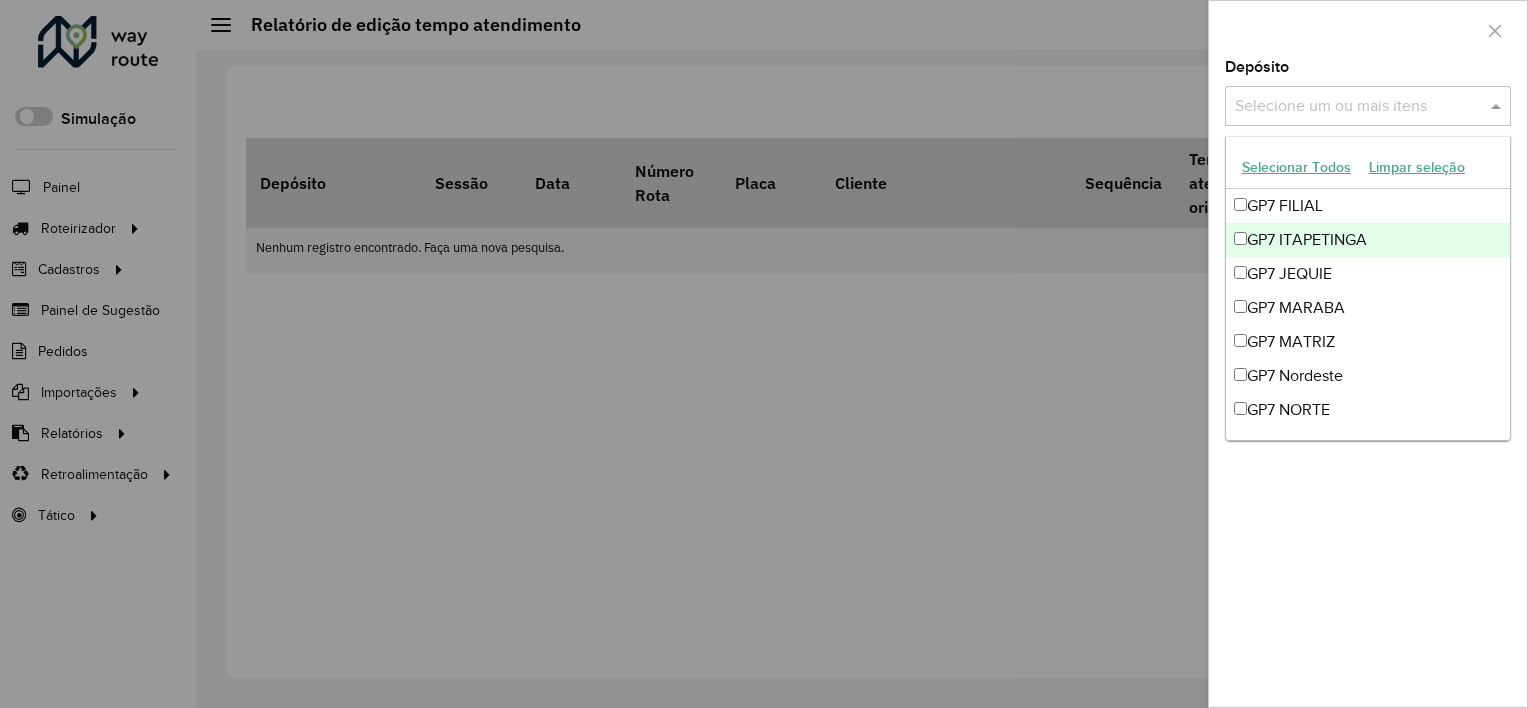 click on "GP7 ITAPETINGA" at bounding box center (1368, 240) 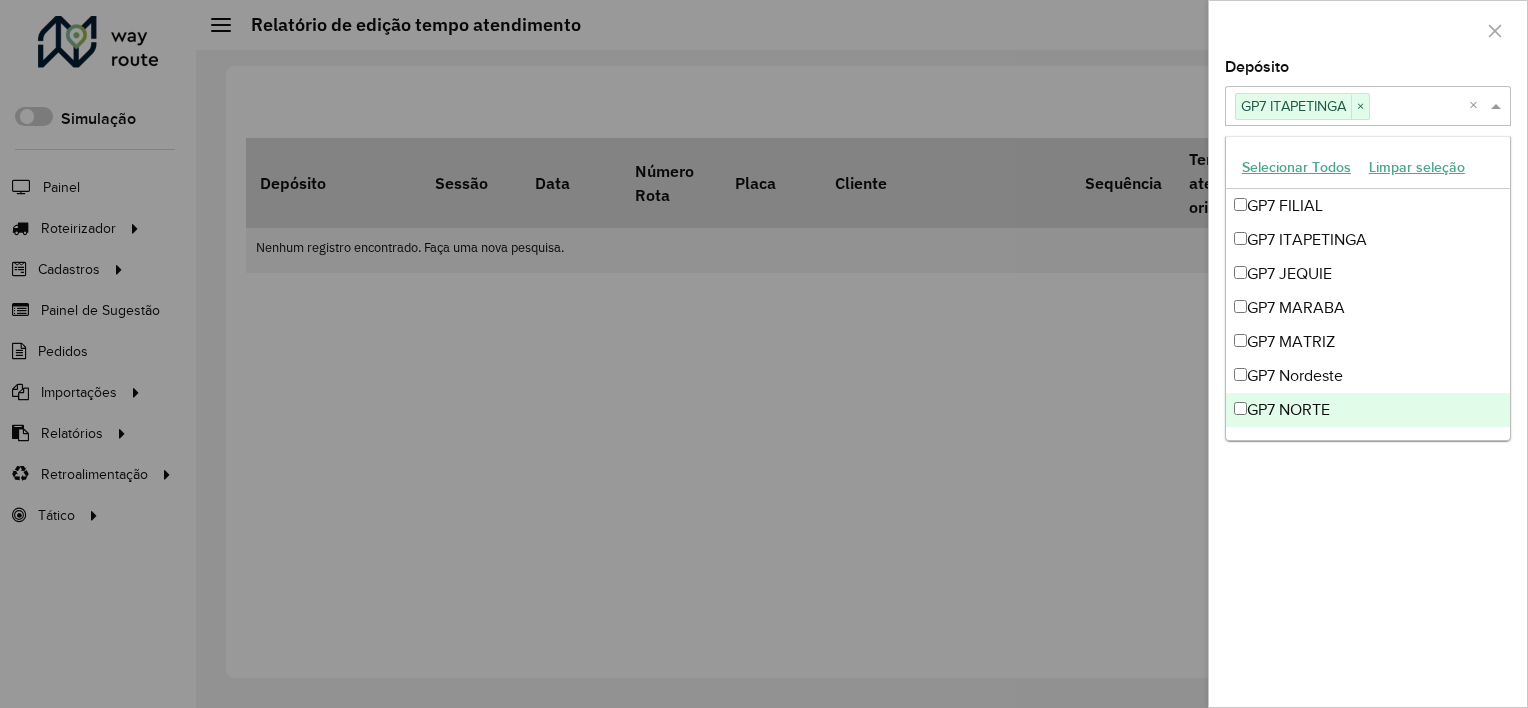 drag, startPoint x: 1371, startPoint y: 564, endPoint x: 1371, endPoint y: 508, distance: 56 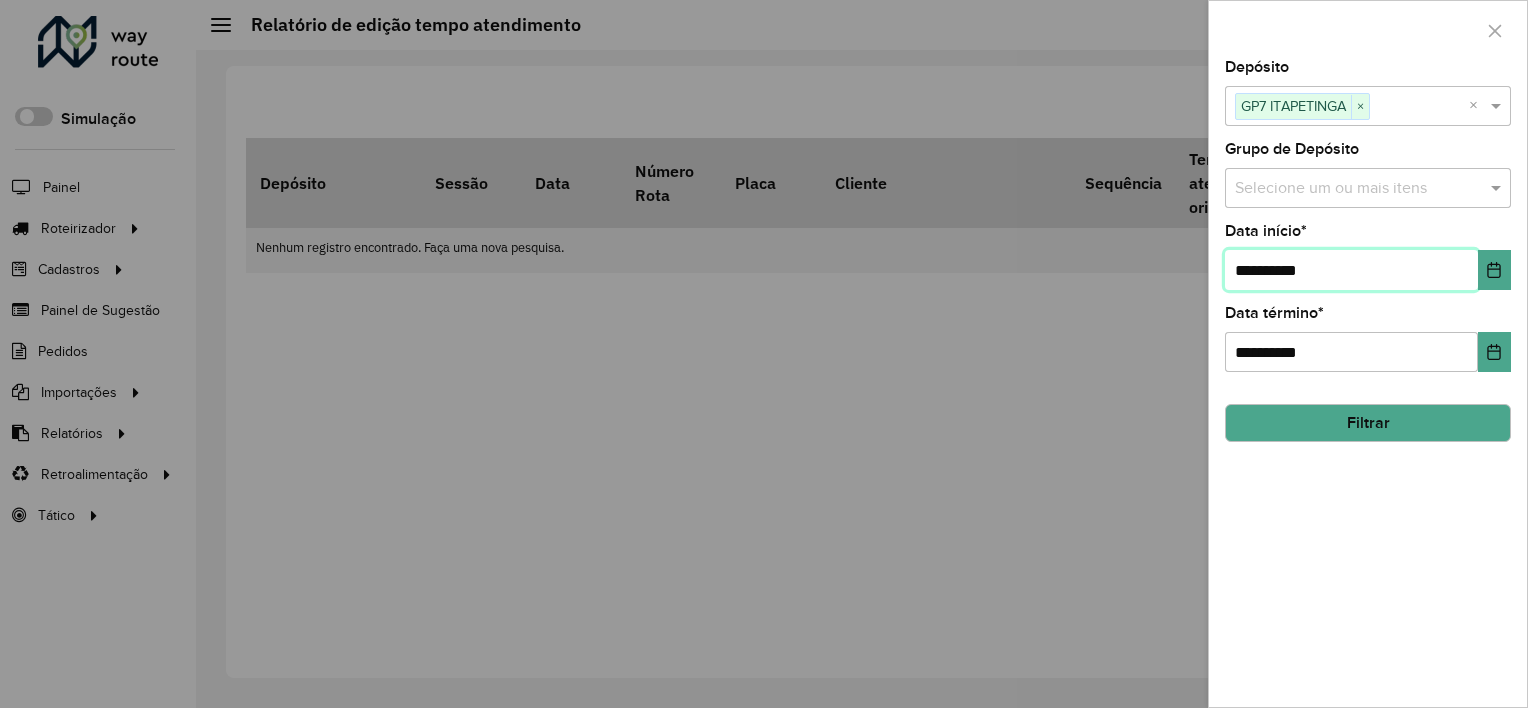 click on "**********" at bounding box center [1351, 270] 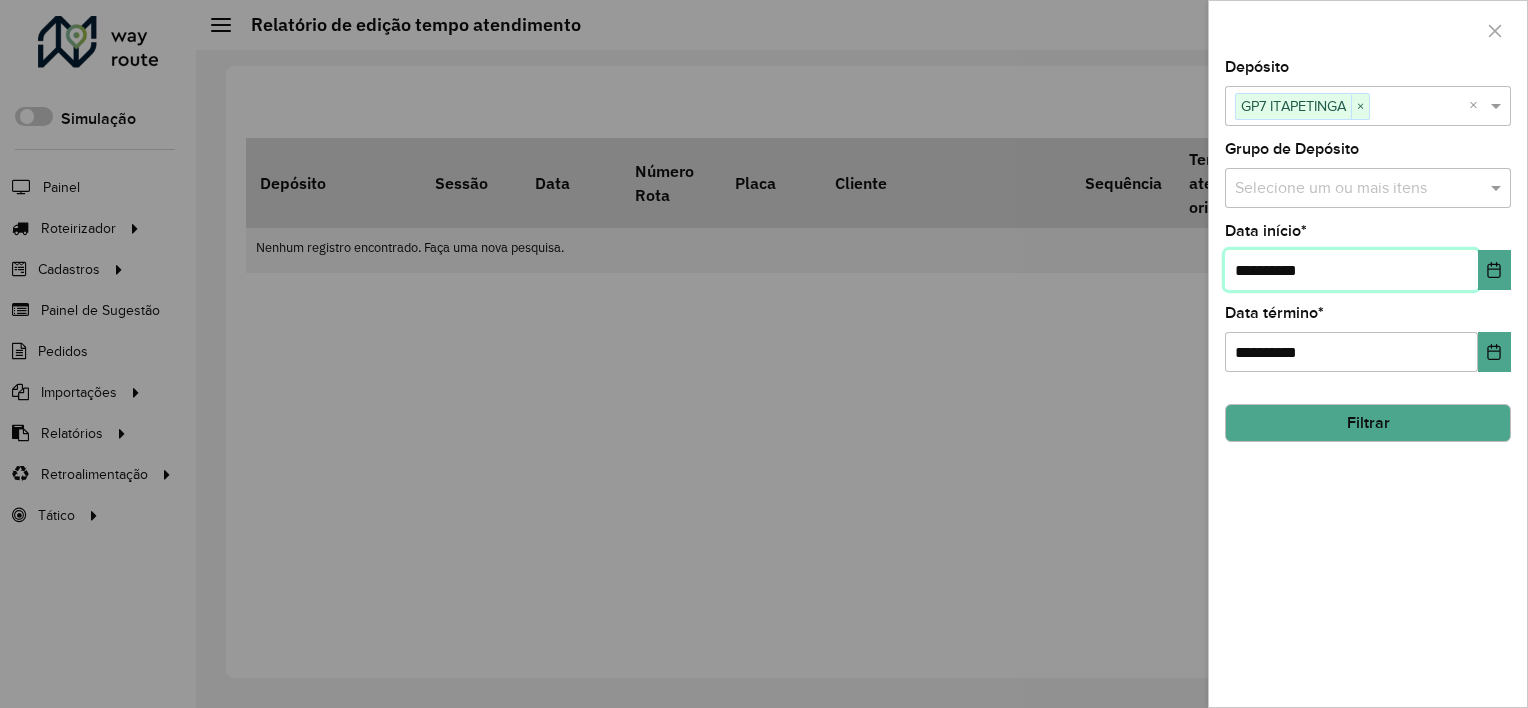 type on "**********" 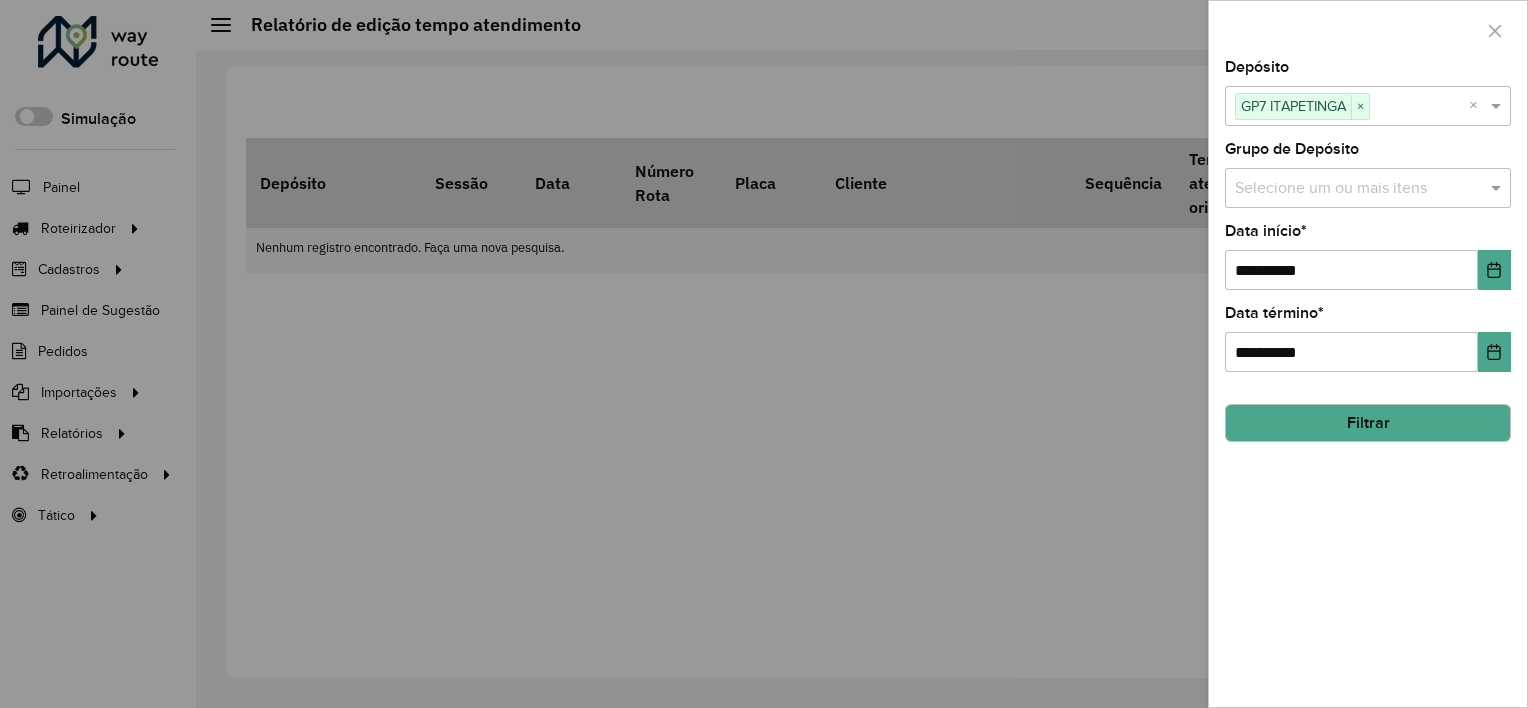 click on "**********" 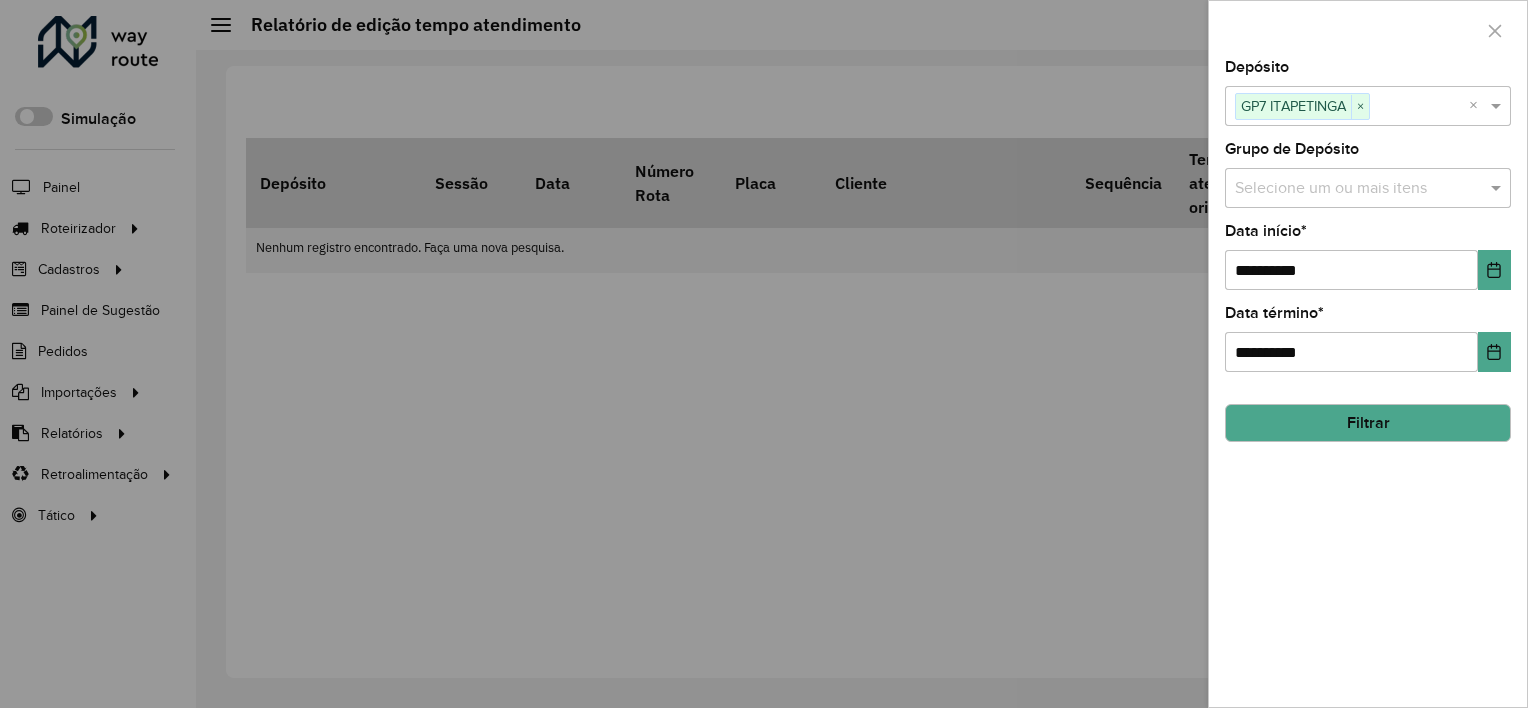 click on "Filtrar" 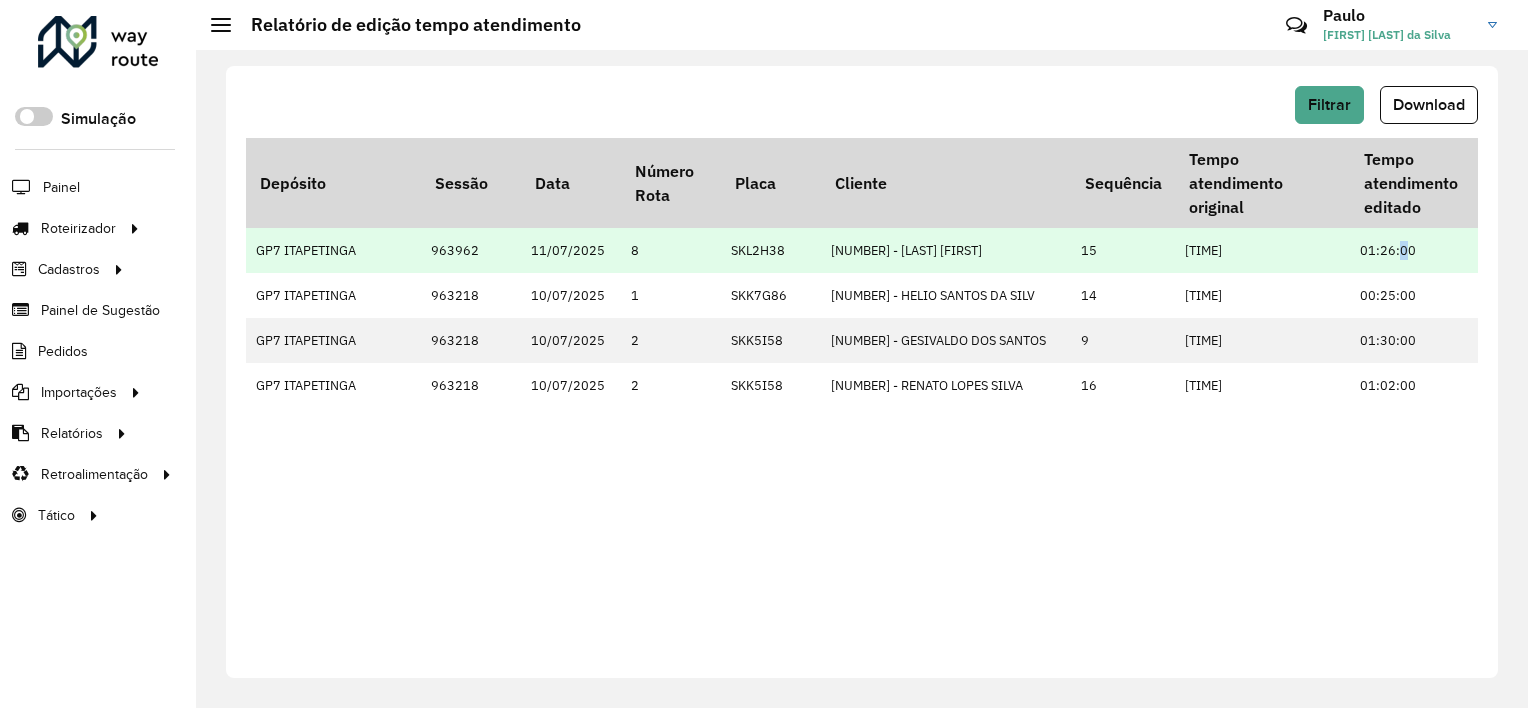 drag, startPoint x: 1406, startPoint y: 256, endPoint x: 1393, endPoint y: 260, distance: 13.601471 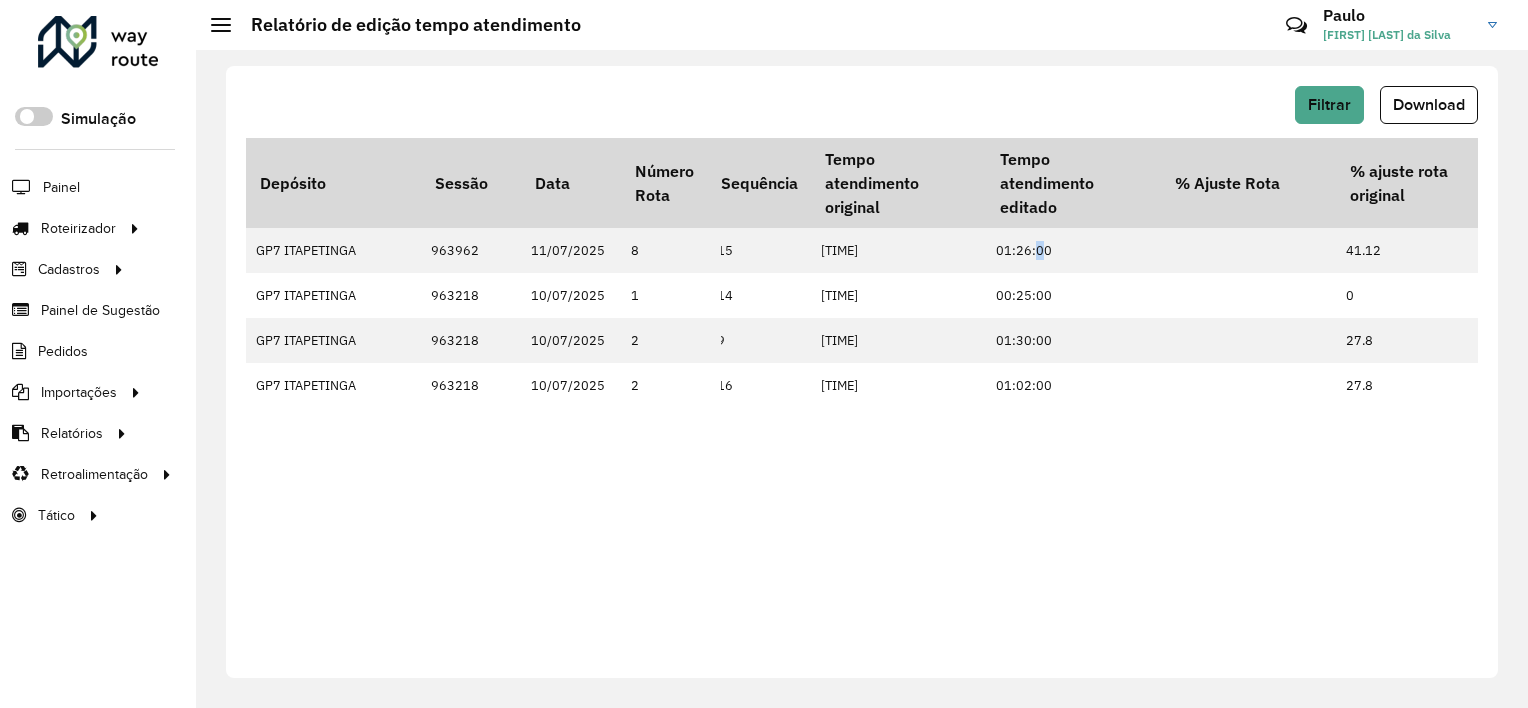 scroll, scrollTop: 0, scrollLeft: 0, axis: both 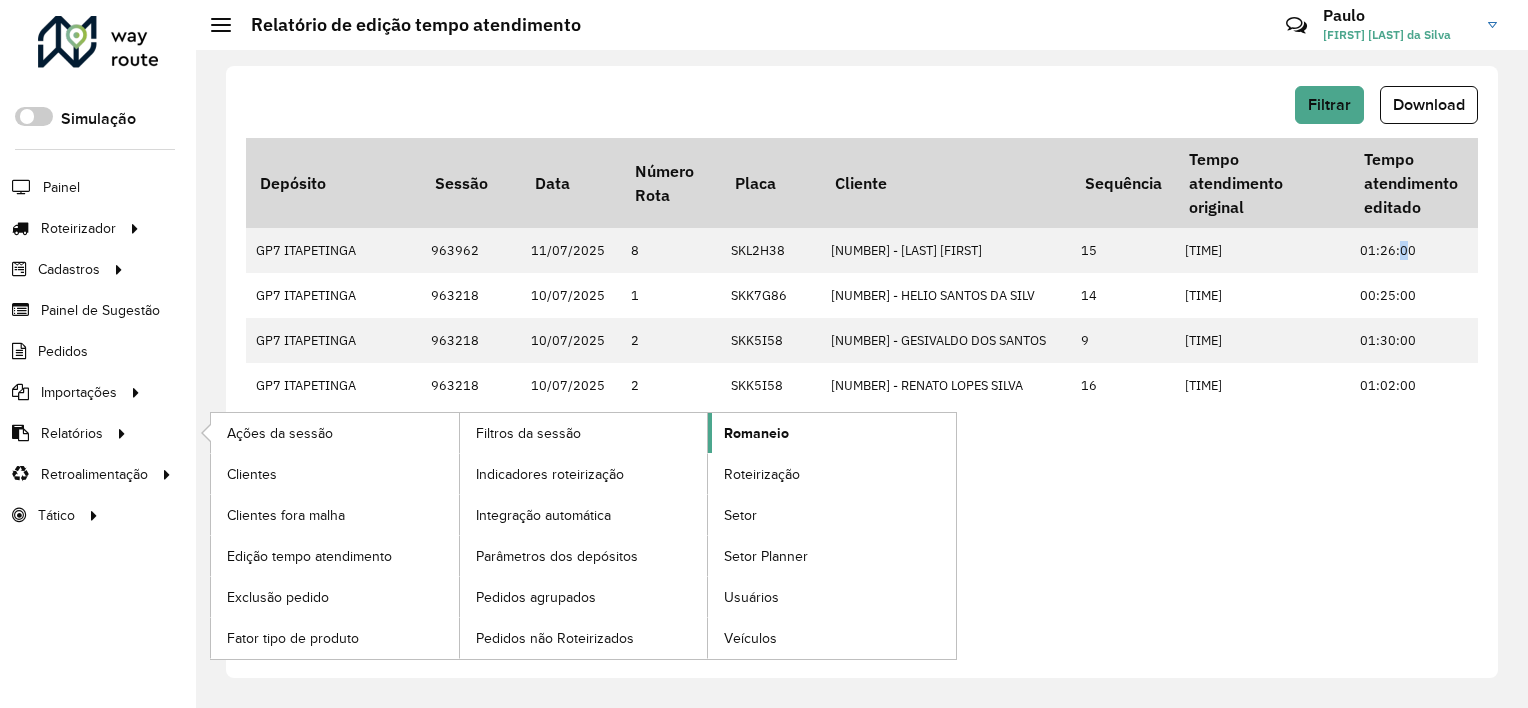 click on "Romaneio" 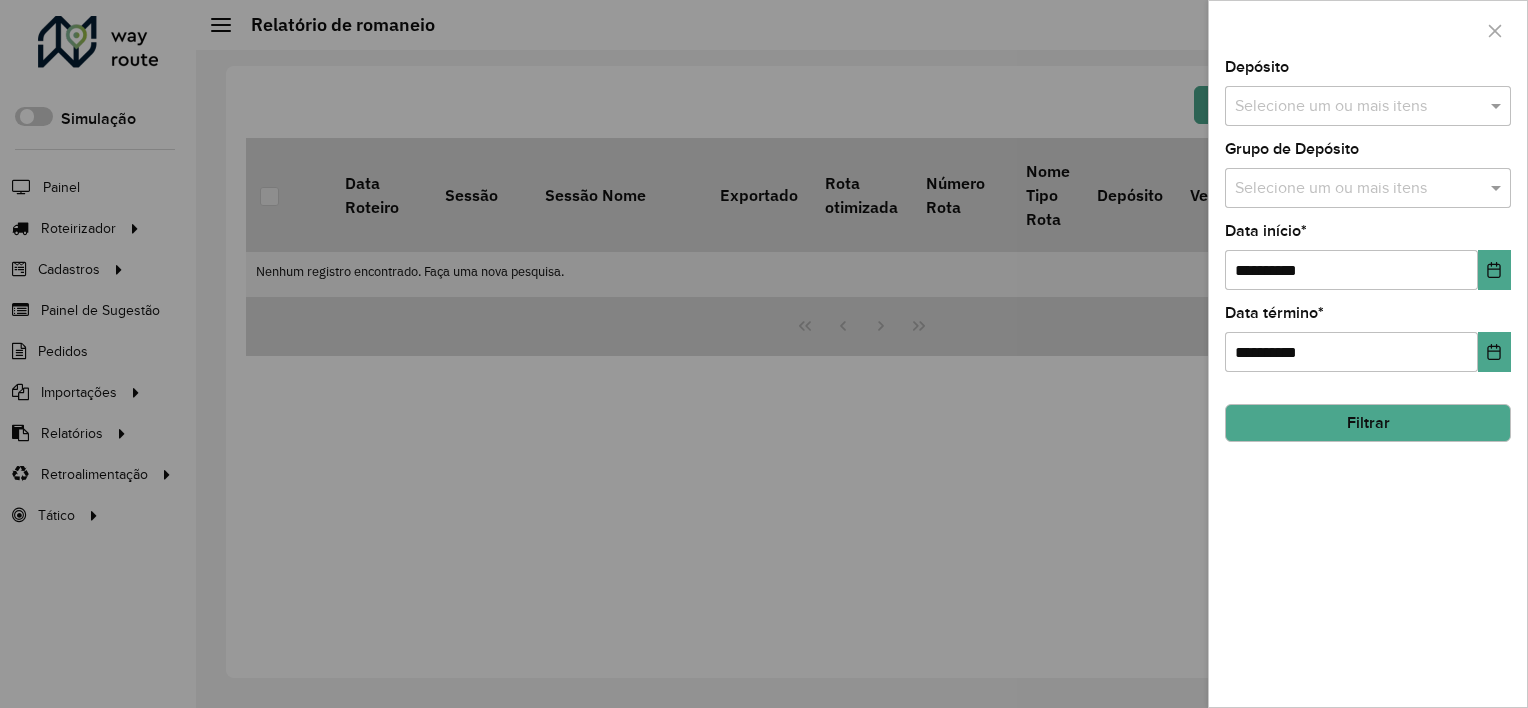 click at bounding box center (1358, 107) 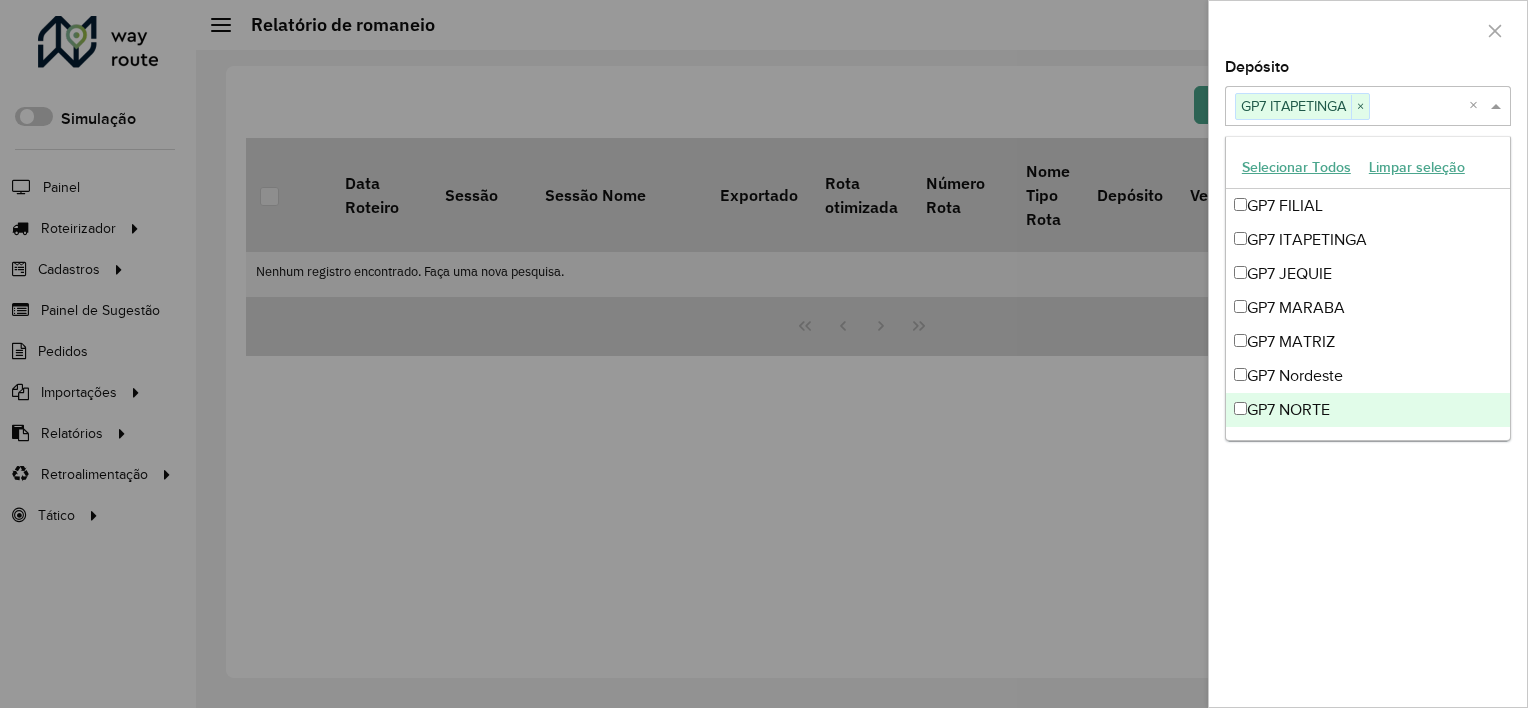 click on "**********" 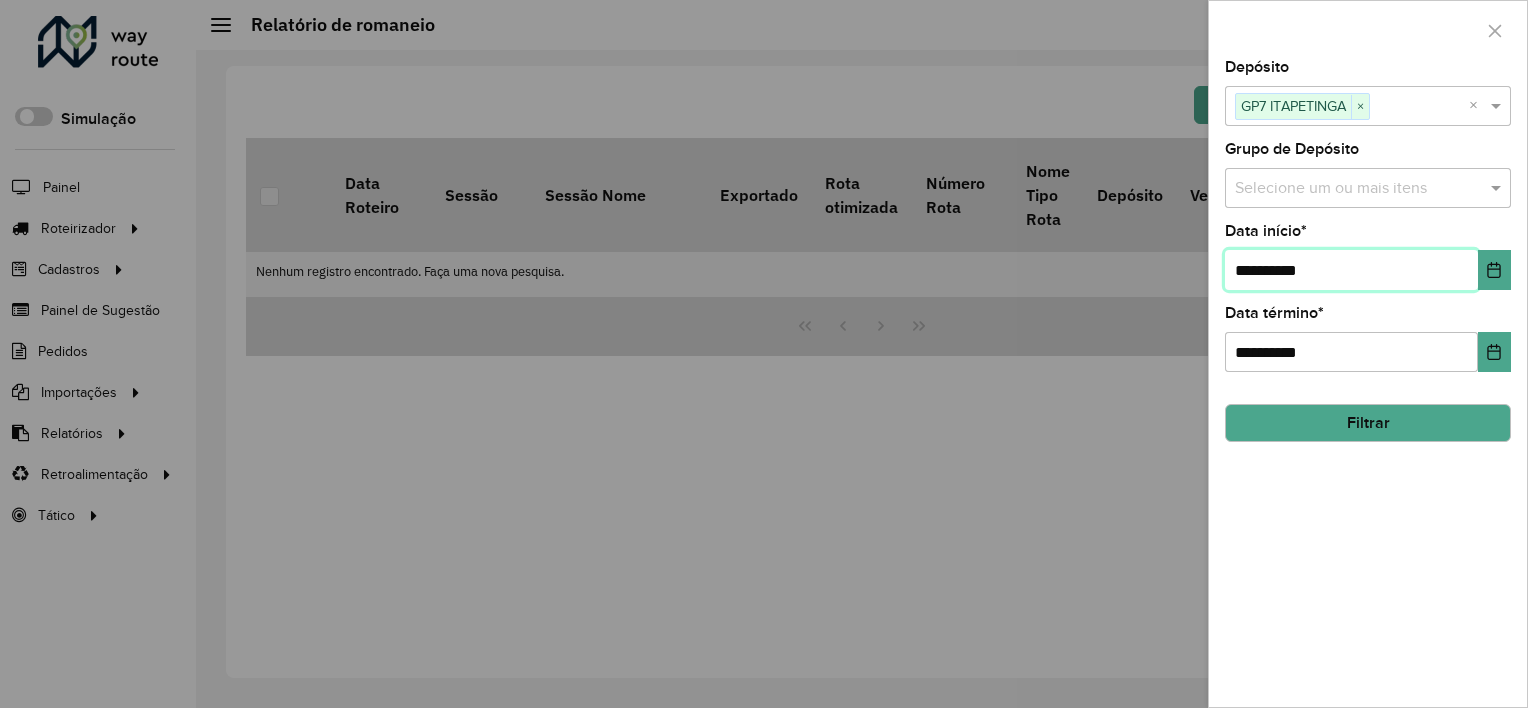 click on "**********" at bounding box center [1351, 270] 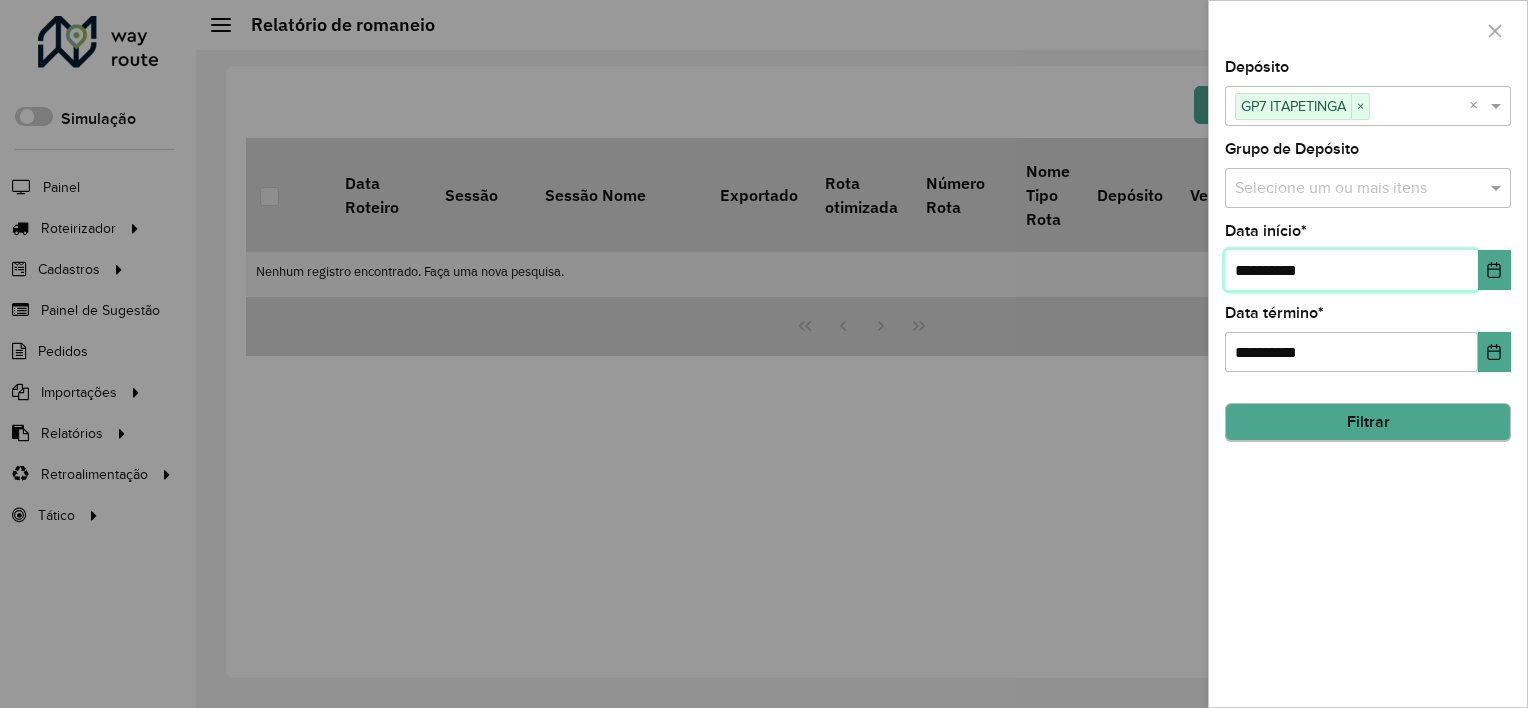 type on "**********" 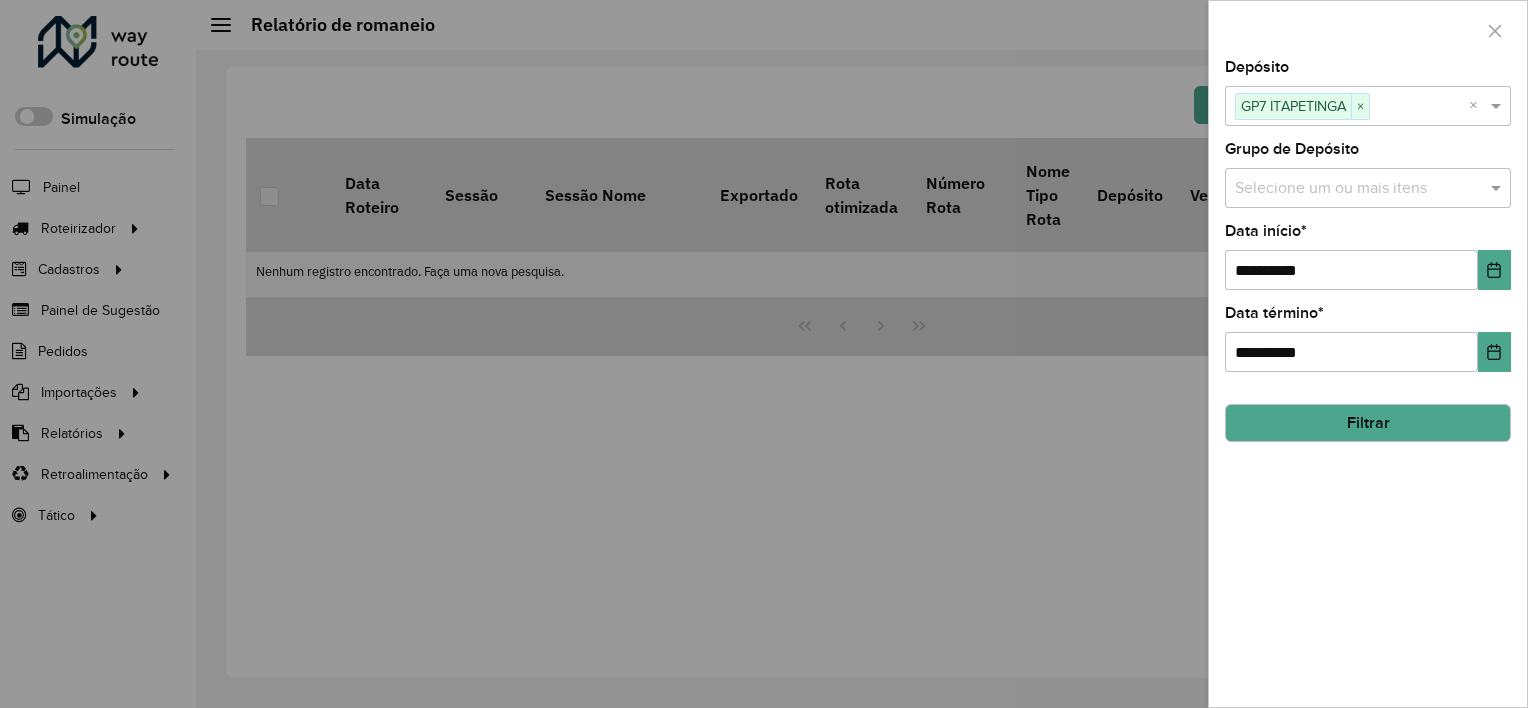 click on "Filtrar" 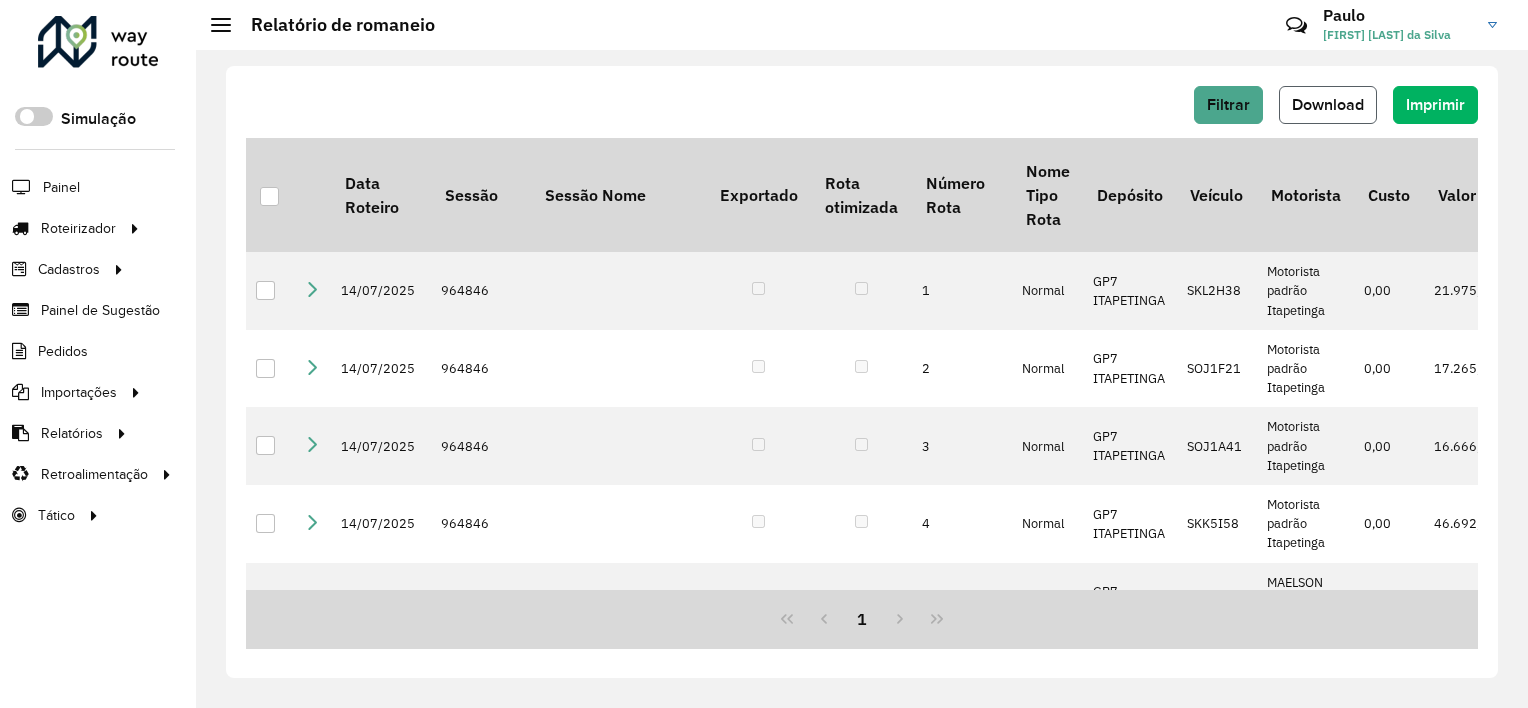 click on "Download" 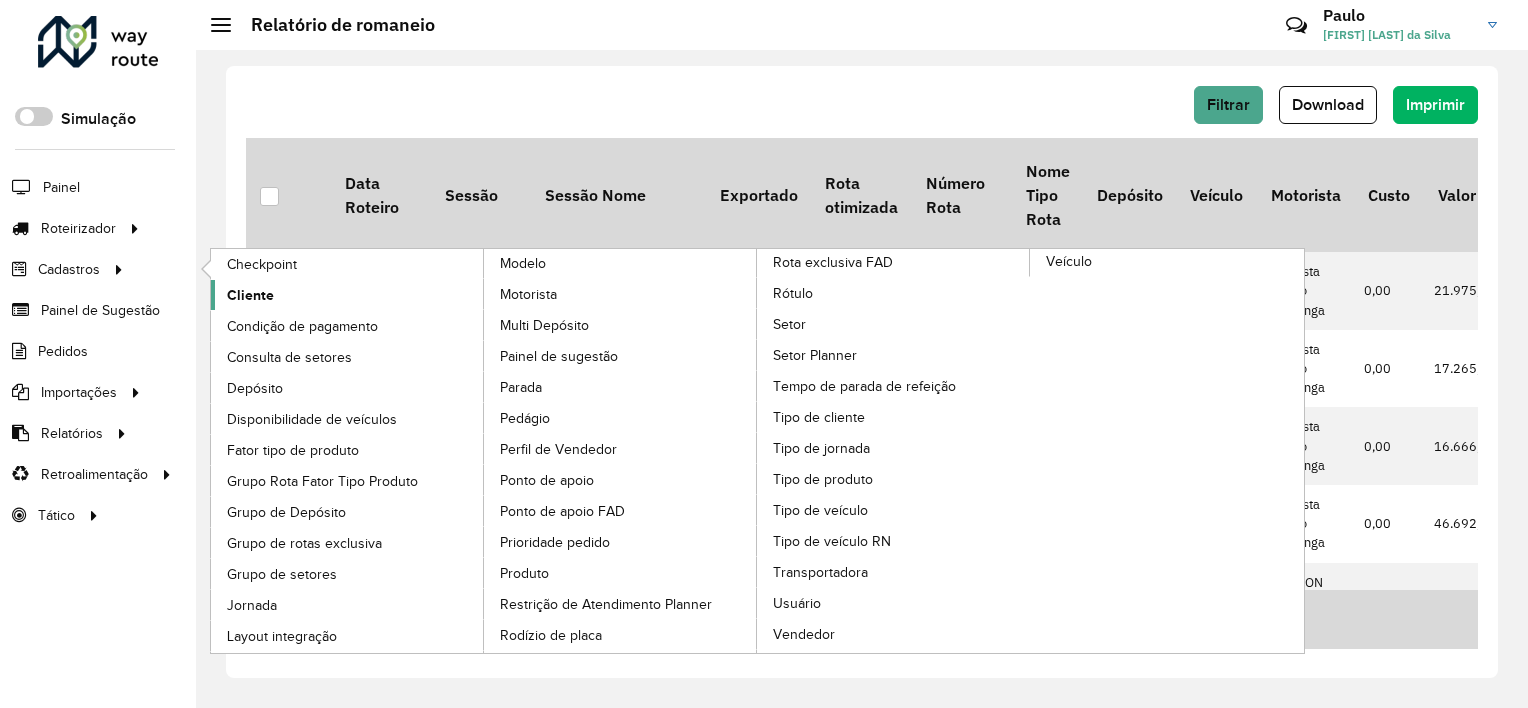 click on "Cliente" 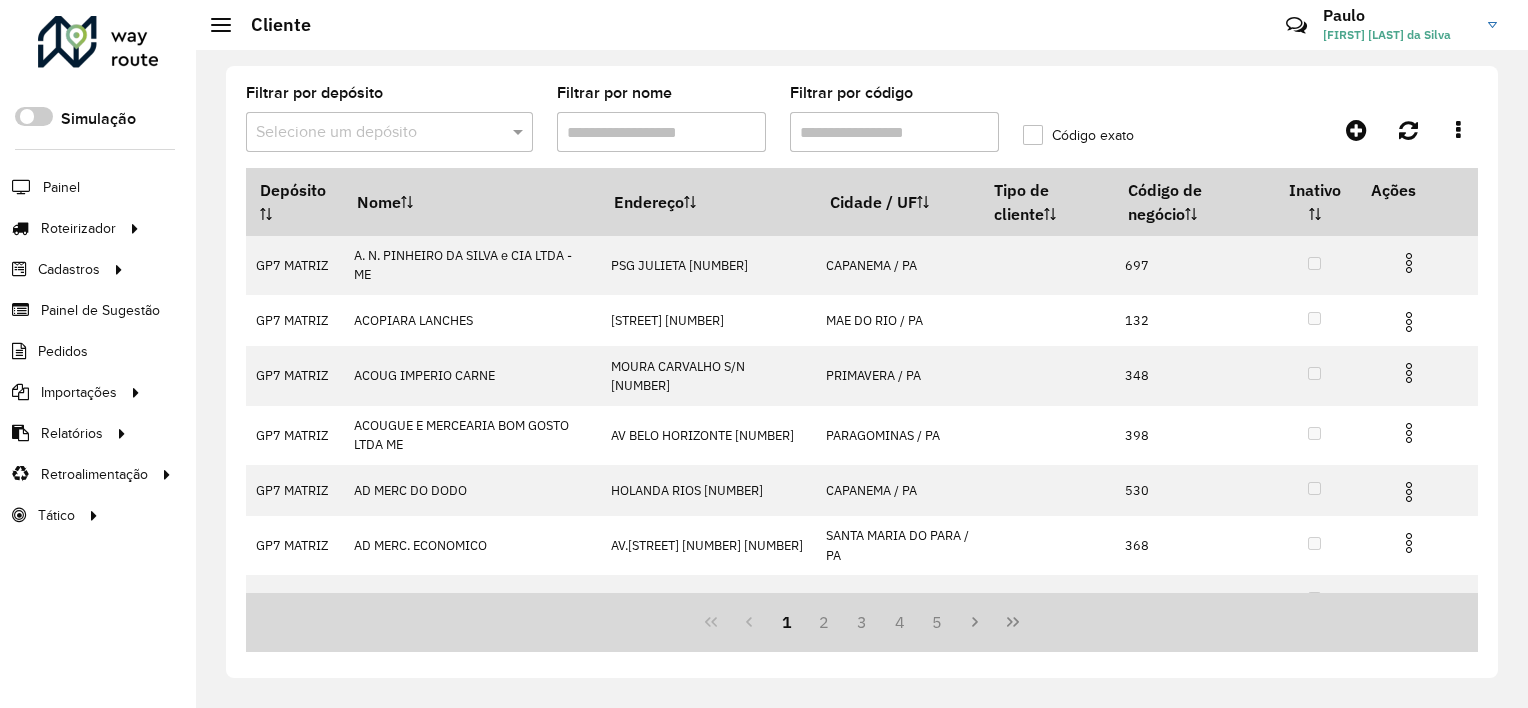click on "Filtrar por código" at bounding box center [894, 132] 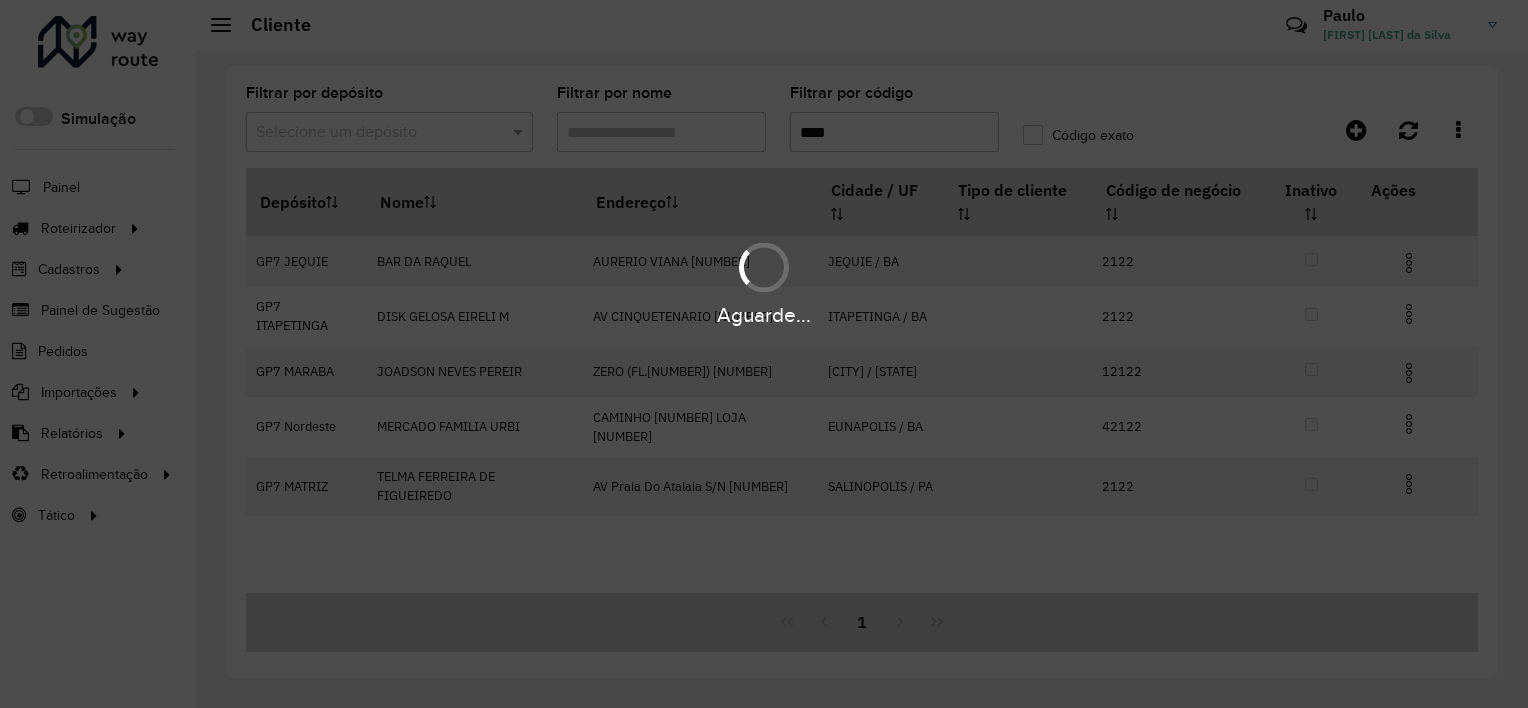 type on "****" 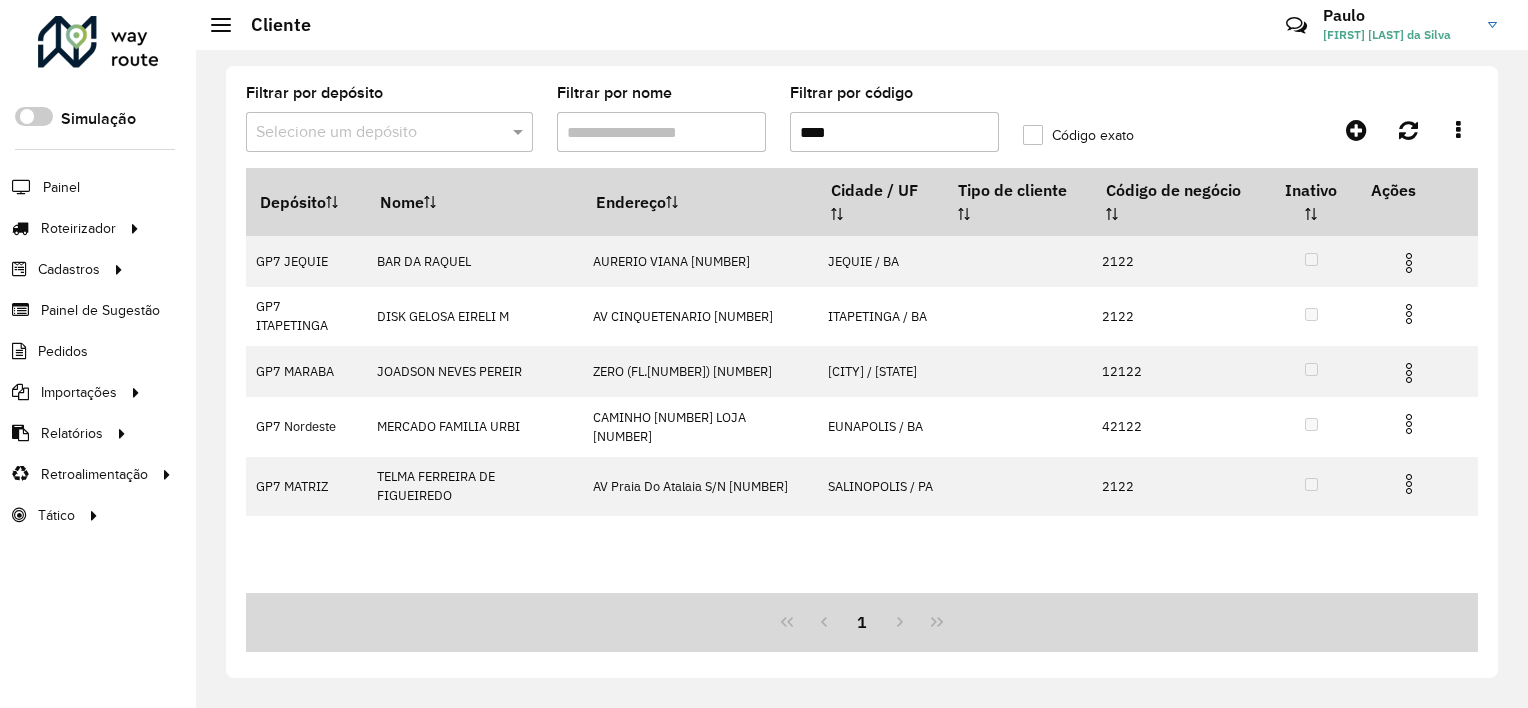 click on "Código exato" 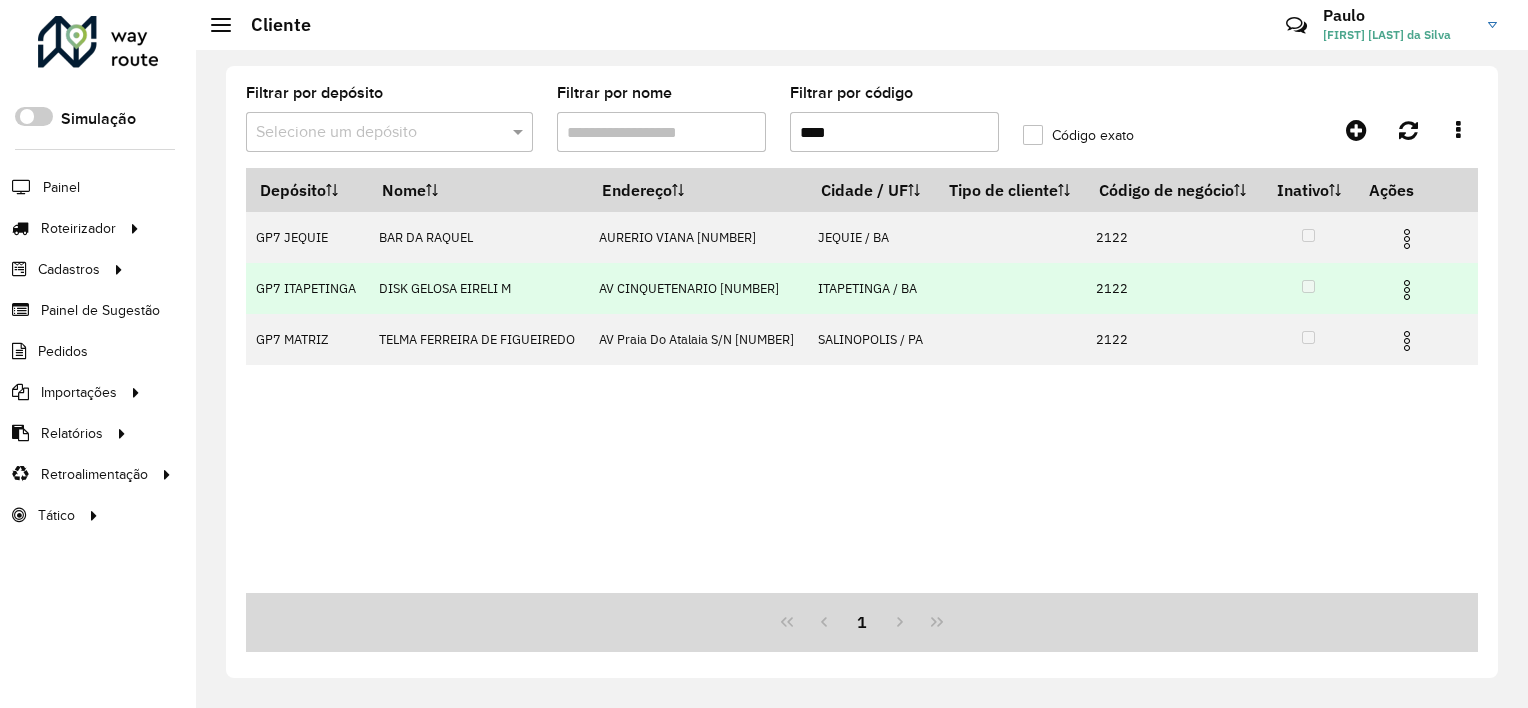 click at bounding box center [1407, 290] 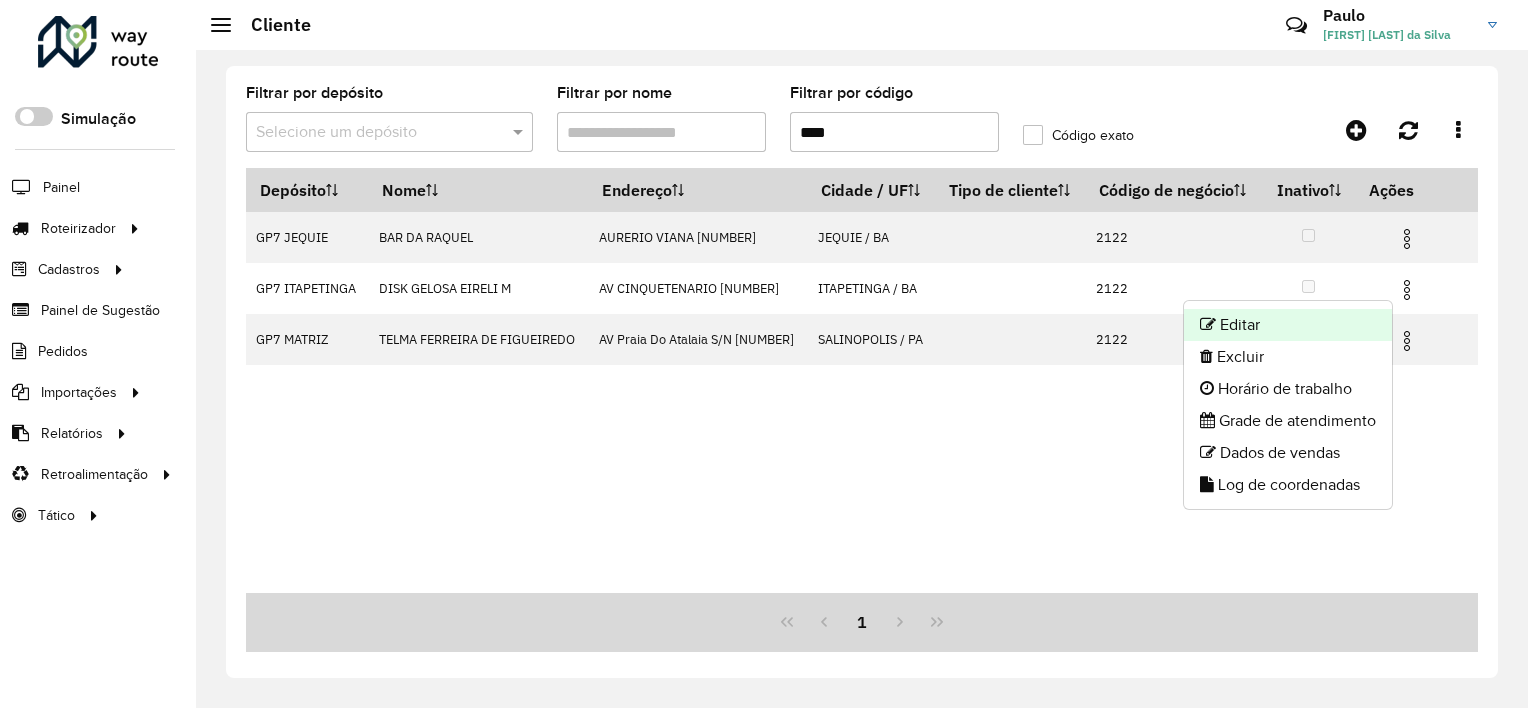 click on "Editar" 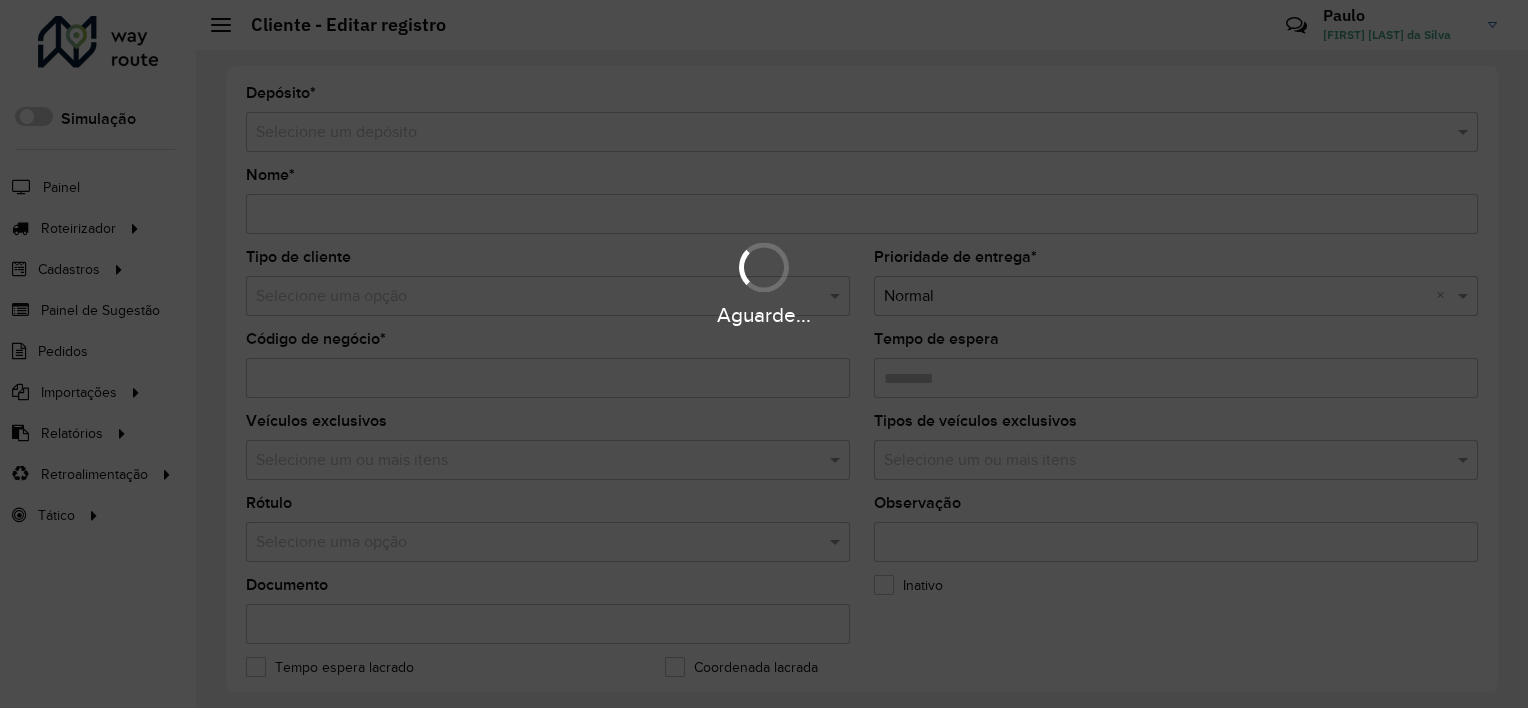 type on "**********" 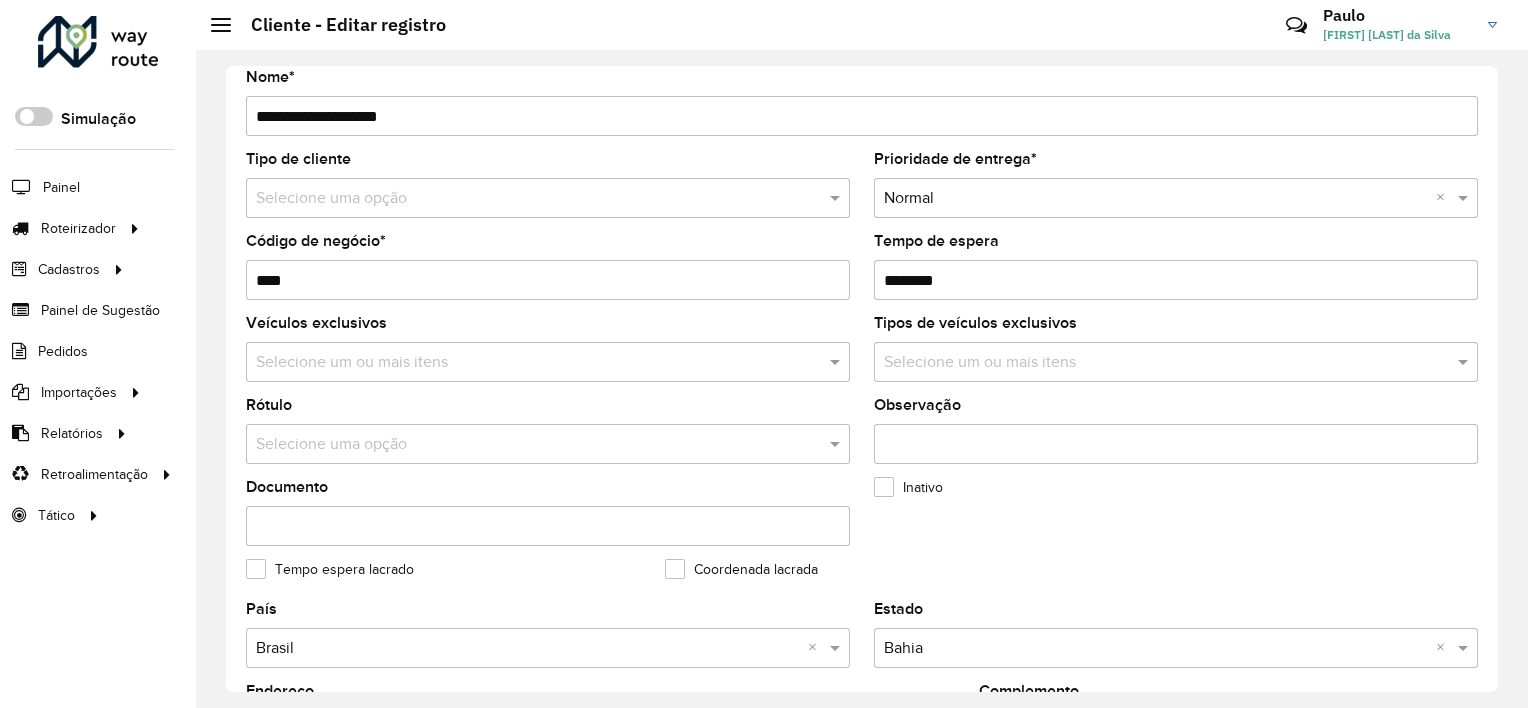 scroll, scrollTop: 0, scrollLeft: 0, axis: both 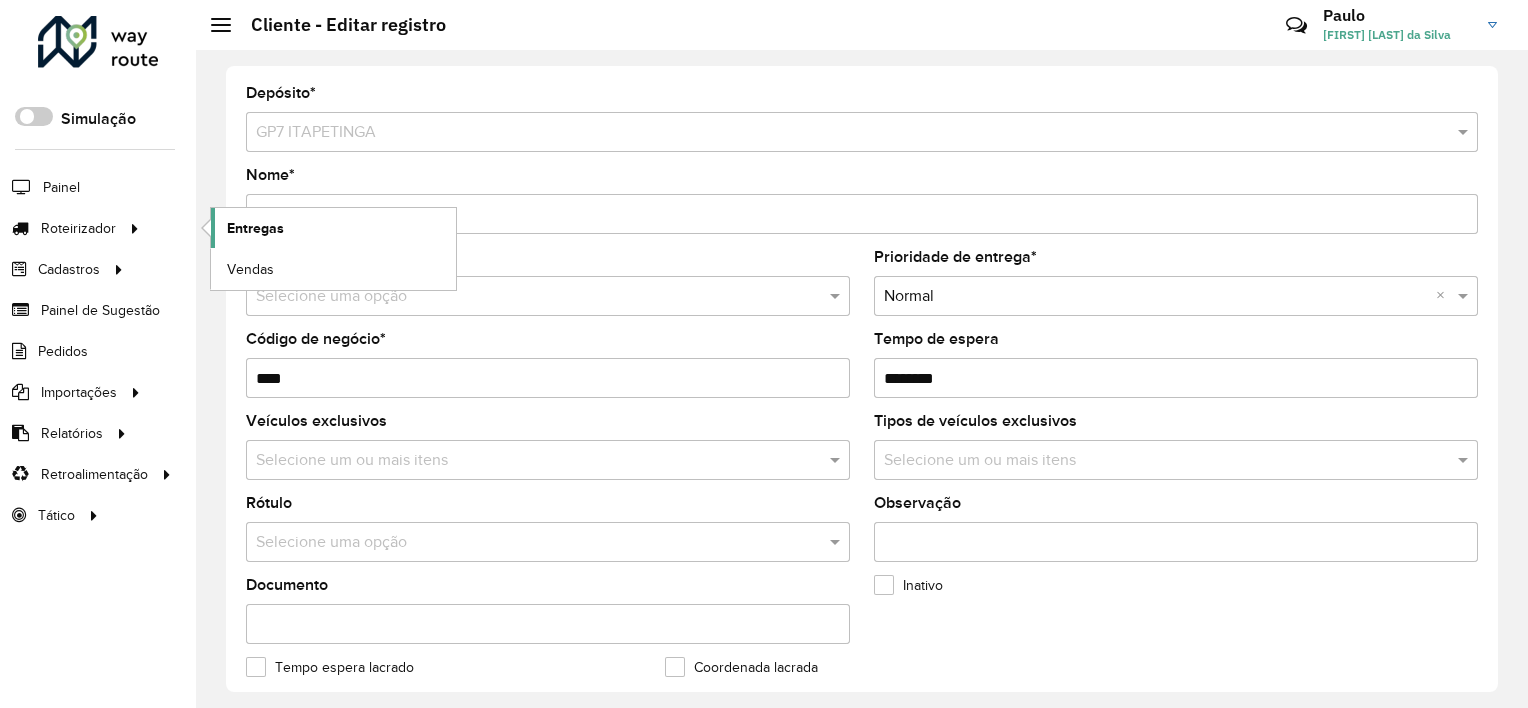 click on "Entregas" 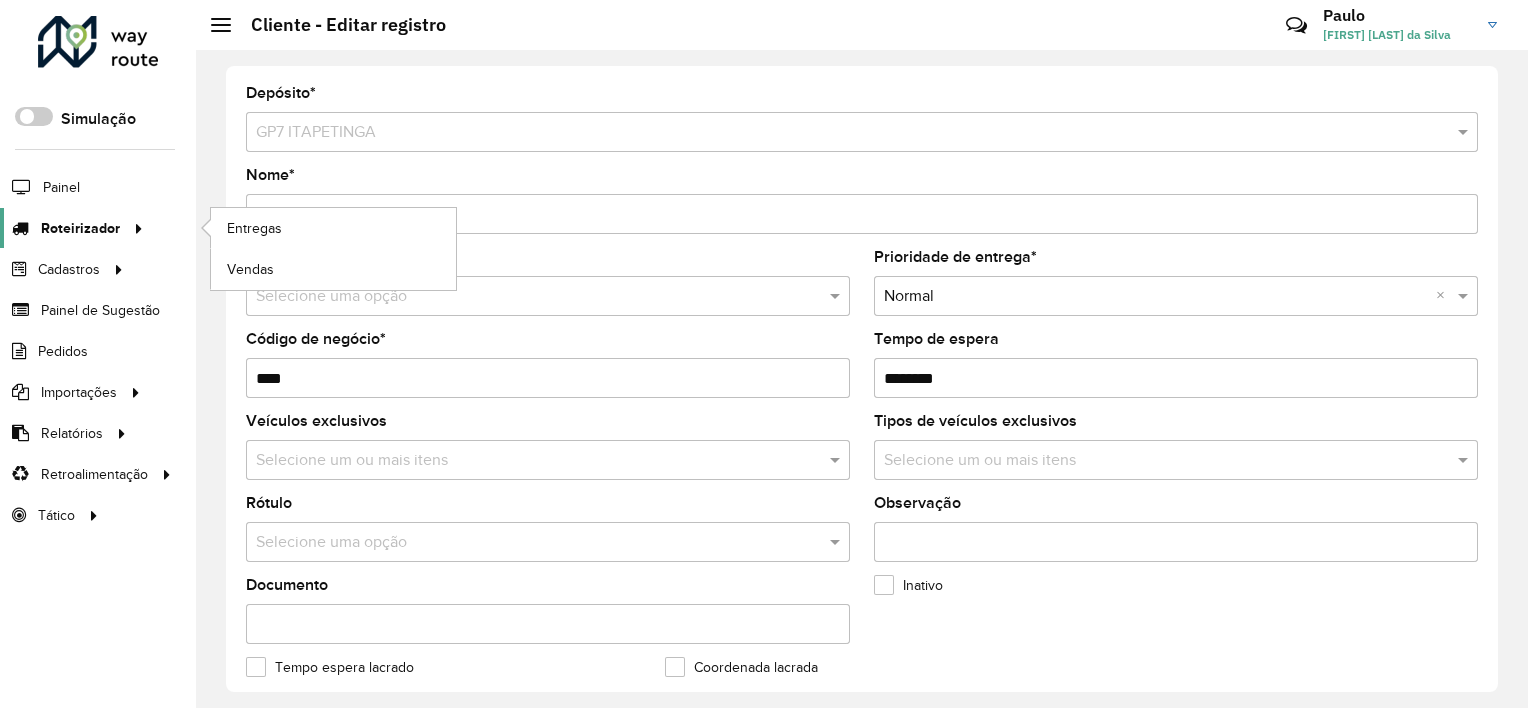 click on "Roteirizador" 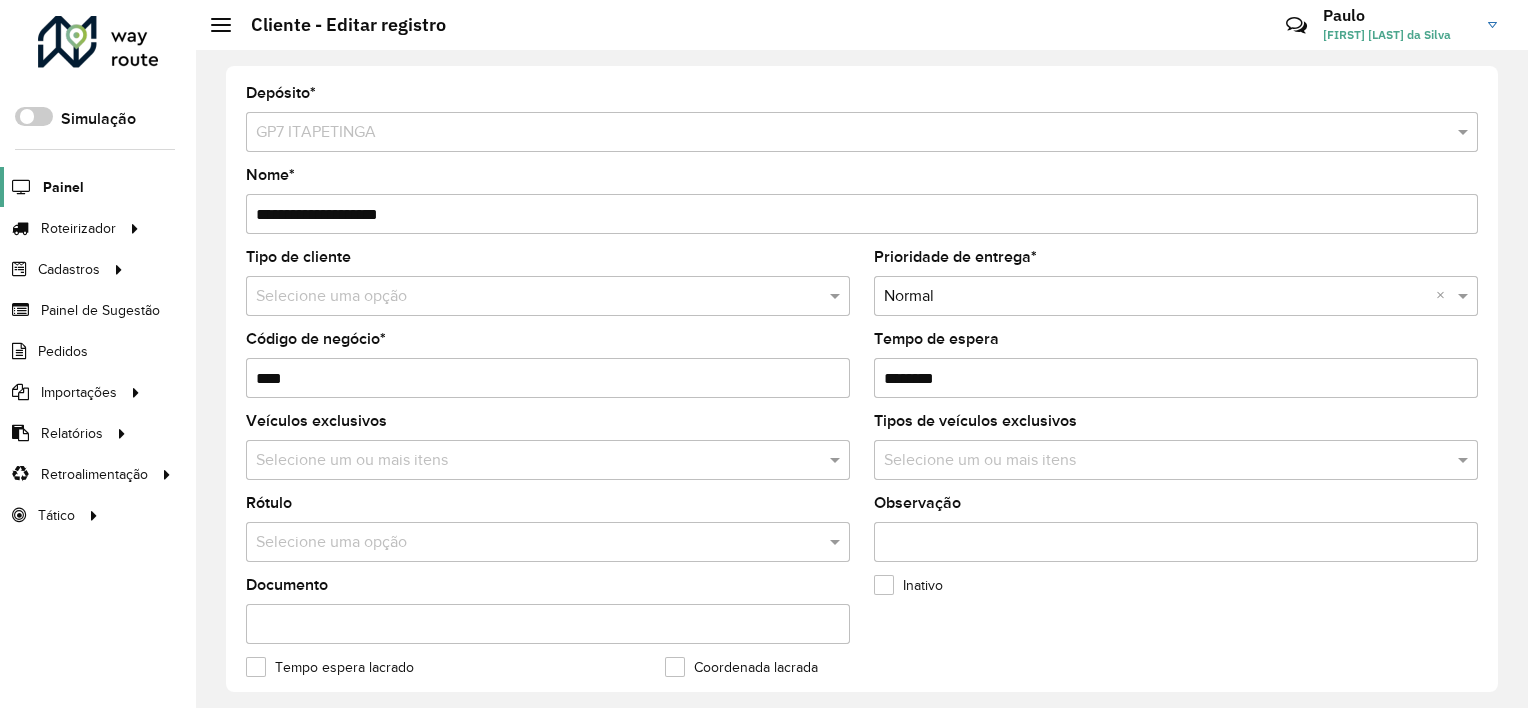click on "Painel" 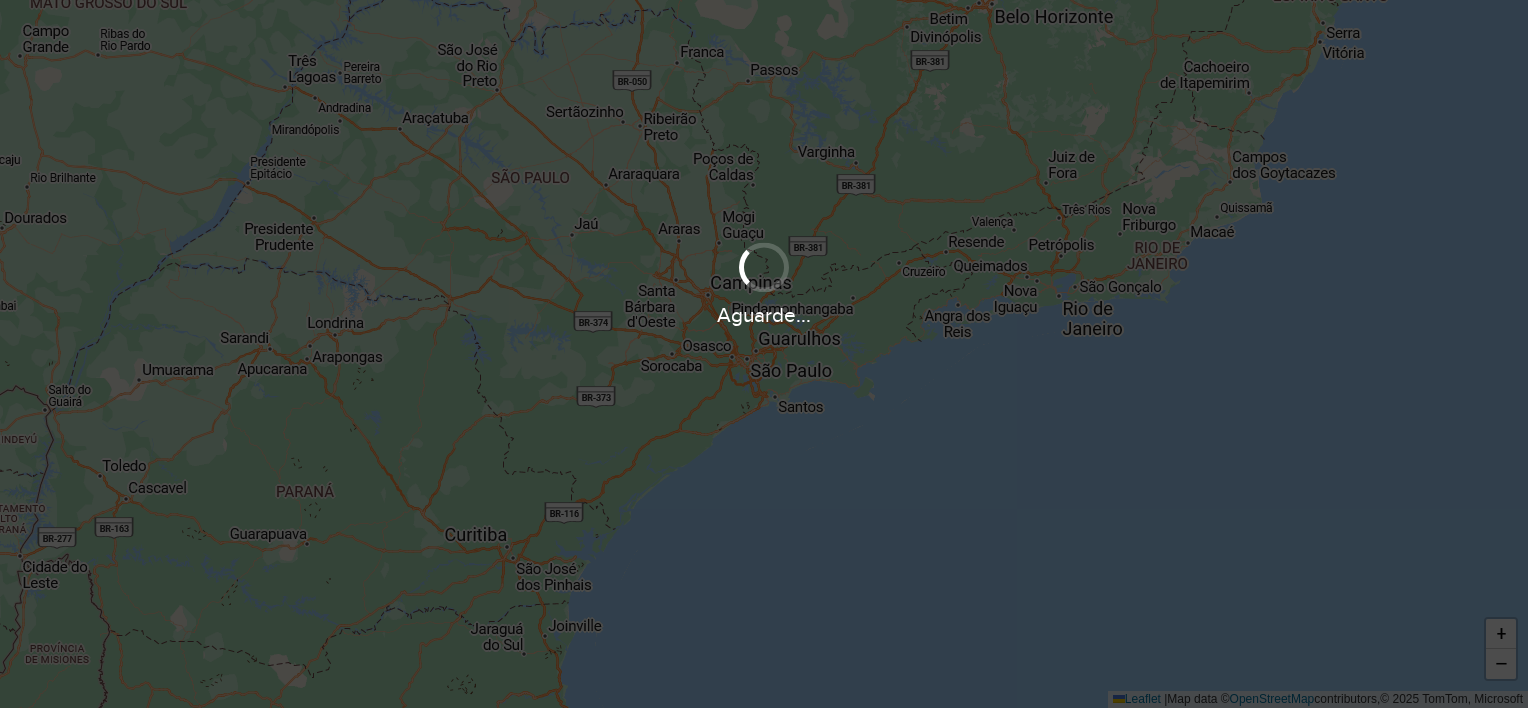 scroll, scrollTop: 0, scrollLeft: 0, axis: both 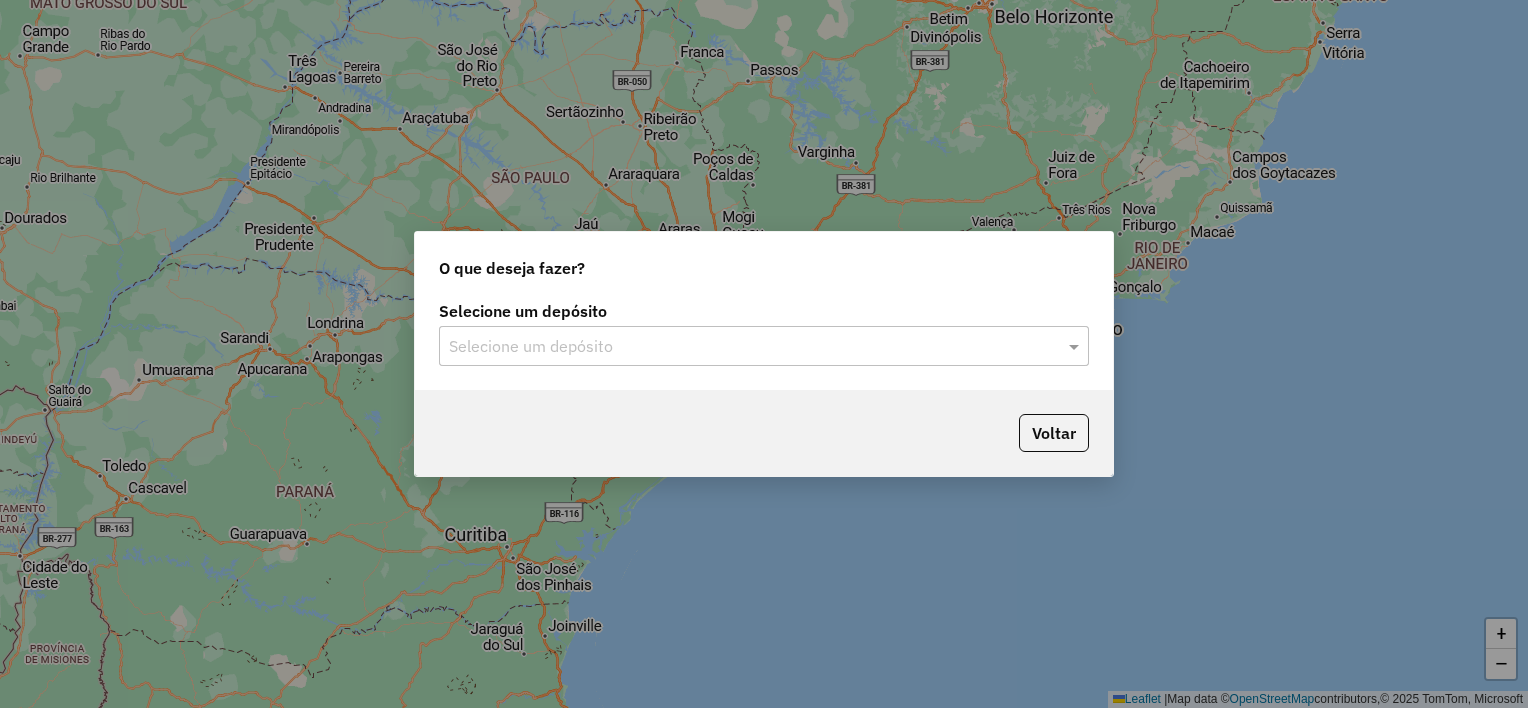 click 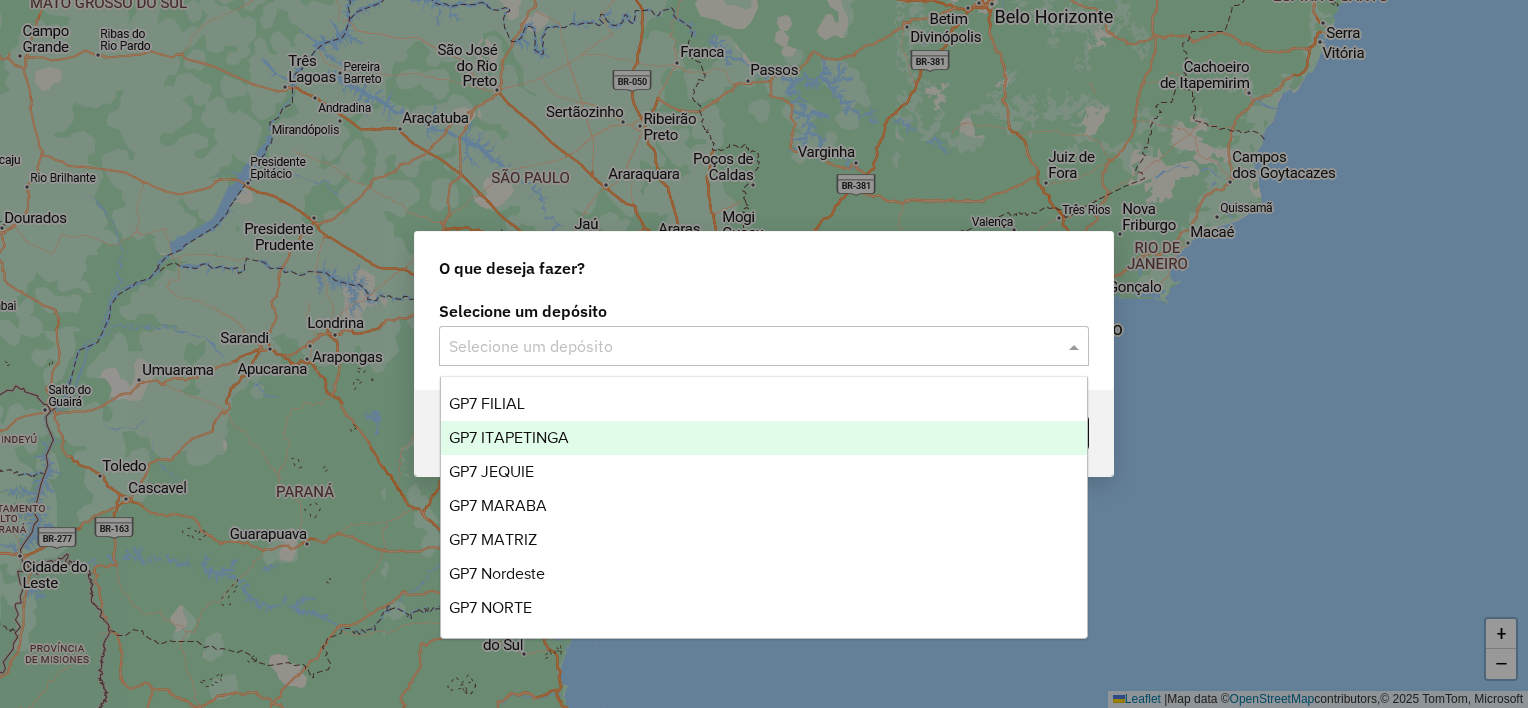 click on "GP7 ITAPETINGA" at bounding box center [509, 437] 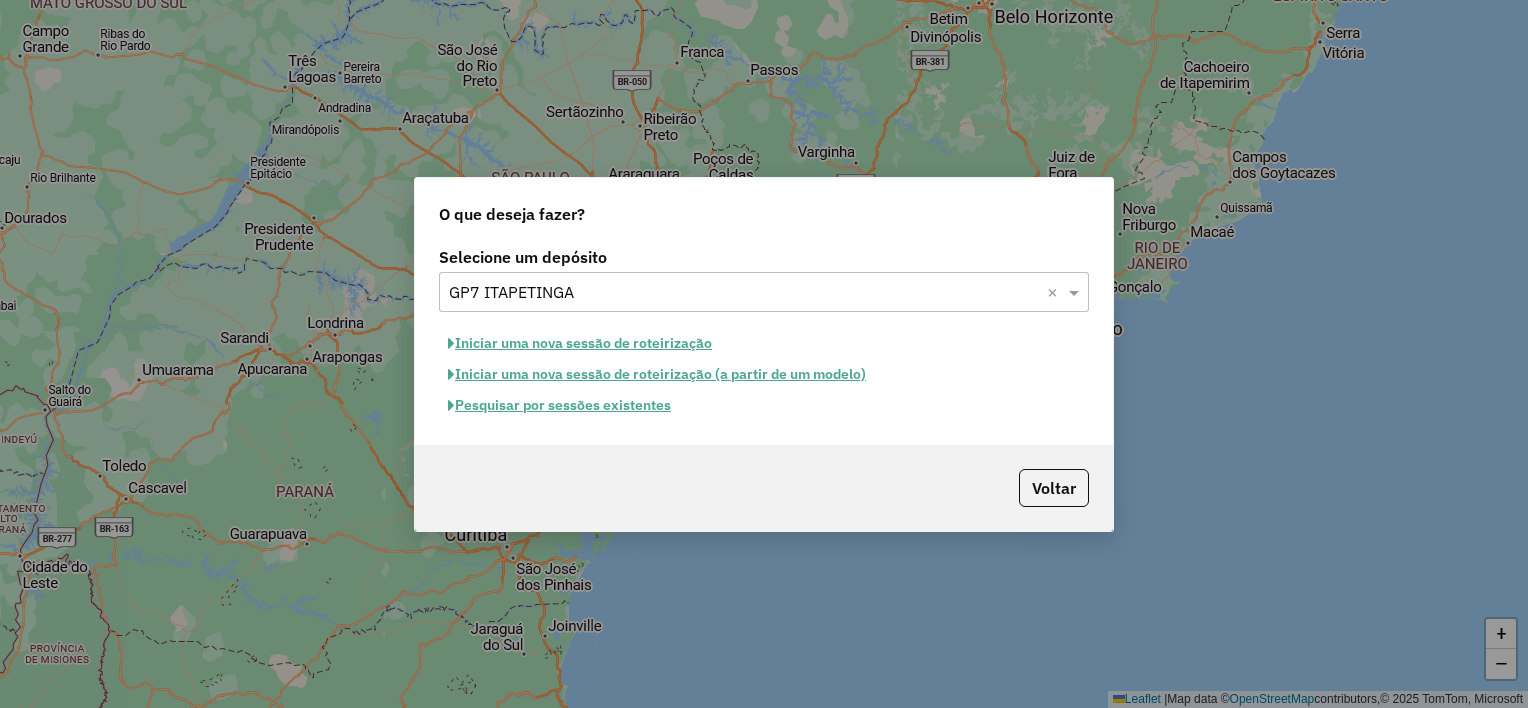 click on "Pesquisar por sessões existentes" 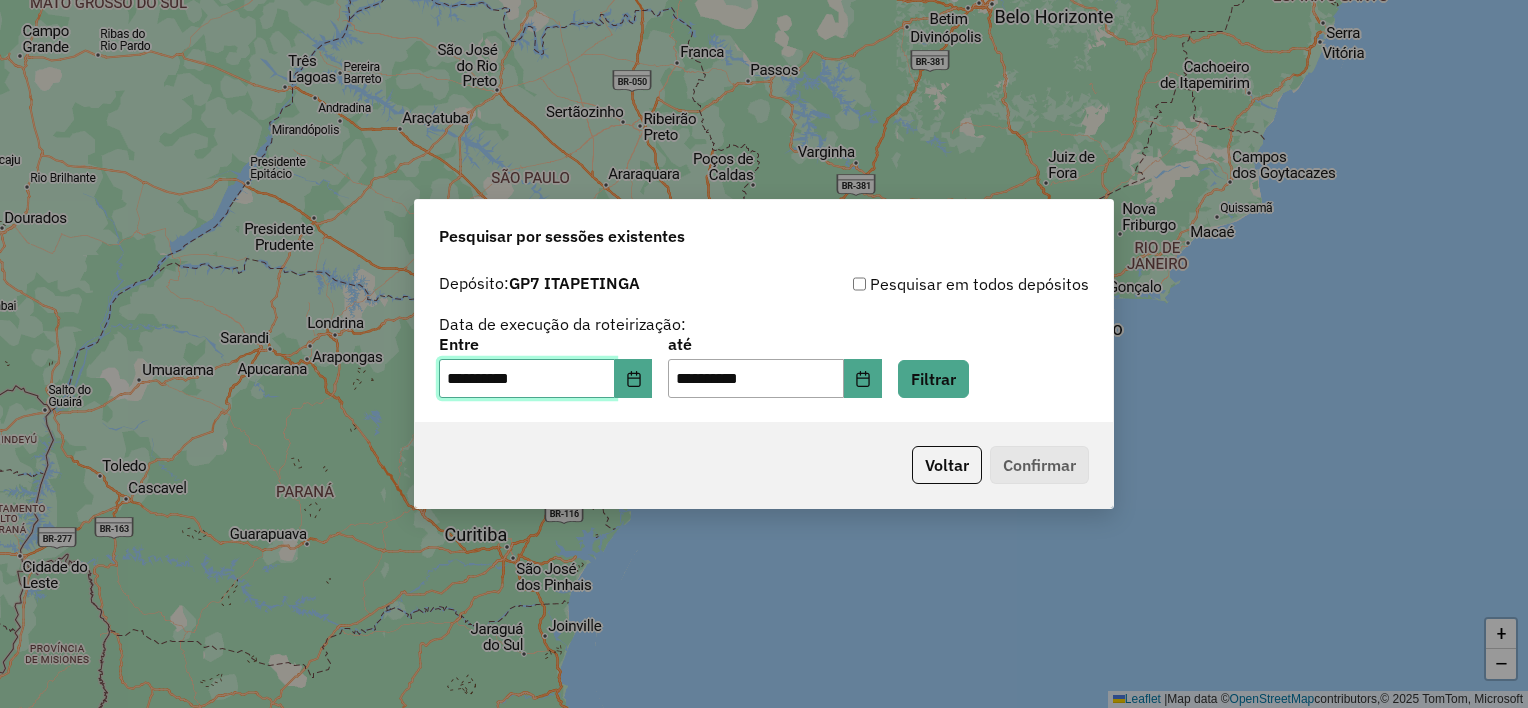click on "**********" at bounding box center [527, 379] 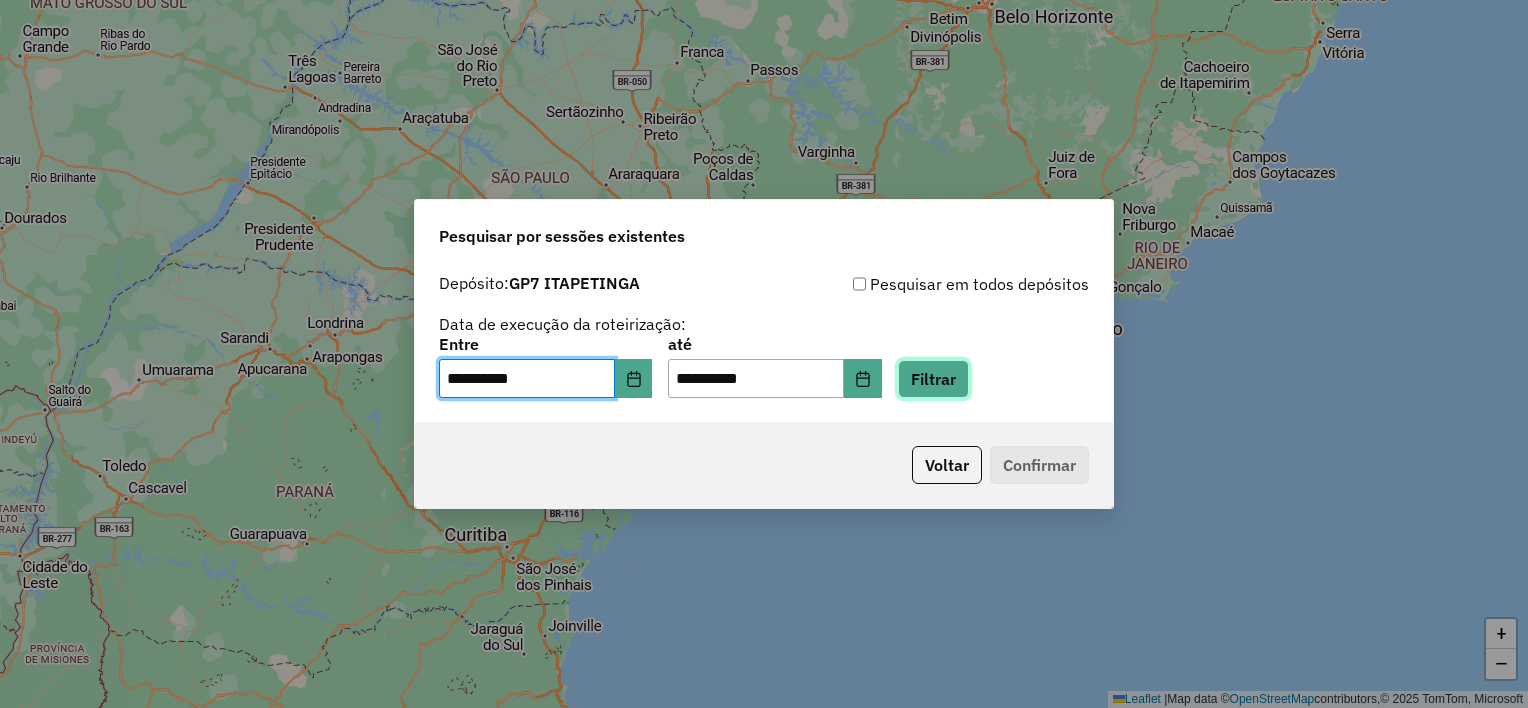 click on "Filtrar" 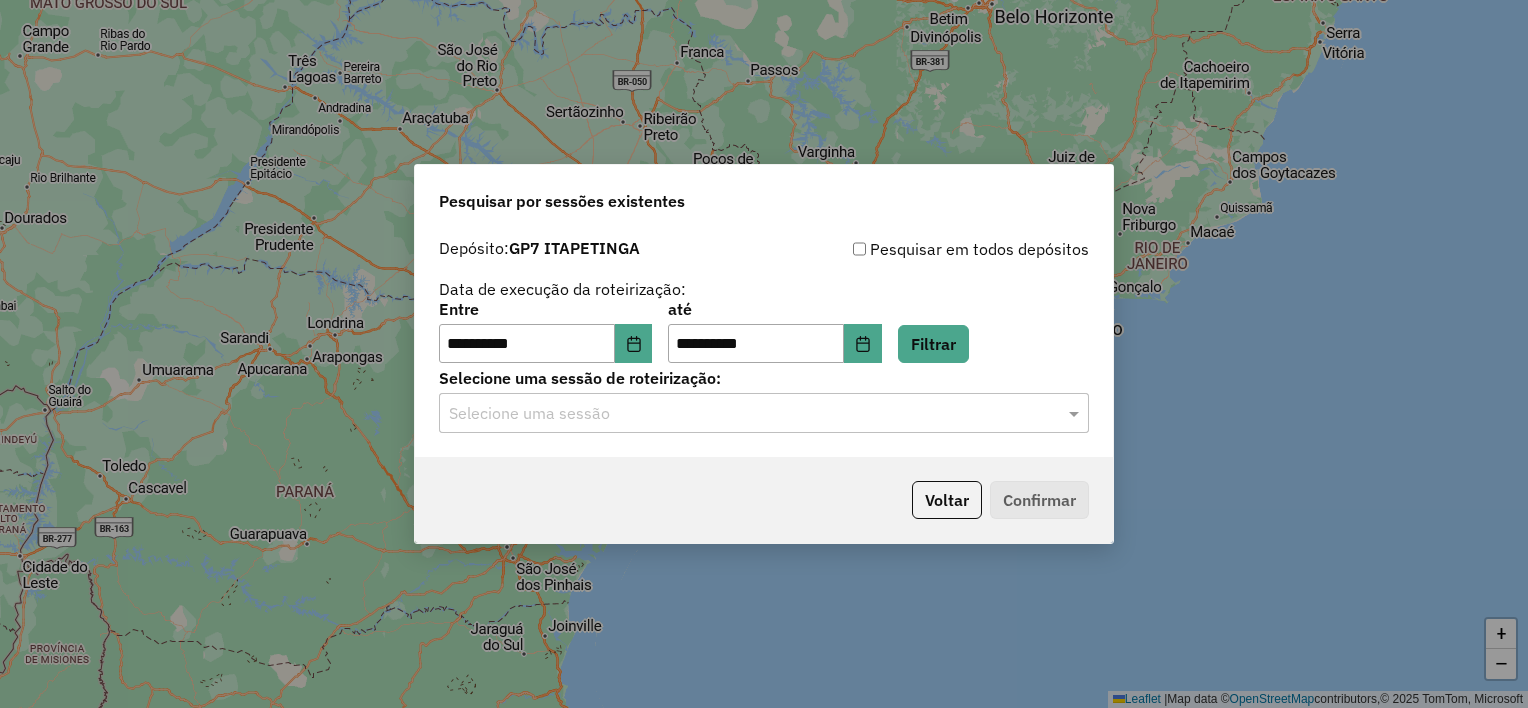 click on "Selecione uma sessão" 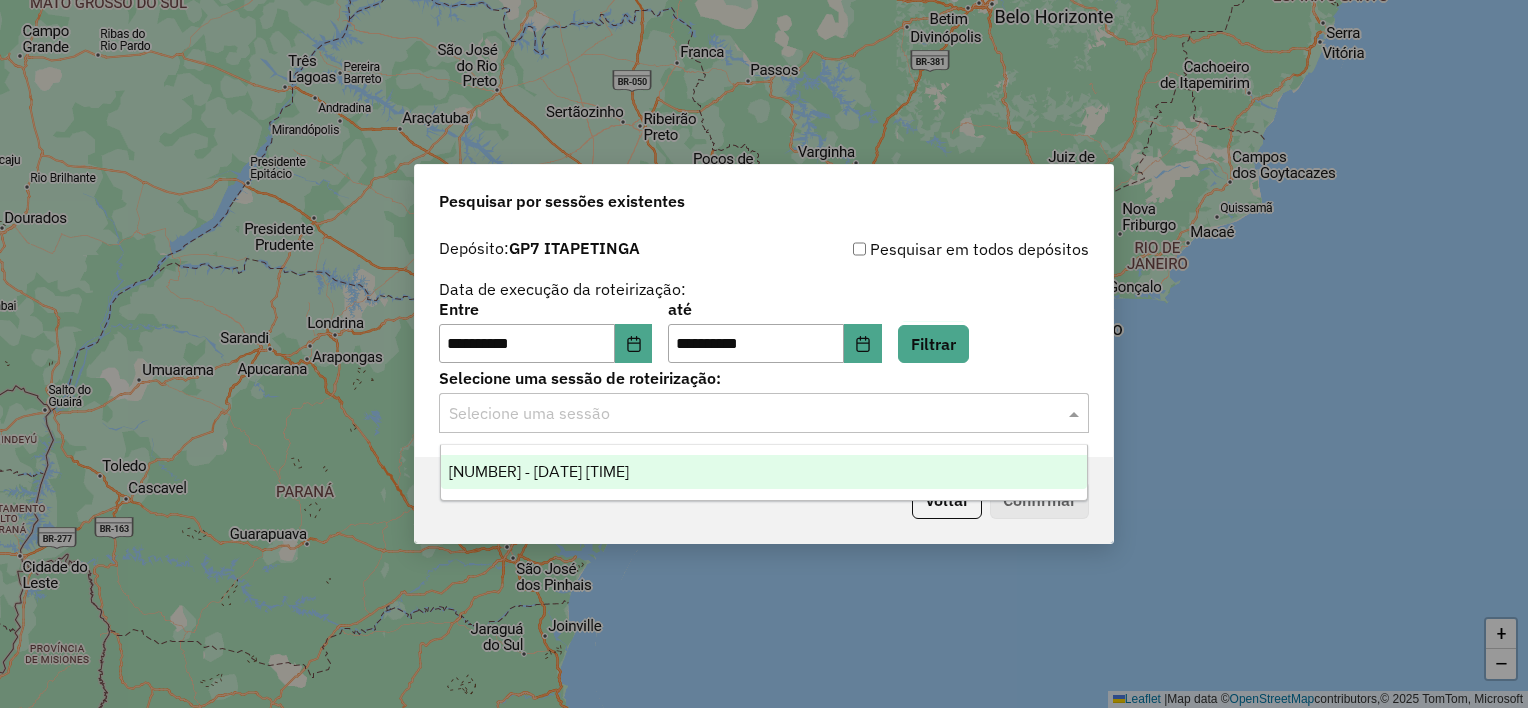 click on "[NUMBER] - [DATE] [TIME]" at bounding box center [539, 471] 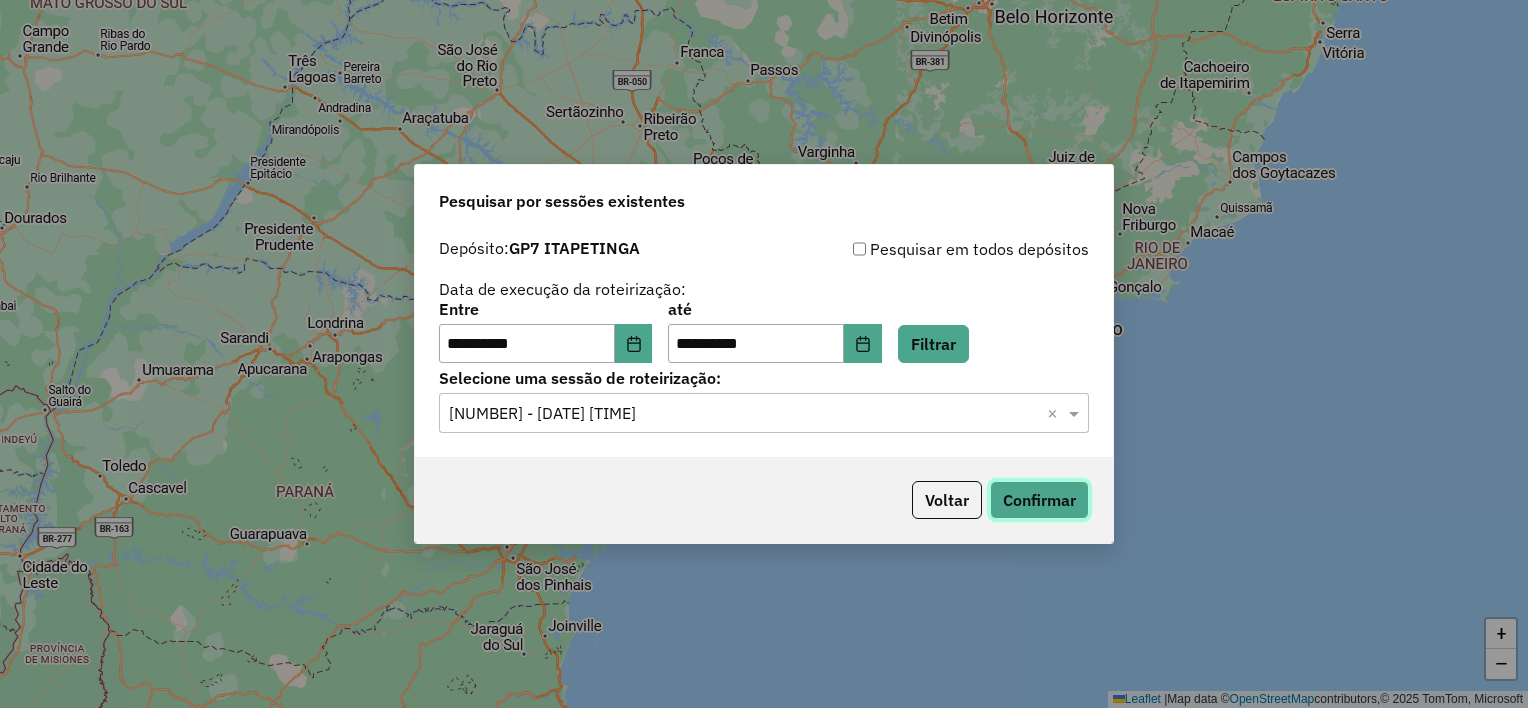 click on "Confirmar" 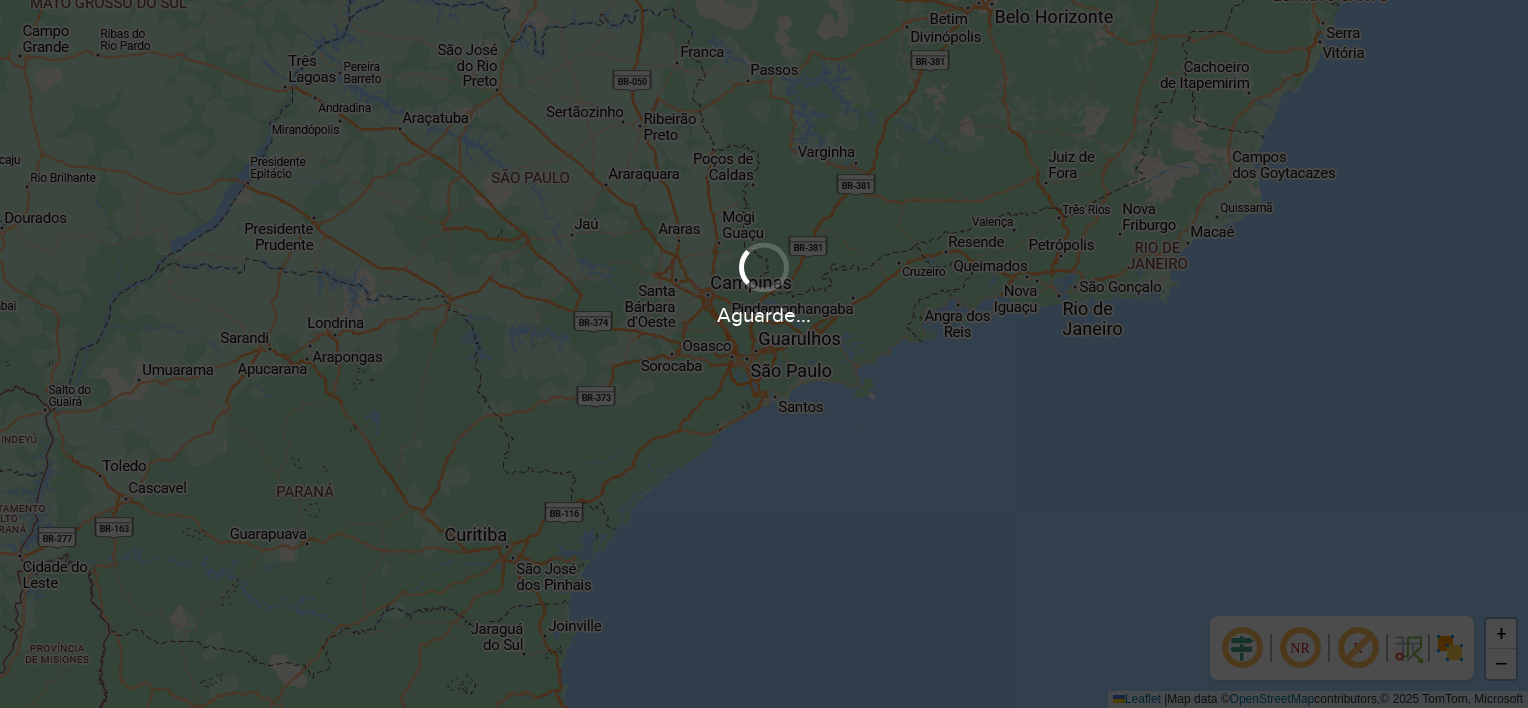 scroll, scrollTop: 0, scrollLeft: 0, axis: both 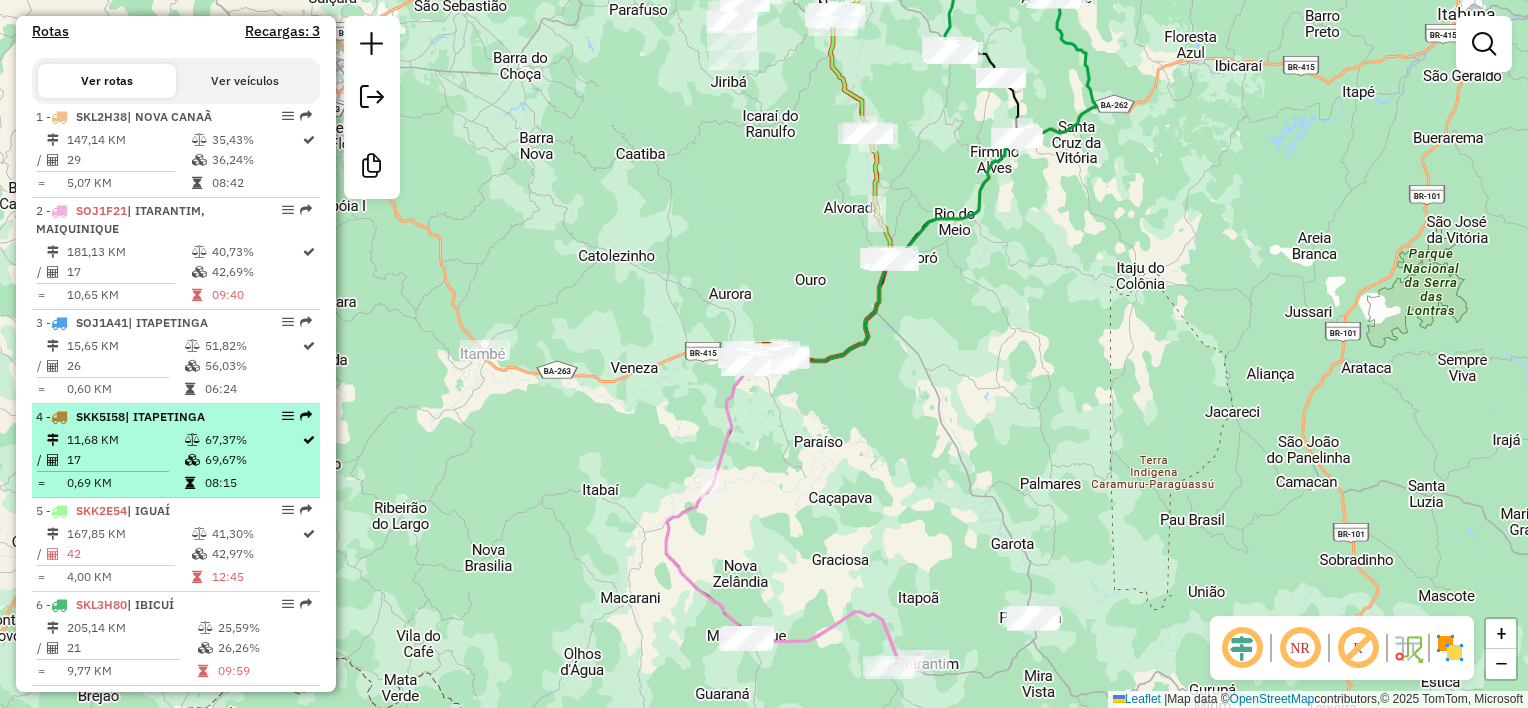 click on "| ITAPETINGA" at bounding box center [165, 416] 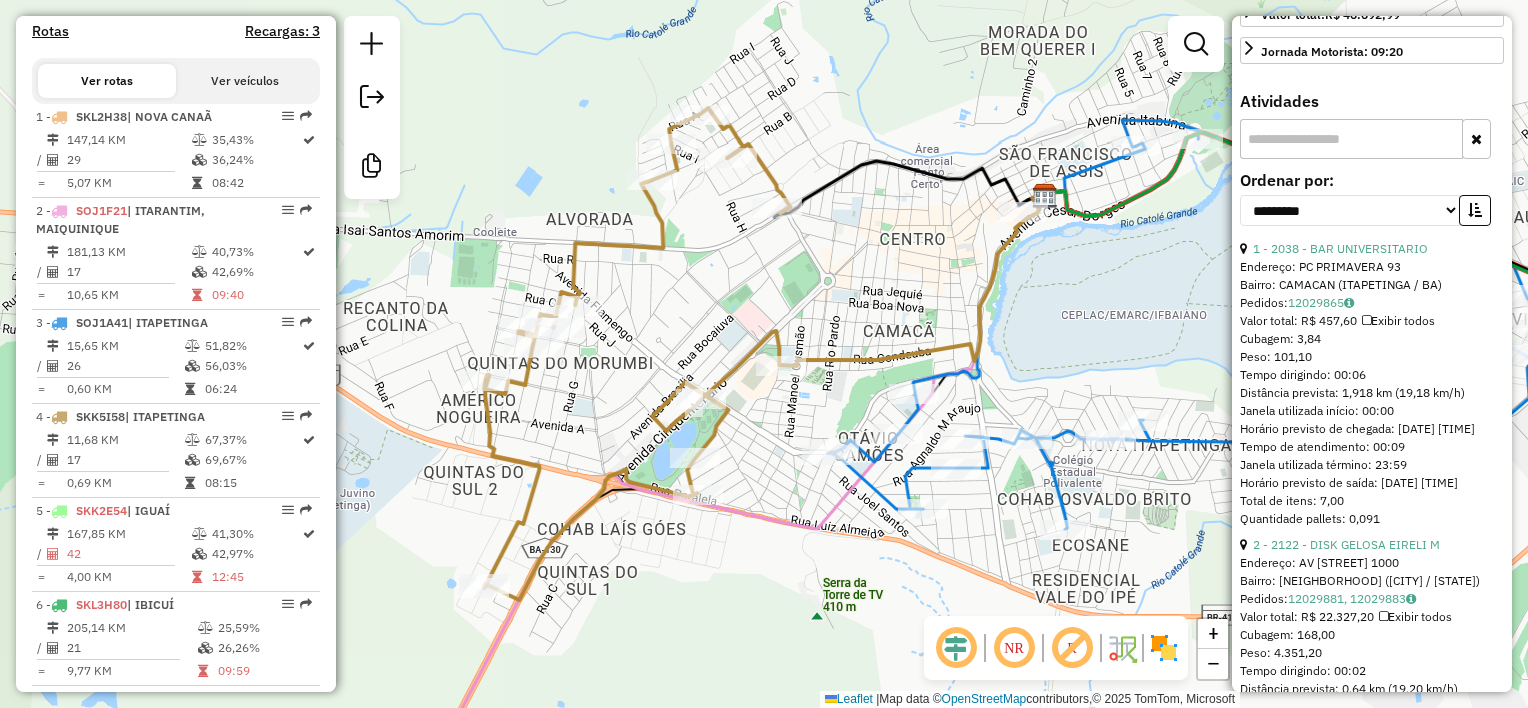 scroll, scrollTop: 600, scrollLeft: 0, axis: vertical 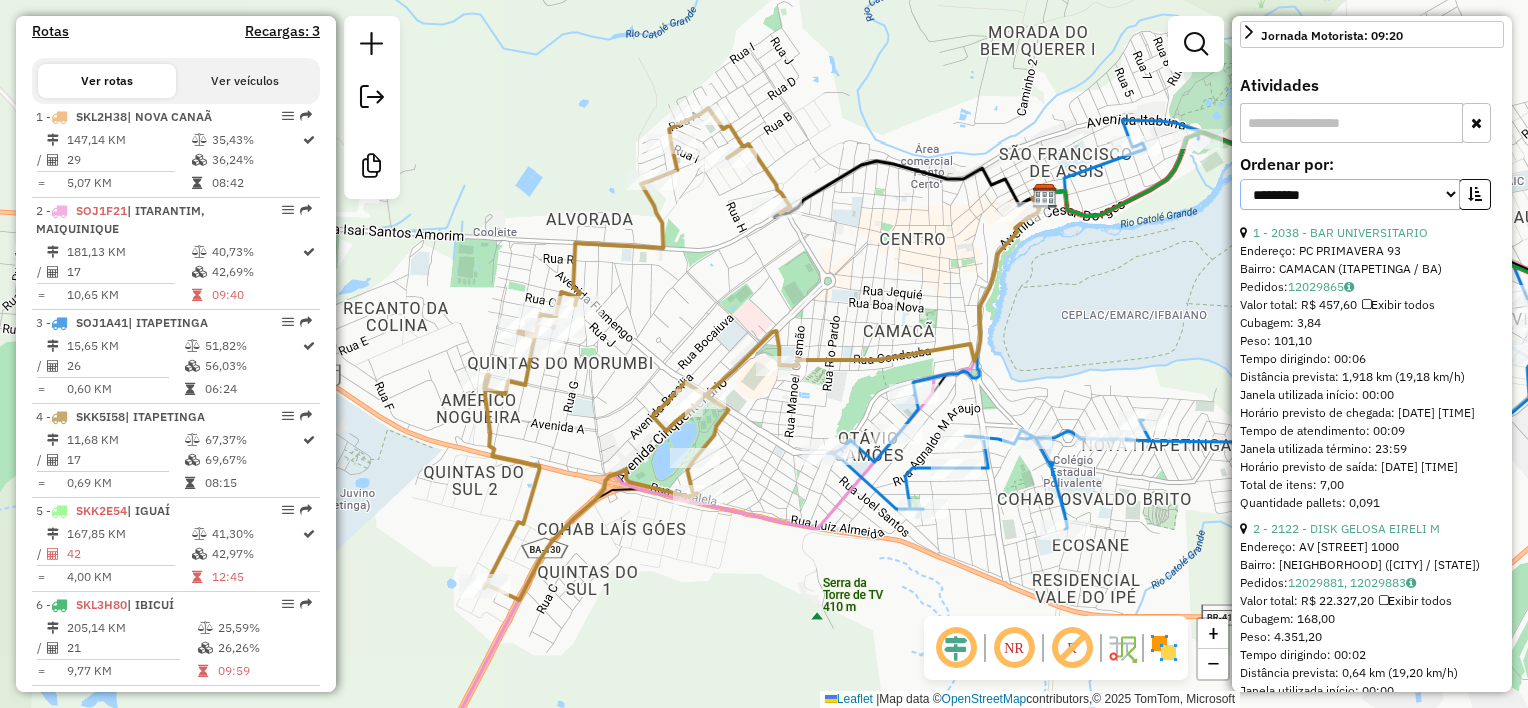 click on "**********" at bounding box center [1350, 194] 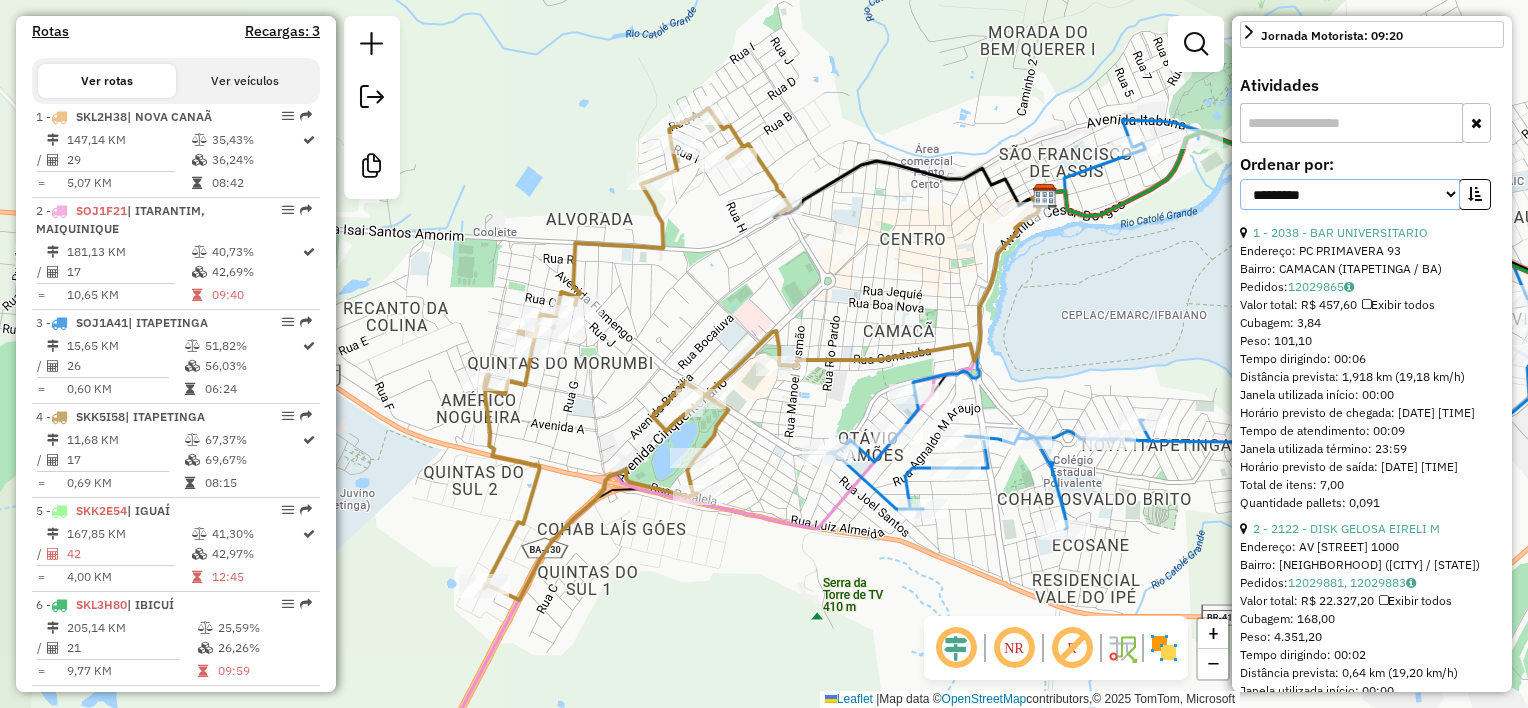 select on "**********" 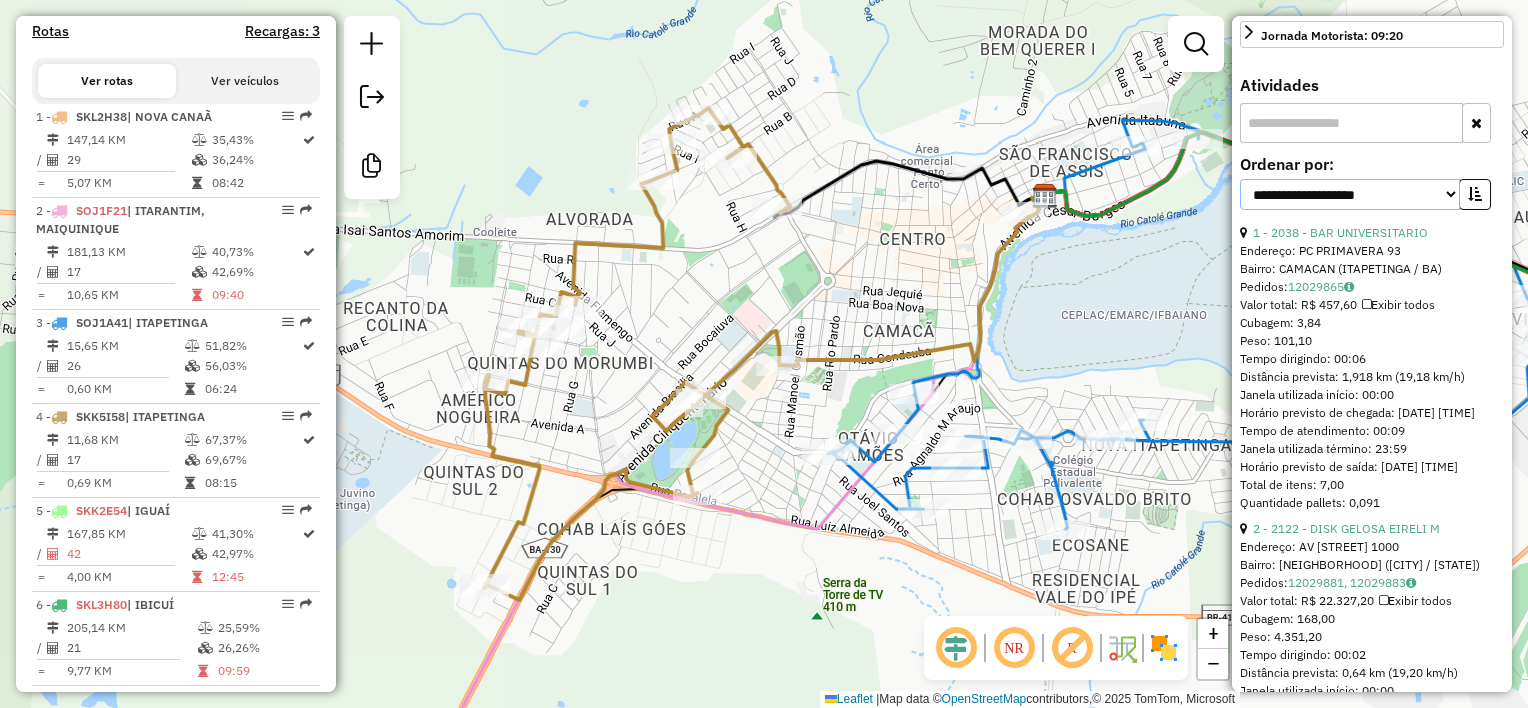 click on "**********" at bounding box center (1350, 194) 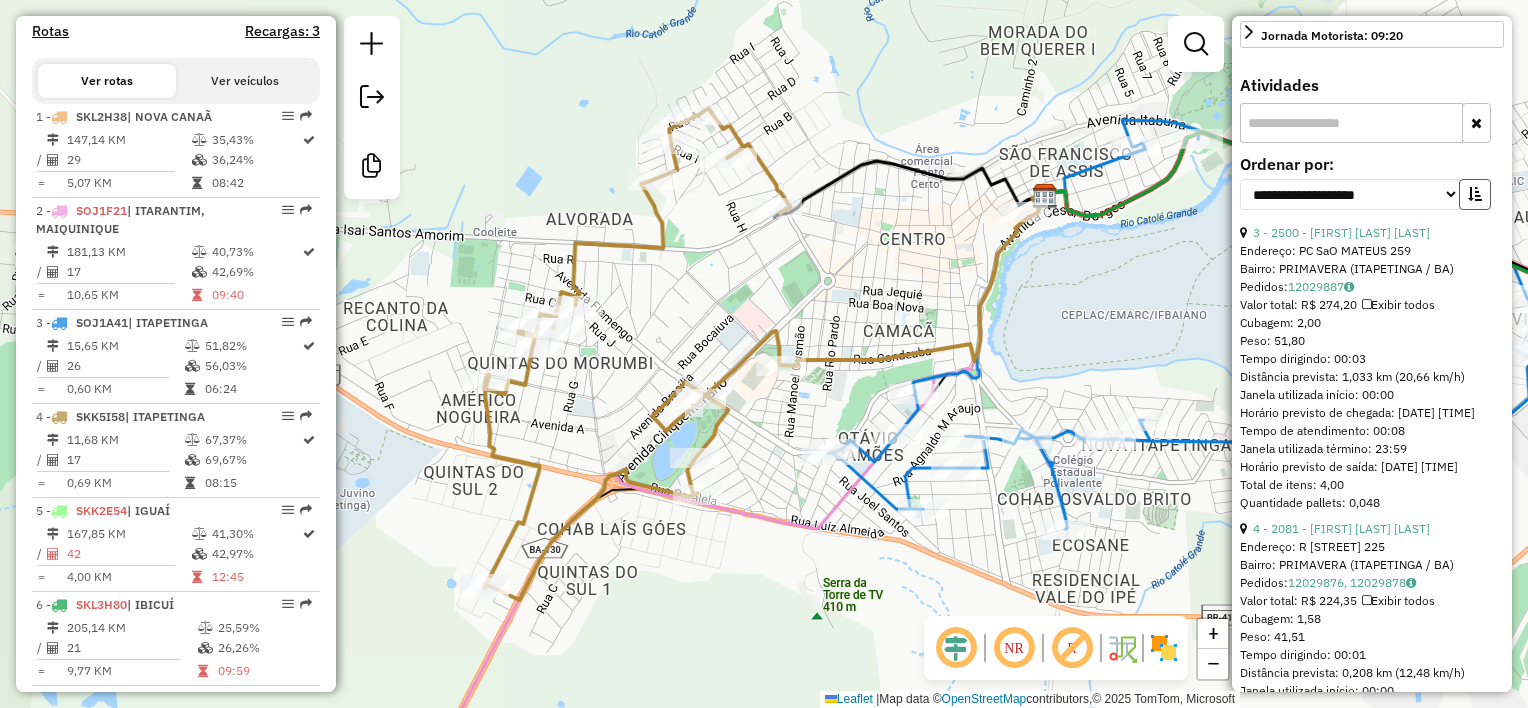 click at bounding box center [1475, 194] 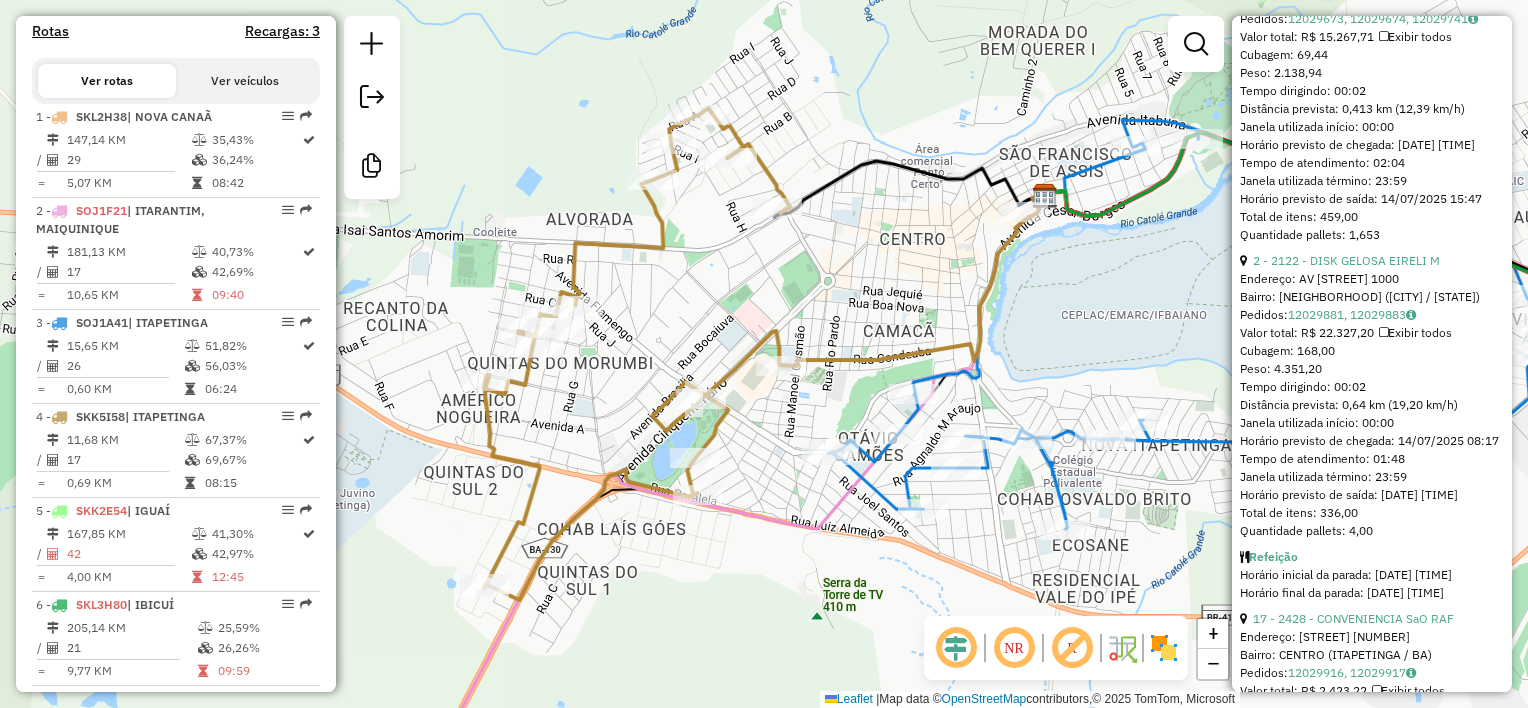 scroll, scrollTop: 900, scrollLeft: 0, axis: vertical 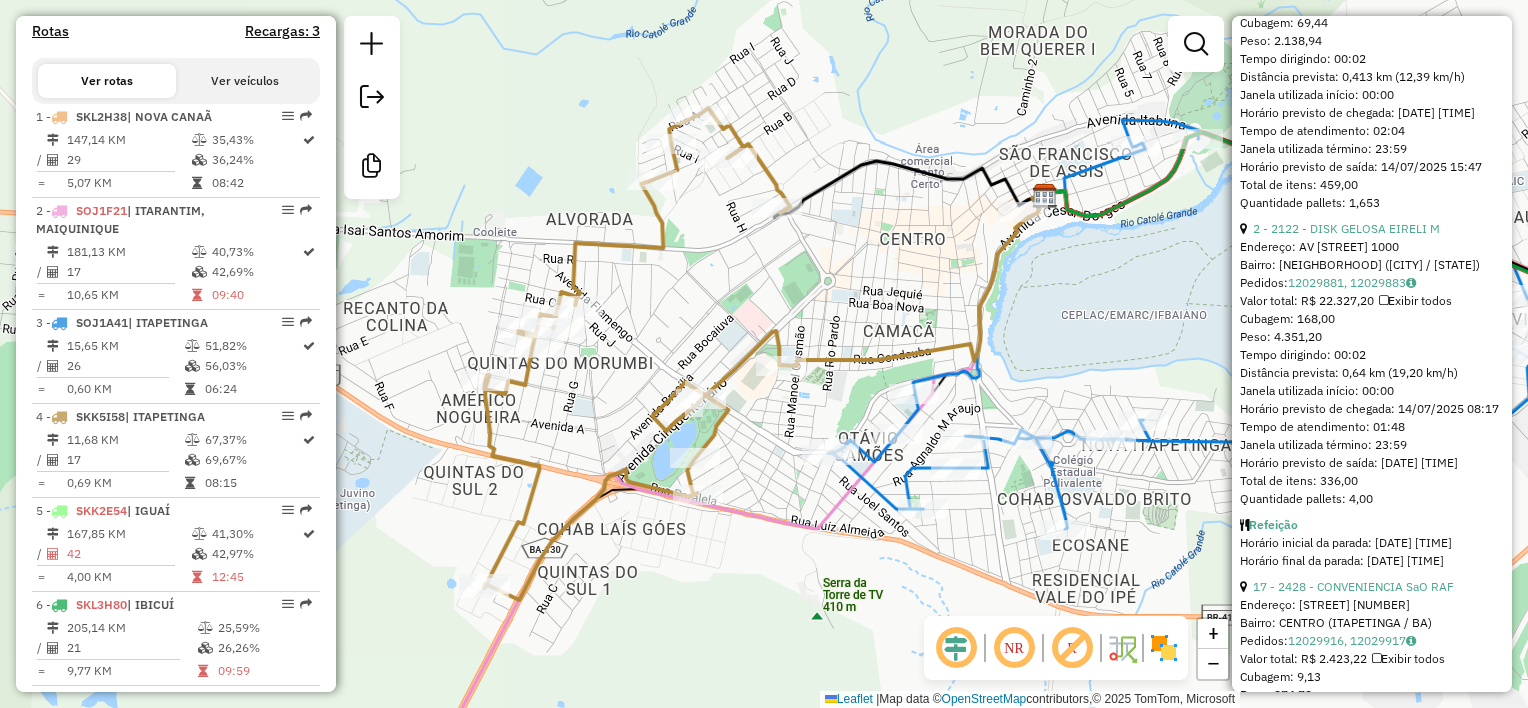 drag, startPoint x: 1404, startPoint y: 514, endPoint x: 1369, endPoint y: 514, distance: 35 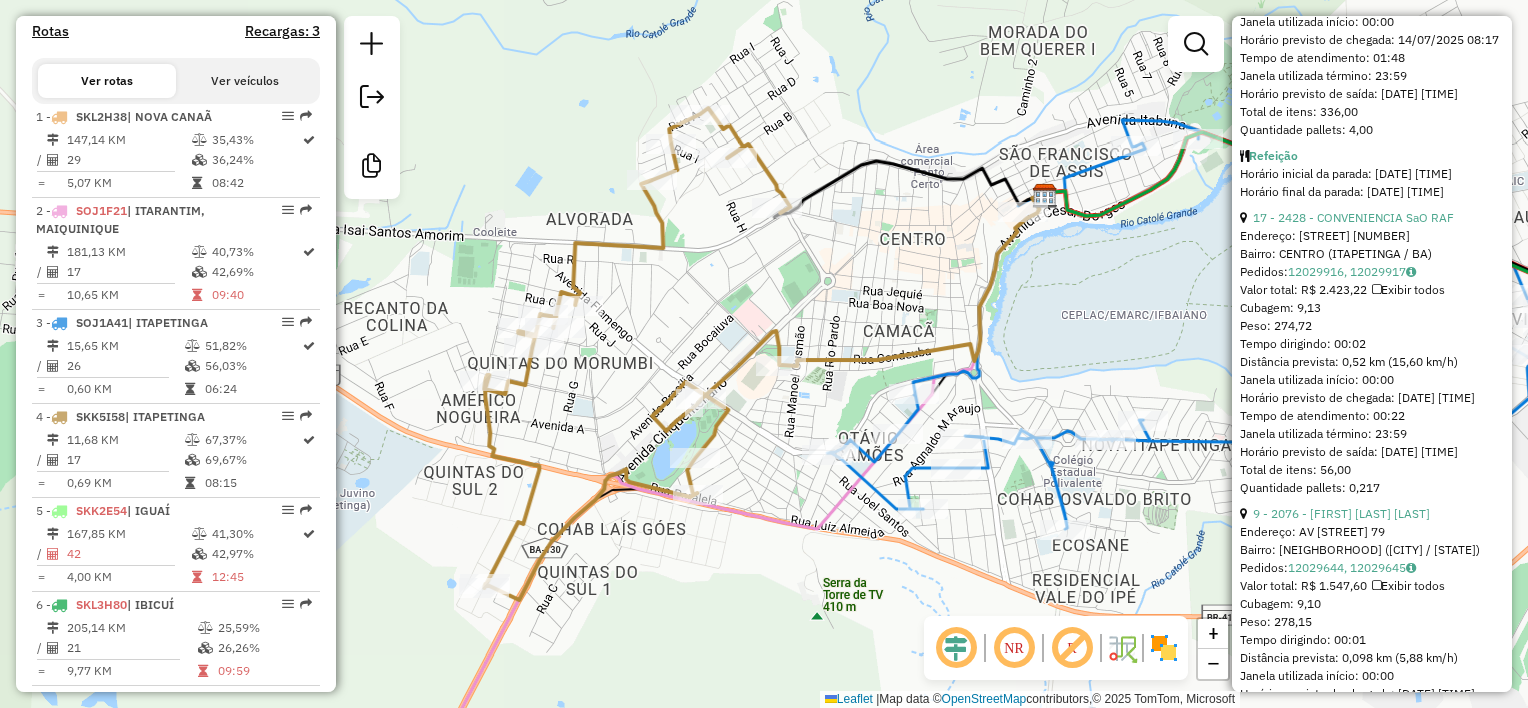 scroll, scrollTop: 1300, scrollLeft: 0, axis: vertical 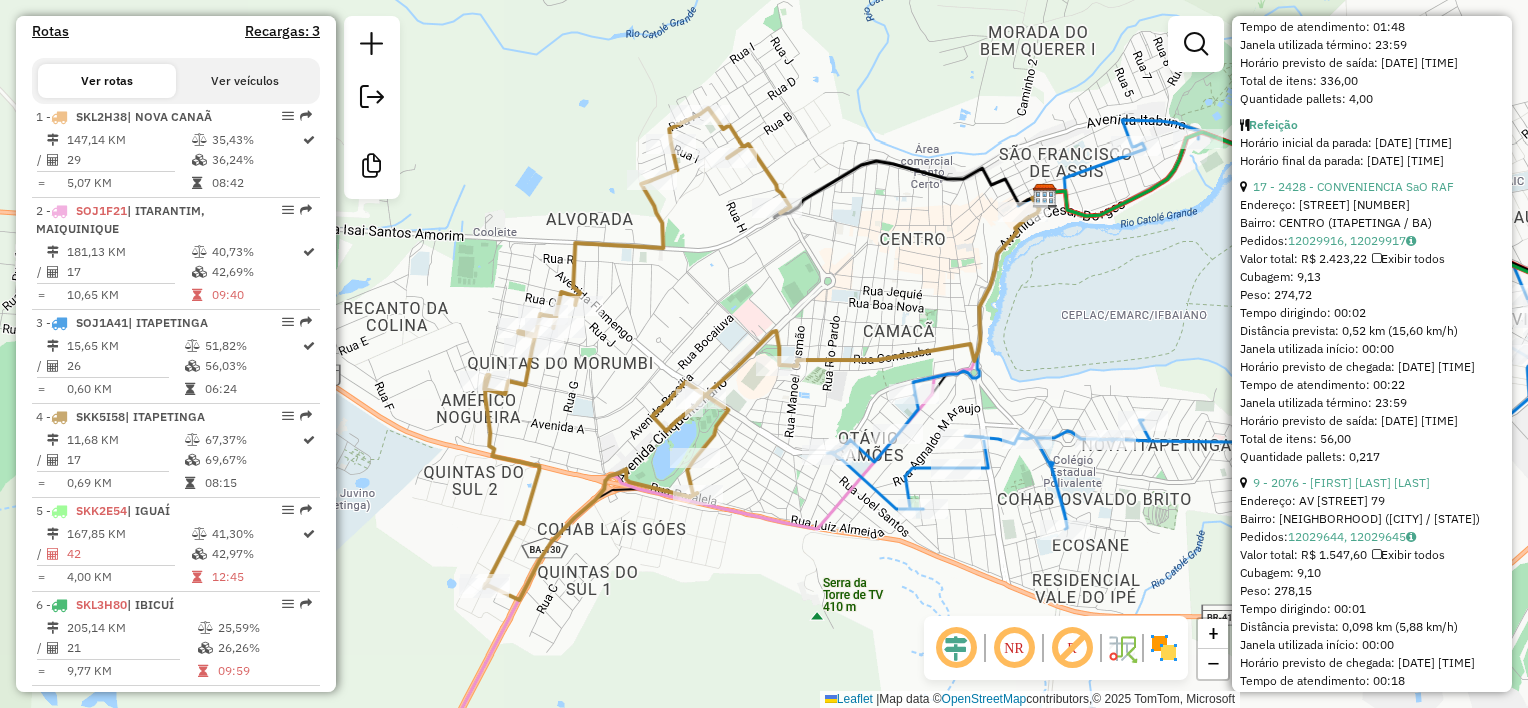 drag, startPoint x: 1404, startPoint y: 493, endPoint x: 1342, endPoint y: 492, distance: 62.008064 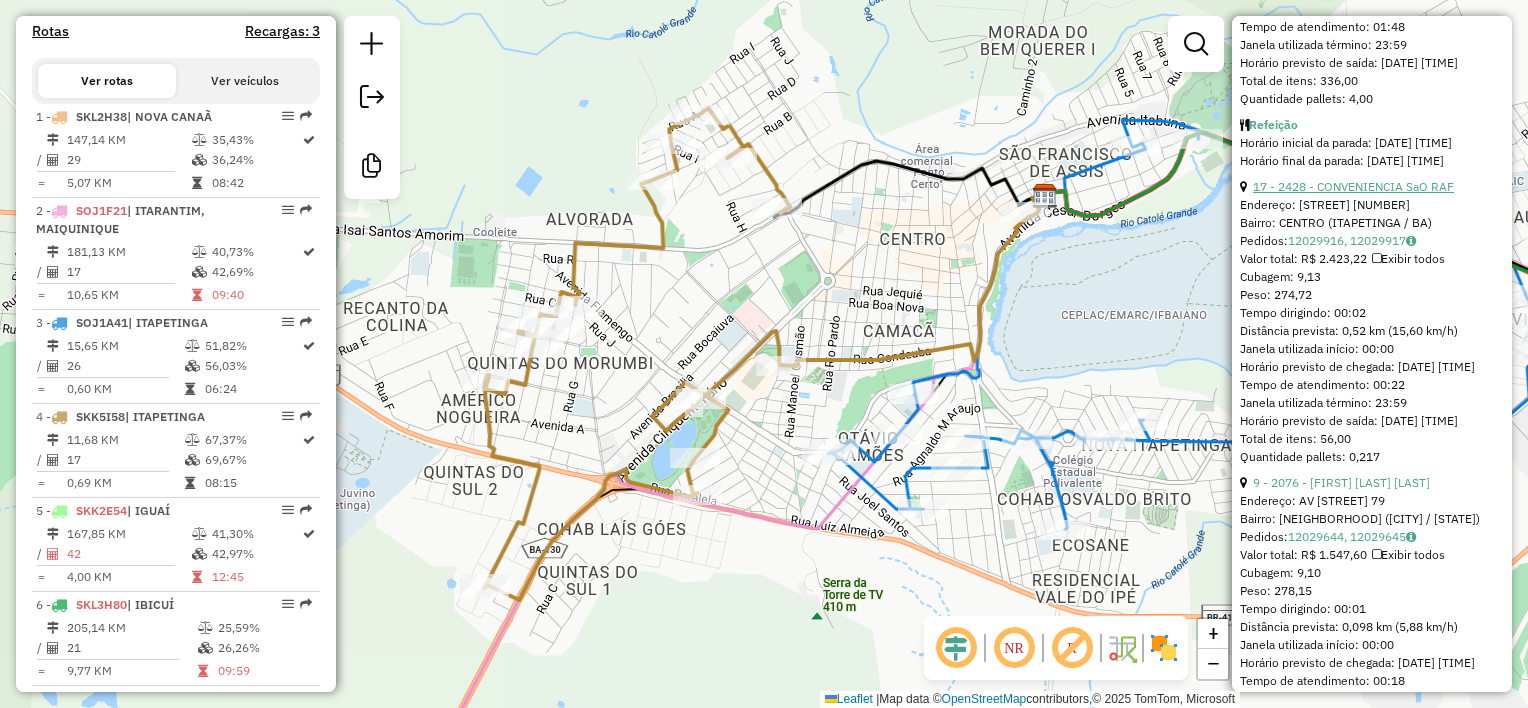 click on "17 - 2428 - CONVENIENCIA SaO RAF" at bounding box center (1353, 186) 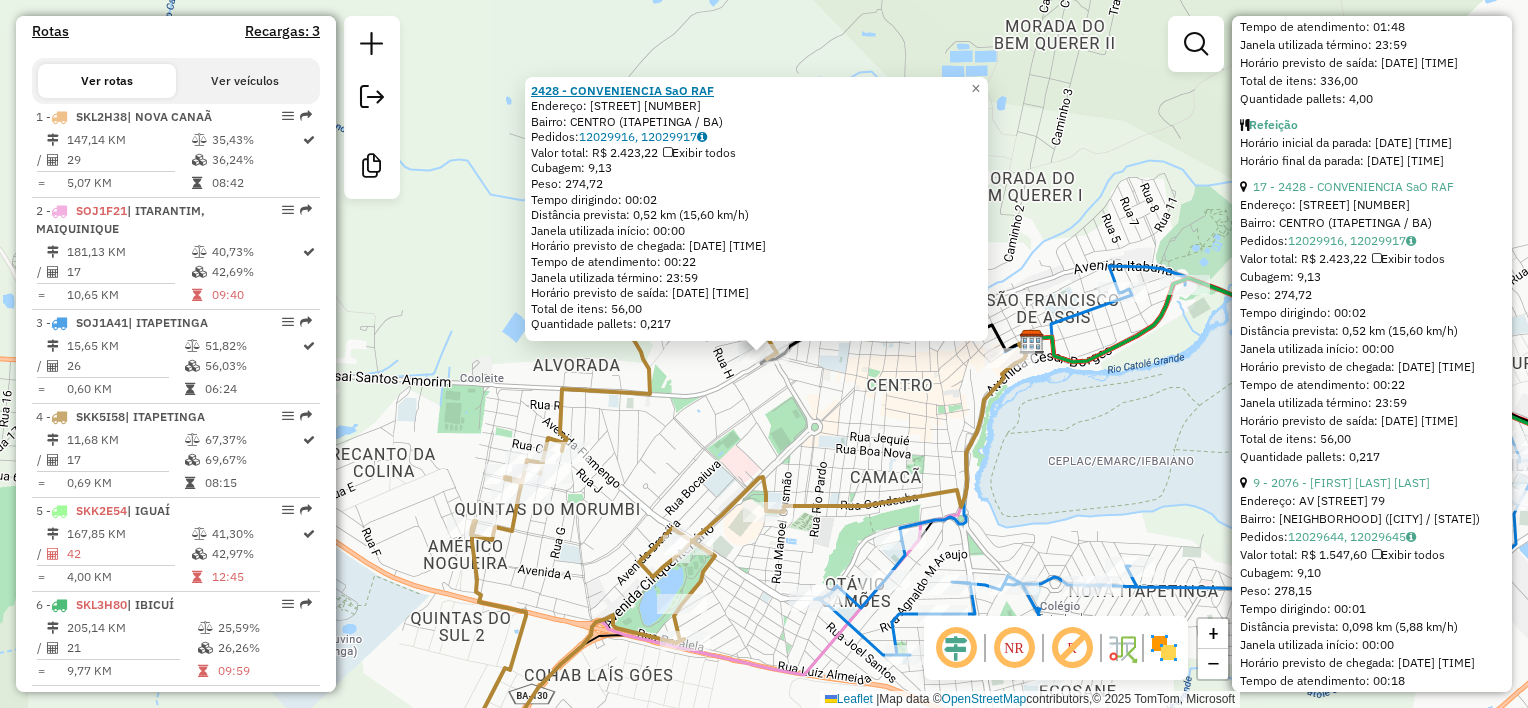 click on "2428 - CONVENIENCIA SaO RAF" 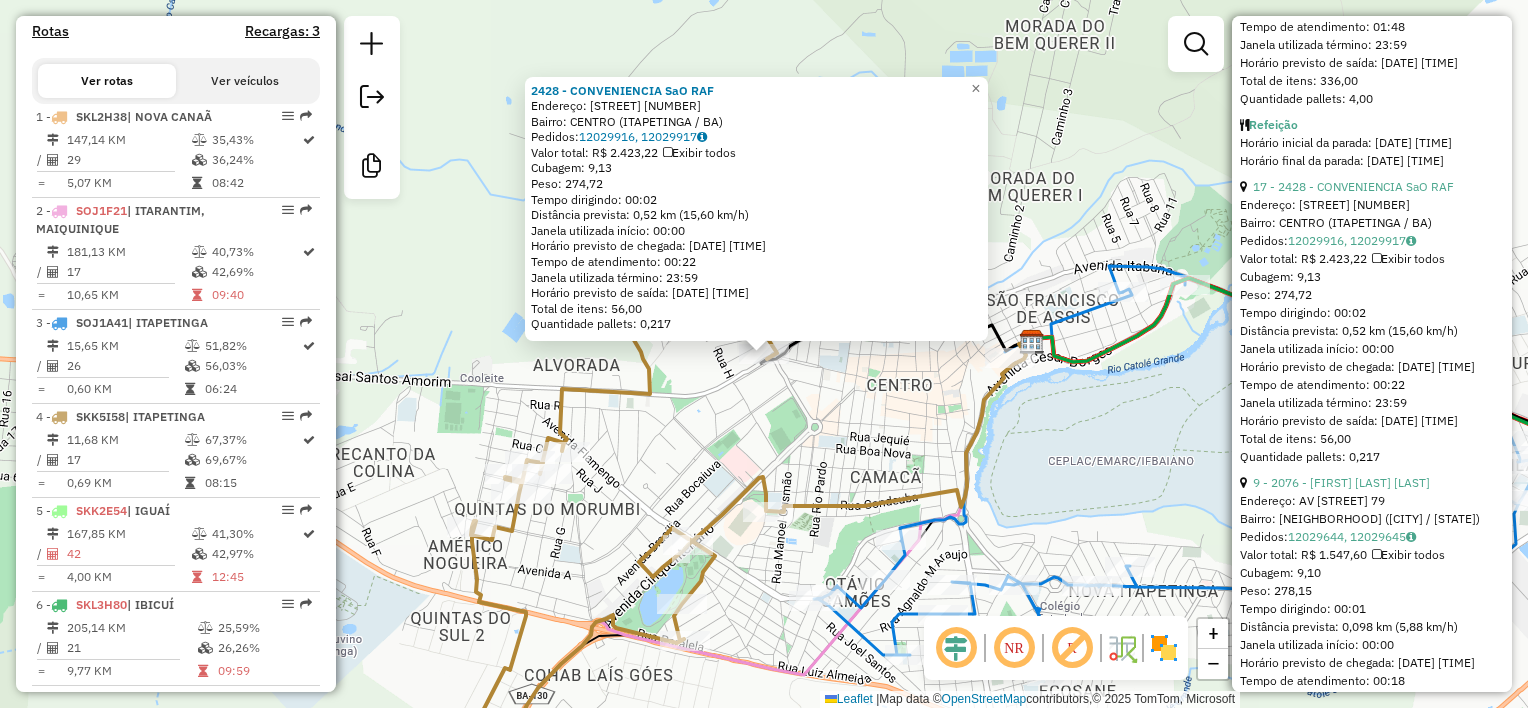 drag, startPoint x: 651, startPoint y: 91, endPoint x: 920, endPoint y: 473, distance: 467.2098 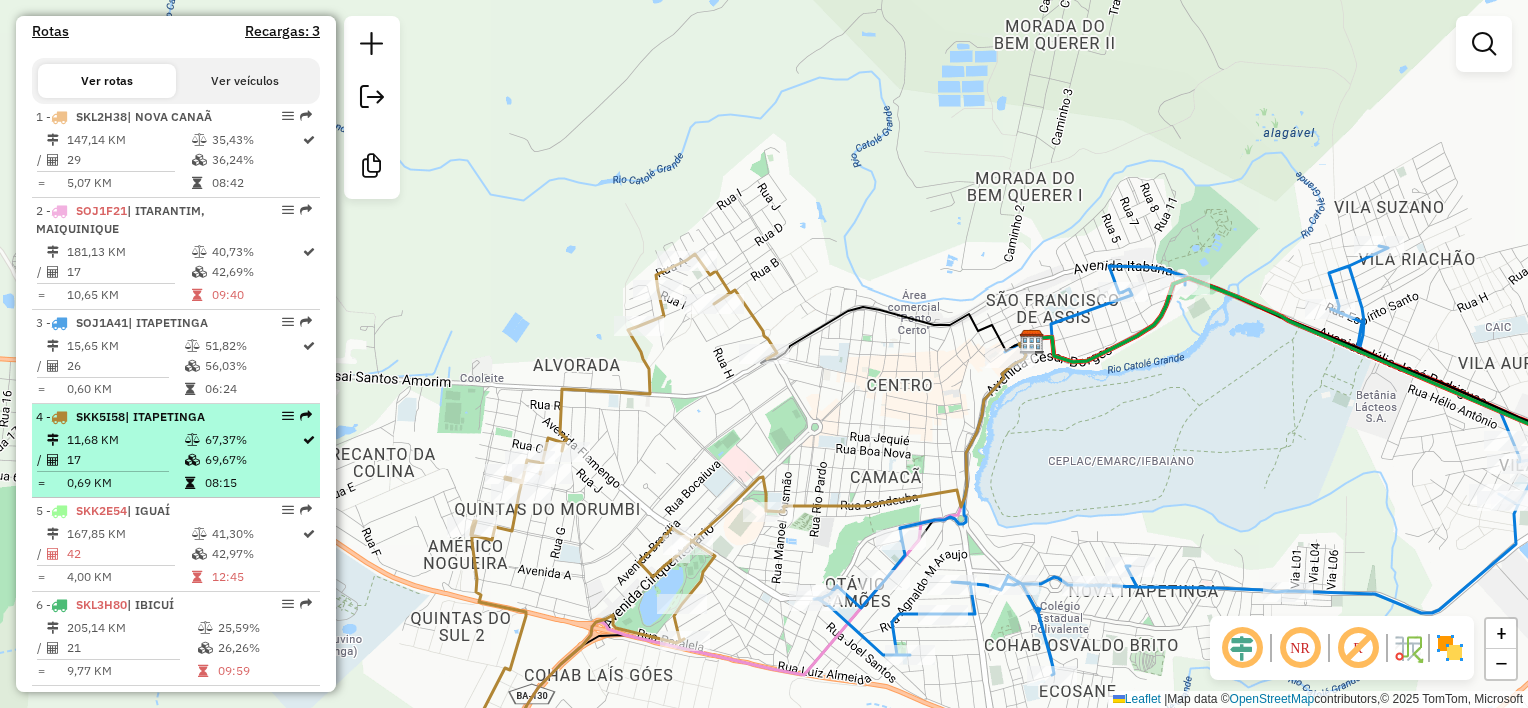 click on "SKK5I58" at bounding box center [100, 416] 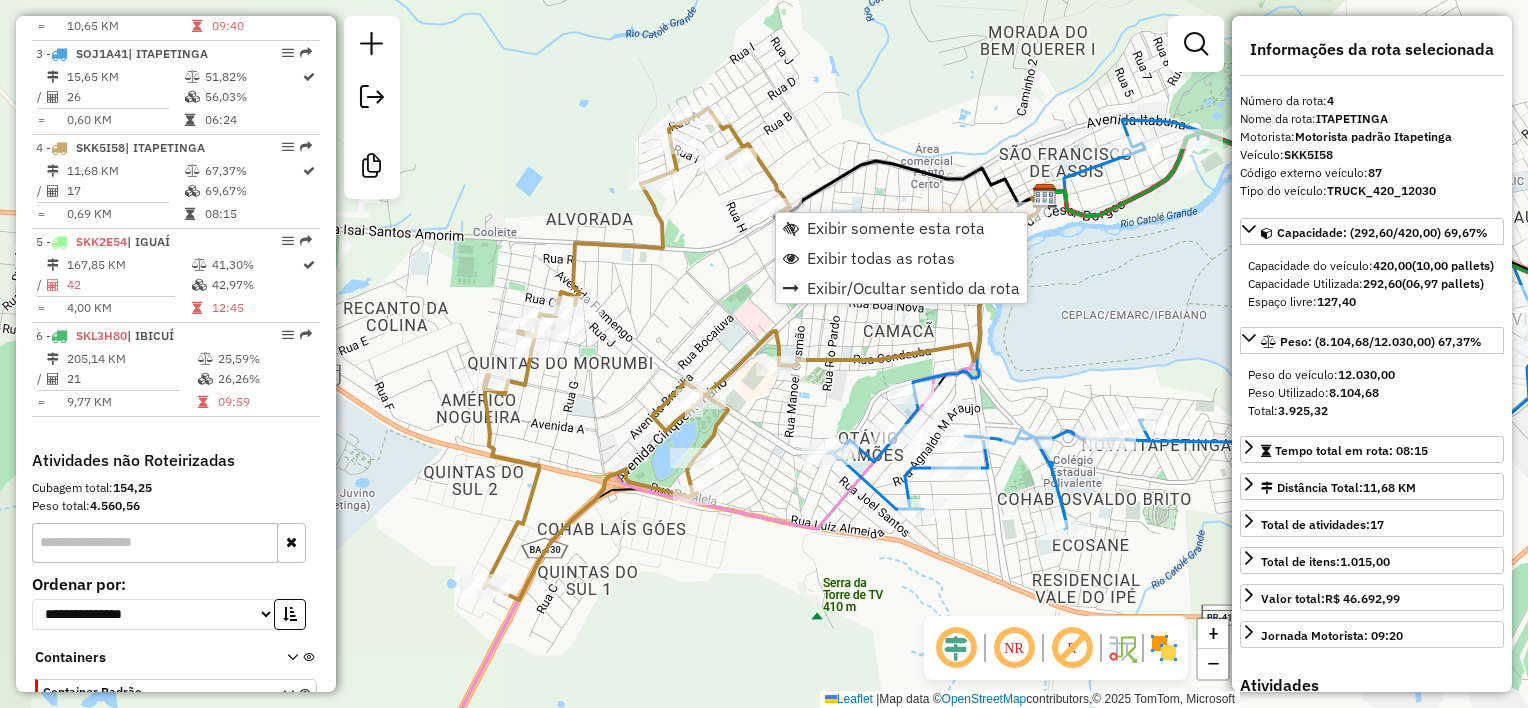 scroll, scrollTop: 1040, scrollLeft: 0, axis: vertical 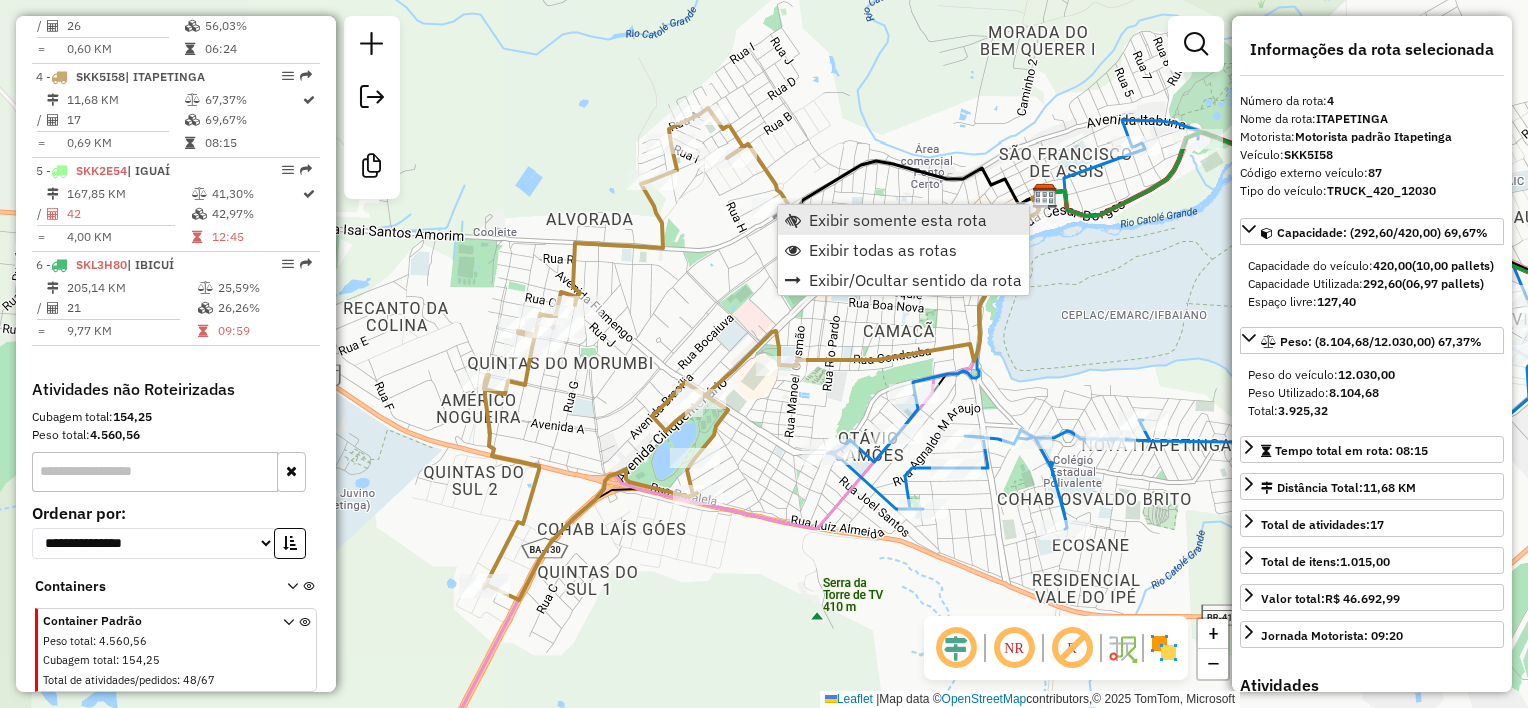 click on "Exibir somente esta rota" at bounding box center [898, 220] 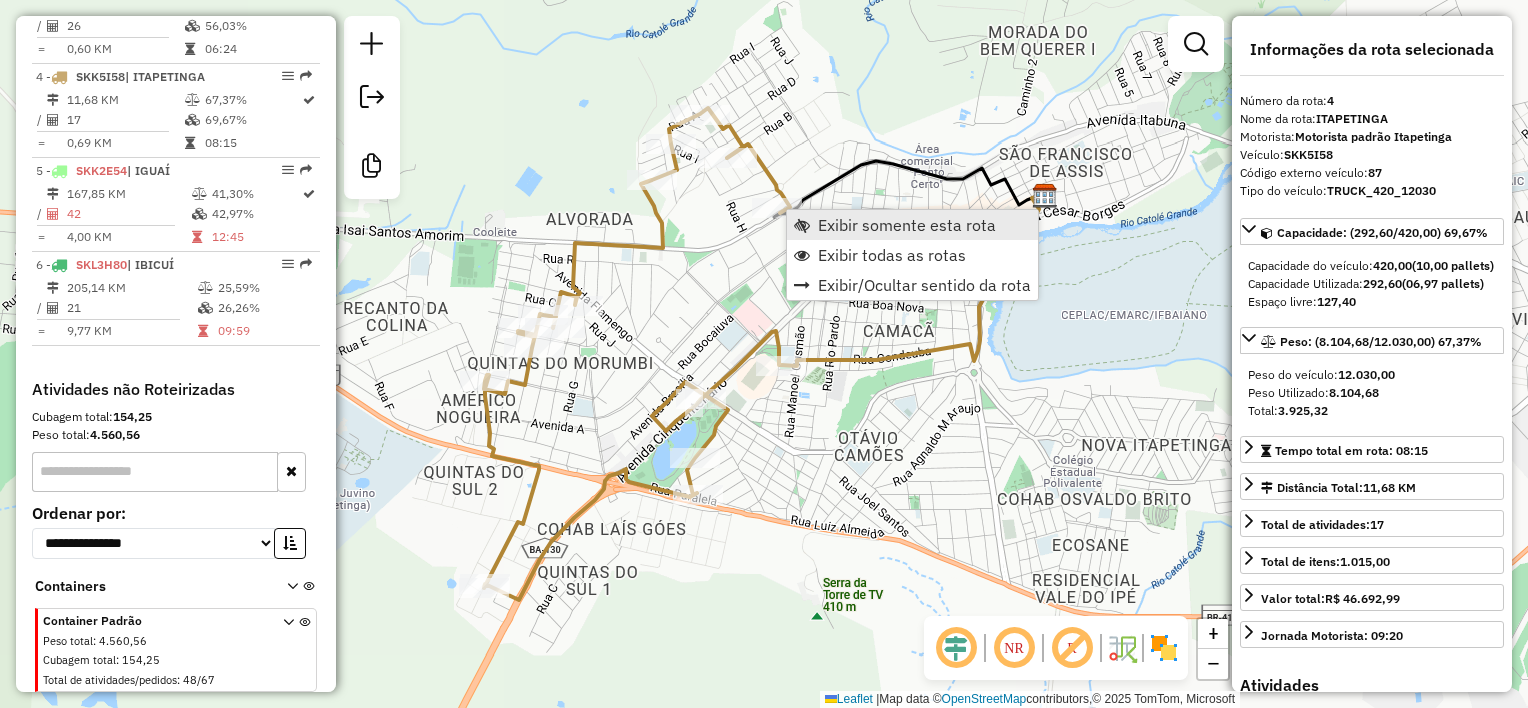click on "Exibir somente esta rota" at bounding box center [907, 225] 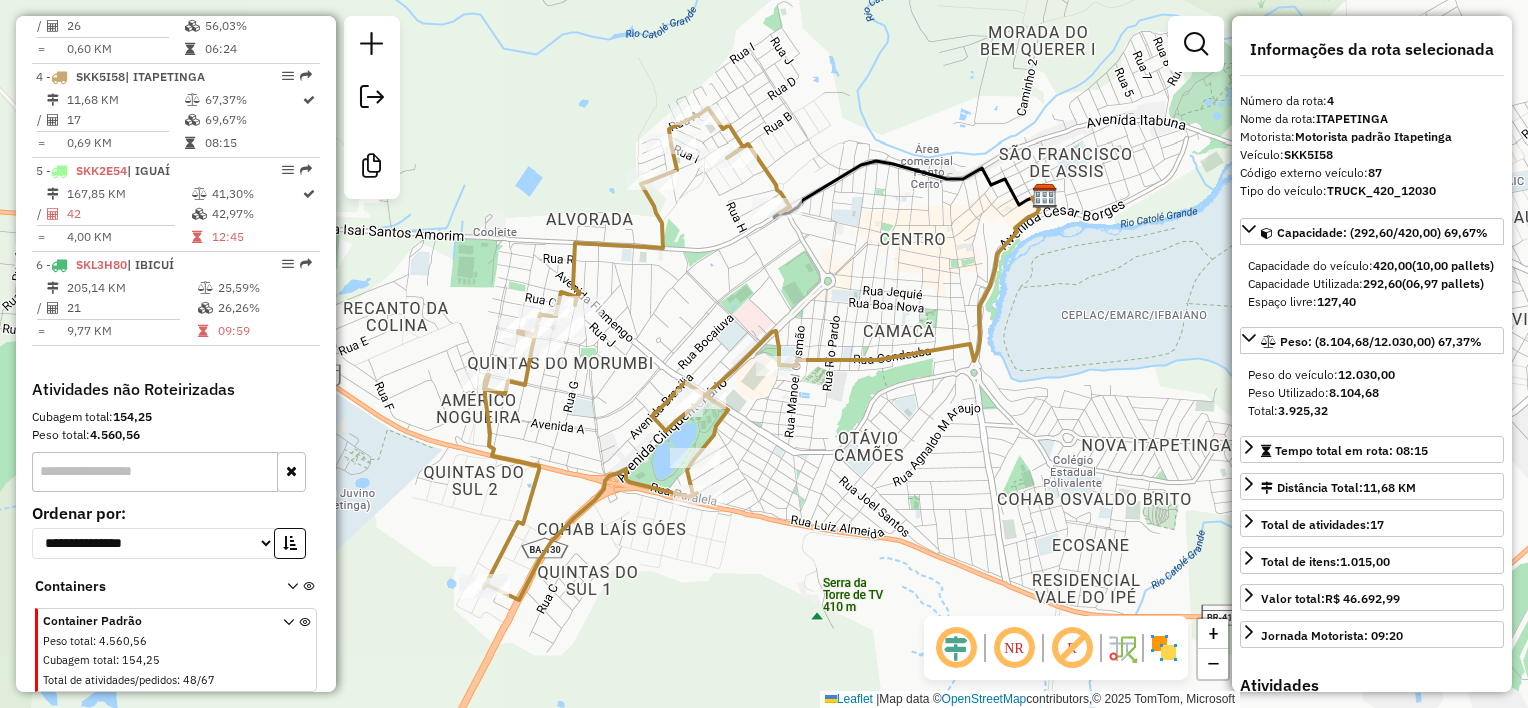 click on "Janela de atendimento Grade de atendimento Capacidade Transportadoras Veículos Cliente Pedidos  Rotas Selecione os dias de semana para filtrar as janelas de atendimento  Seg   Ter   Qua   Qui   Sex   Sáb   Dom  Informe o período da janela de atendimento: De: Até:  Filtrar exatamente a janela do cliente  Considerar janela de atendimento padrão  Selecione os dias de semana para filtrar as grades de atendimento  Seg   Ter   Qua   Qui   Sex   Sáb   Dom   Considerar clientes sem dia de atendimento cadastrado  Clientes fora do dia de atendimento selecionado Filtrar as atividades entre os valores definidos abaixo:  Peso mínimo:   Peso máximo:   Cubagem mínima:   Cubagem máxima:   De:   Até:  Filtrar as atividades entre o tempo de atendimento definido abaixo:  De:   Até:   Considerar capacidade total dos clientes não roteirizados Transportadora: Selecione um ou mais itens Tipo de veículo: Selecione um ou mais itens Veículo: Selecione um ou mais itens Motorista: Selecione um ou mais itens Nome: Rótulo:" 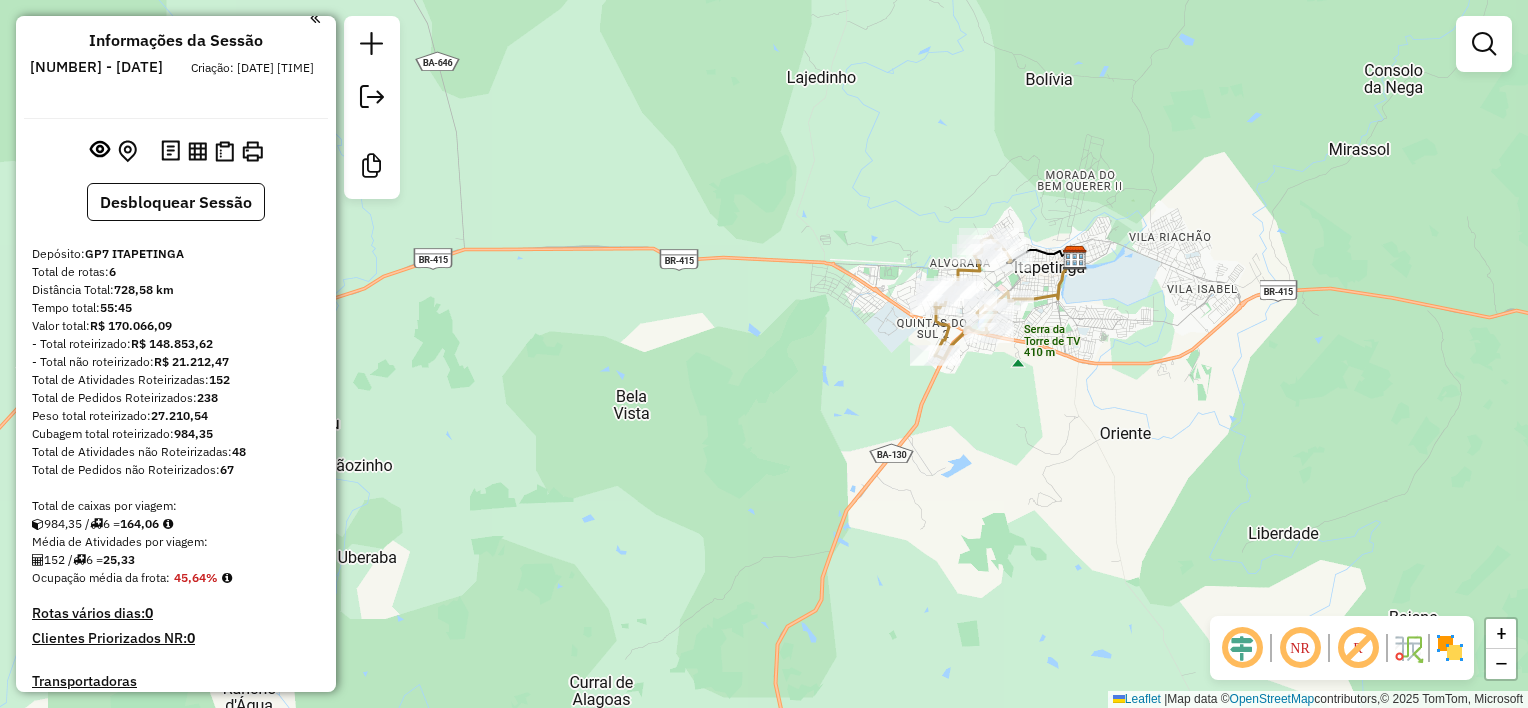 scroll, scrollTop: 0, scrollLeft: 0, axis: both 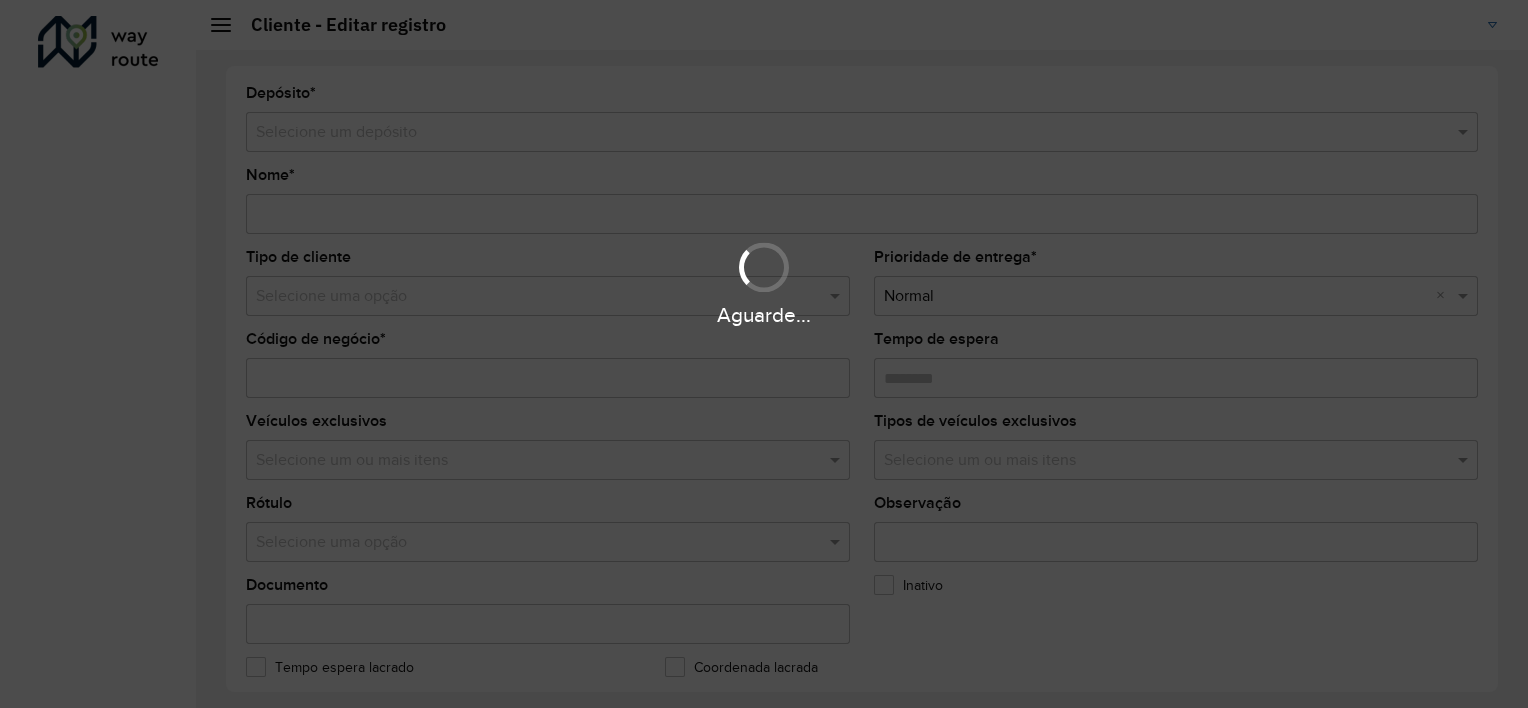 type on "**********" 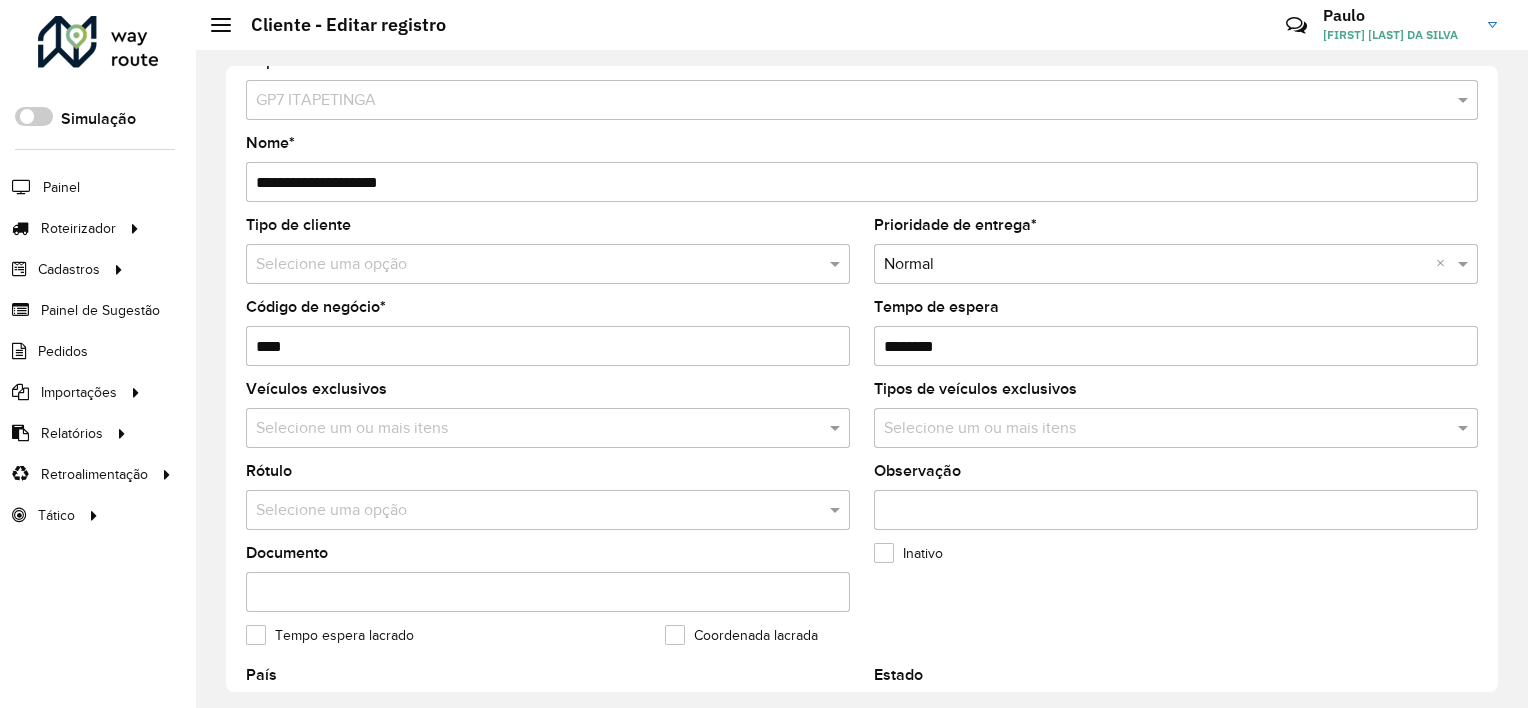 scroll, scrollTop: 0, scrollLeft: 0, axis: both 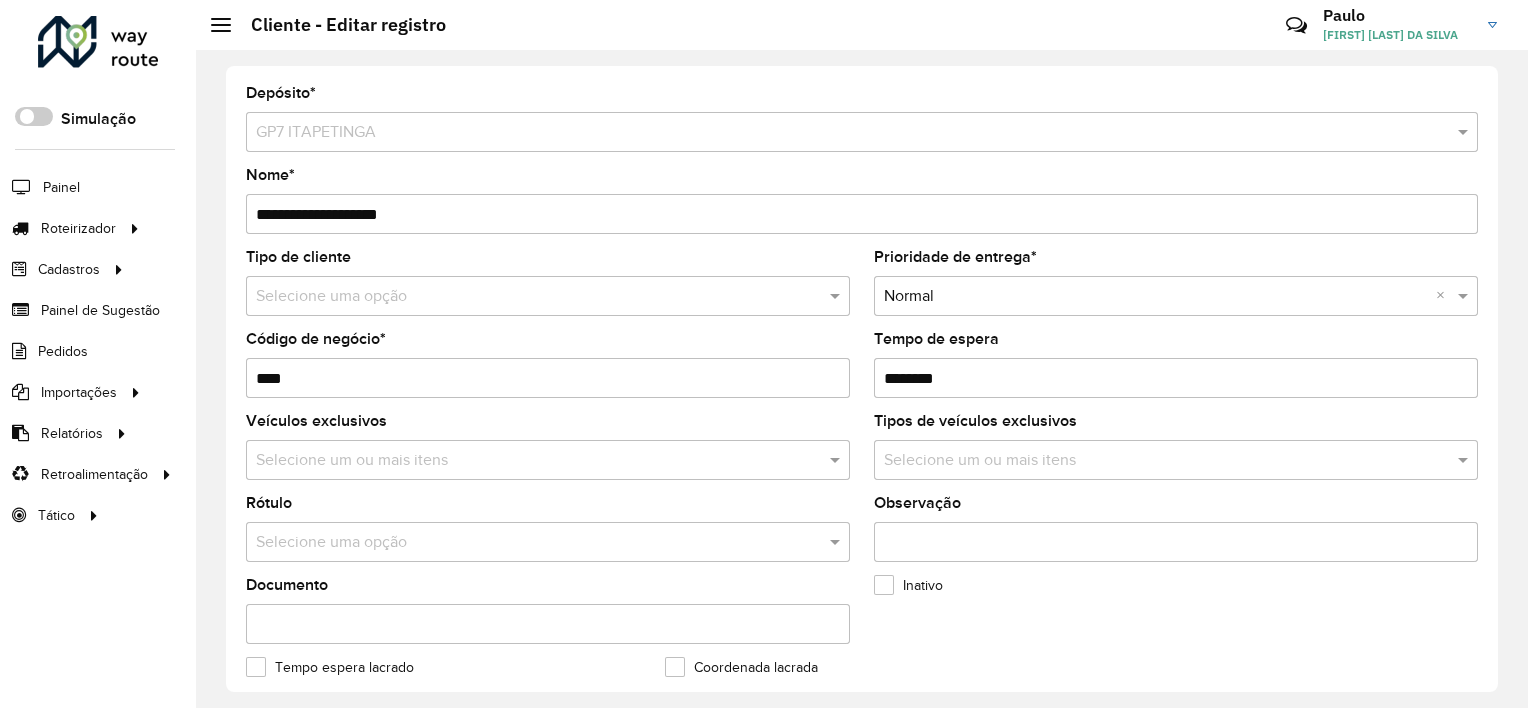 click on "Tempo de espera" 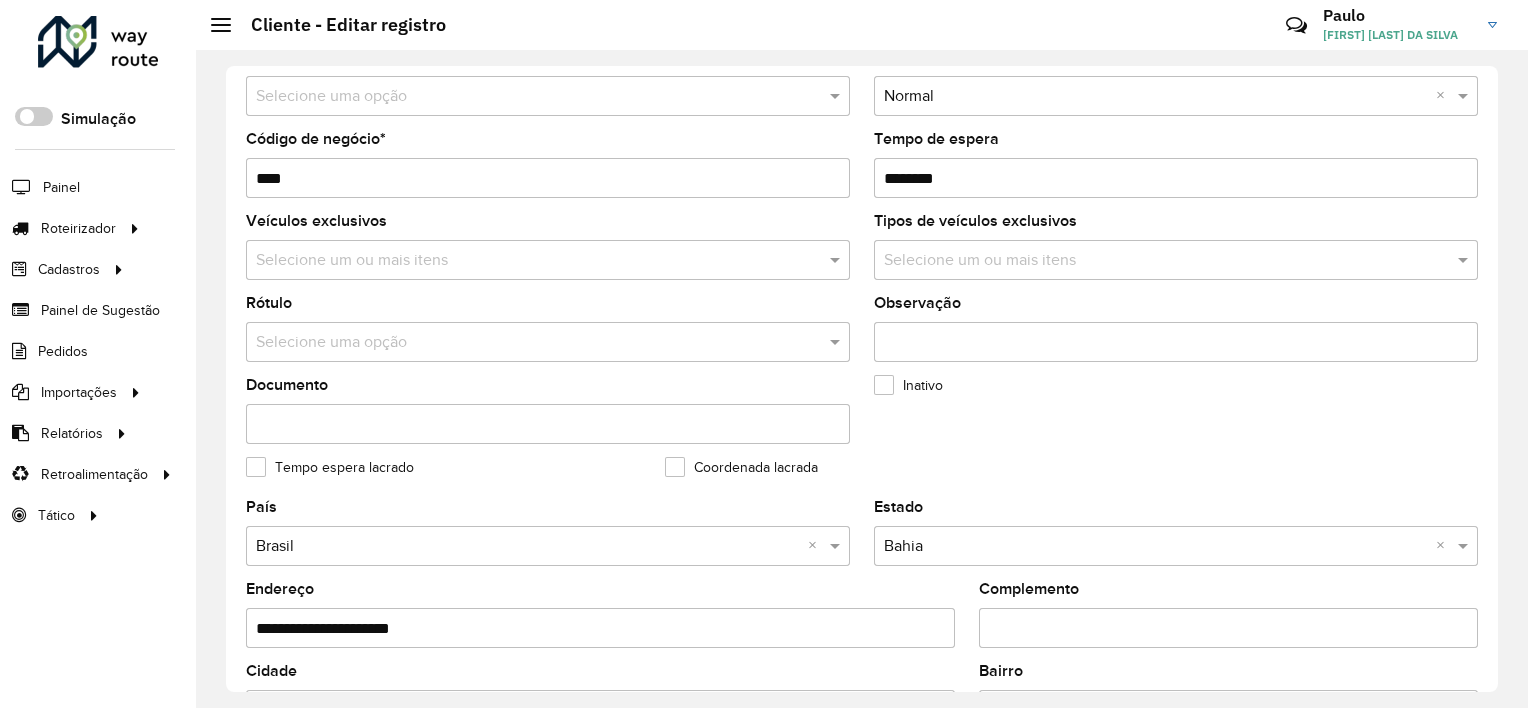 scroll, scrollTop: 0, scrollLeft: 0, axis: both 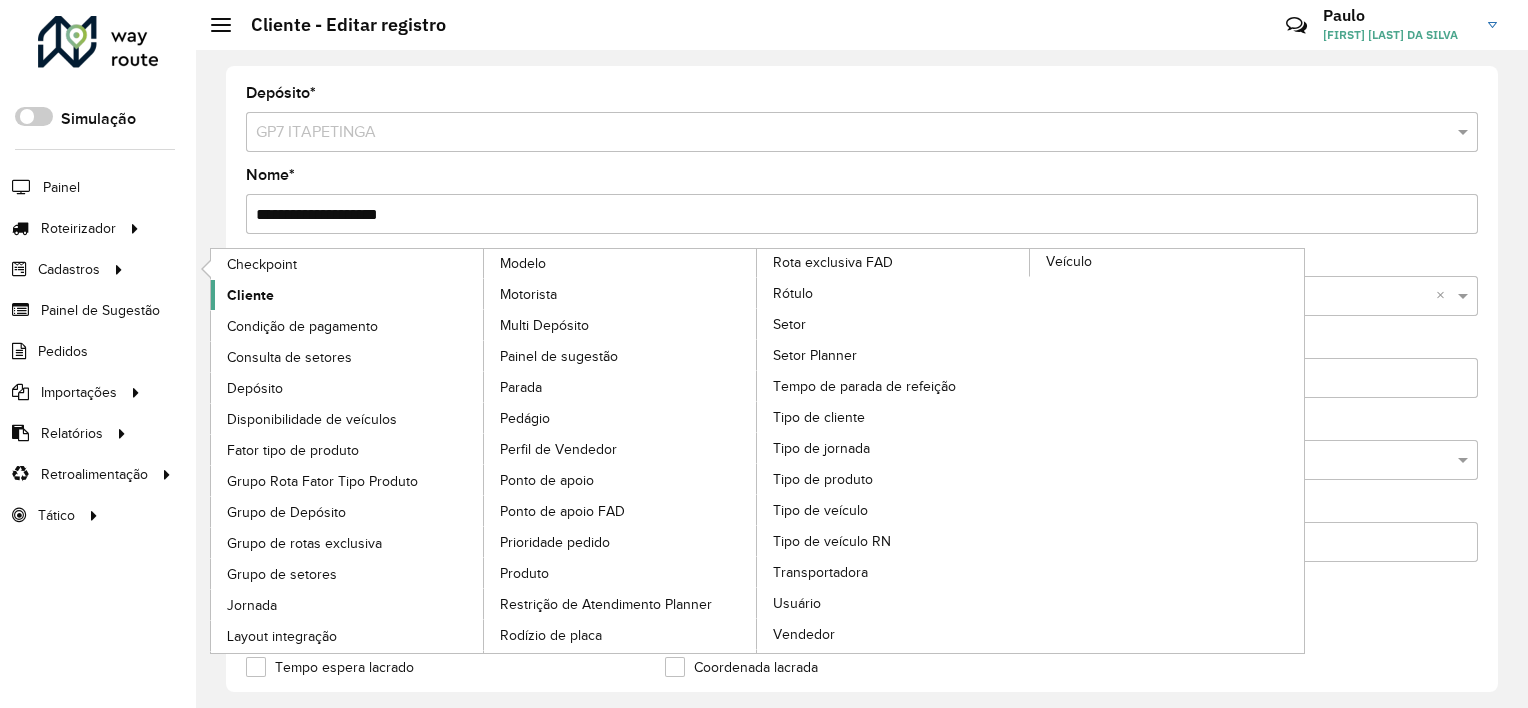 click on "Cliente" 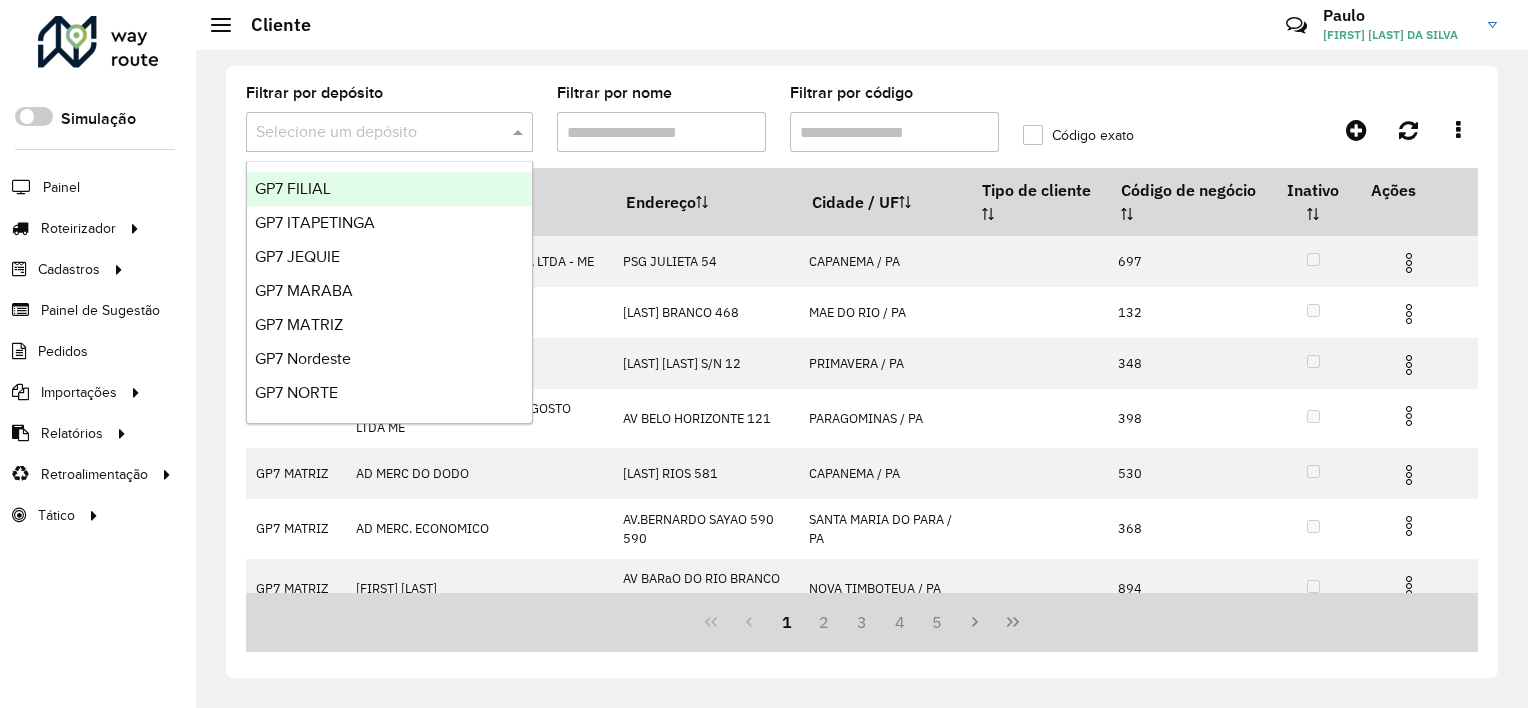 click at bounding box center (520, 132) 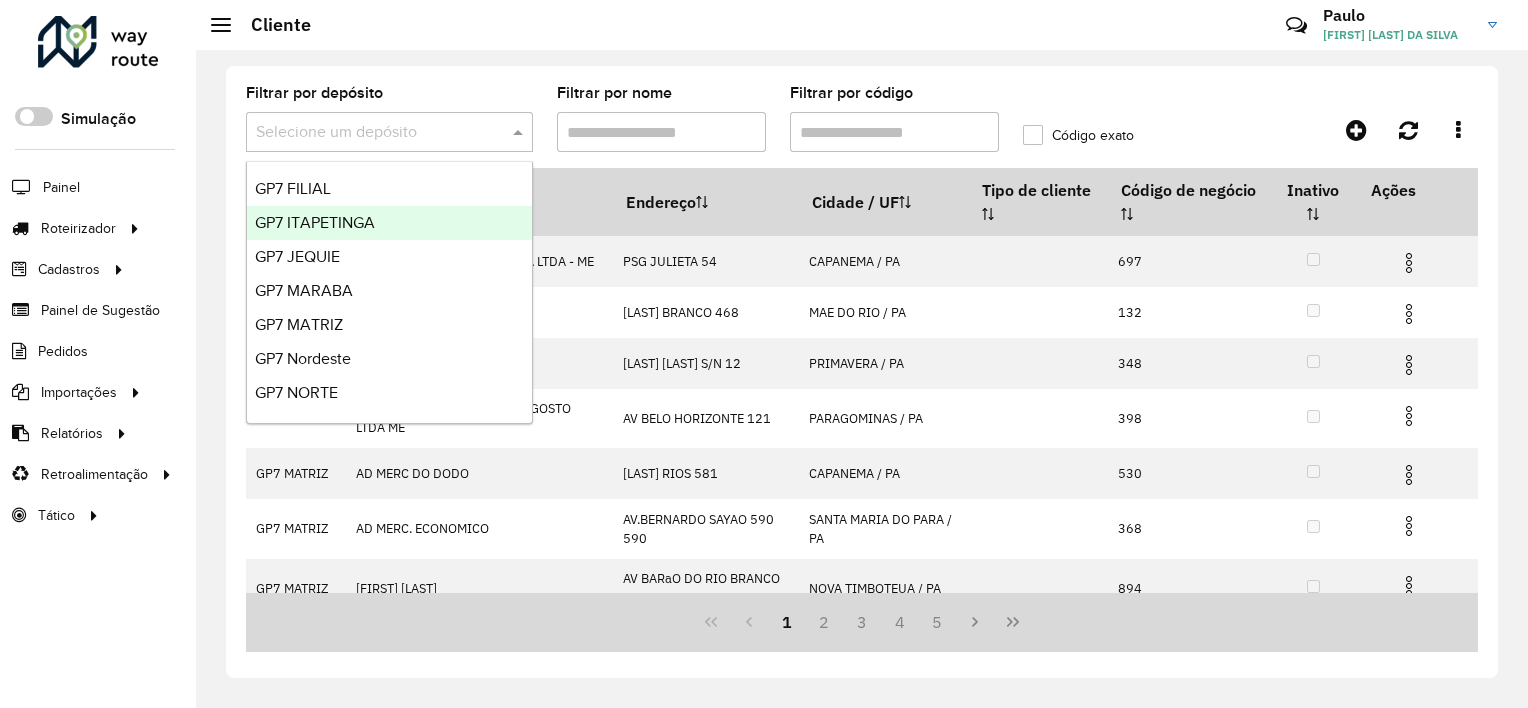 click on "GP7 ITAPETINGA" at bounding box center (315, 222) 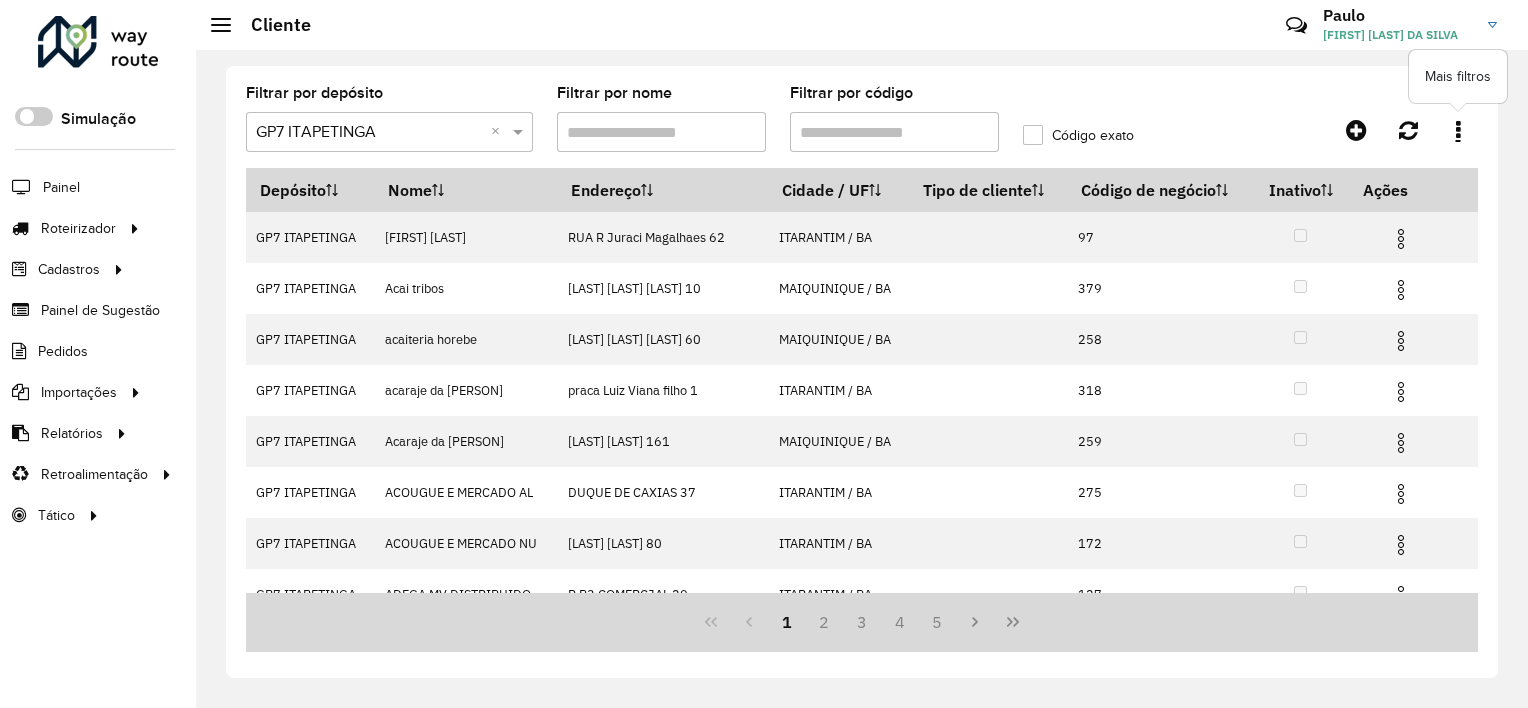 click 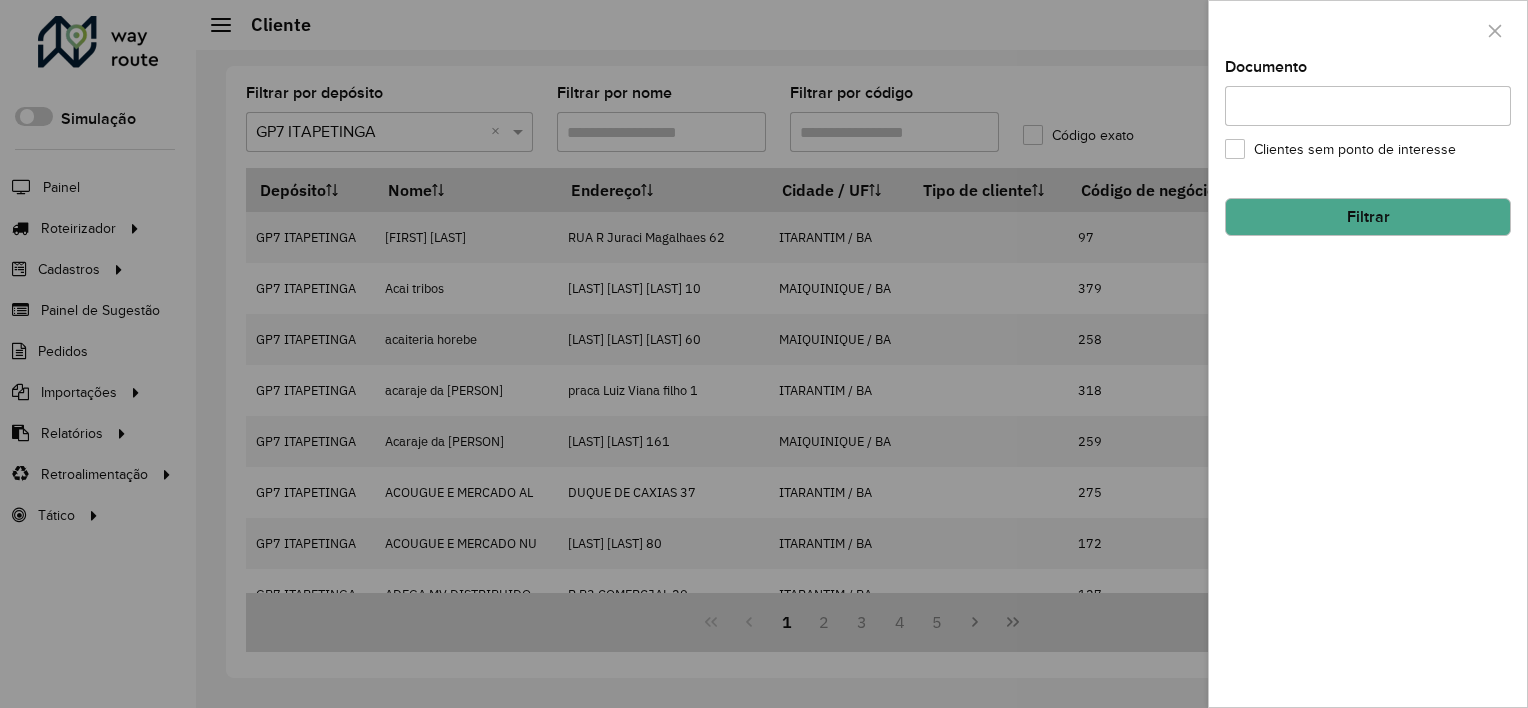 click on "Documento" at bounding box center [1368, 106] 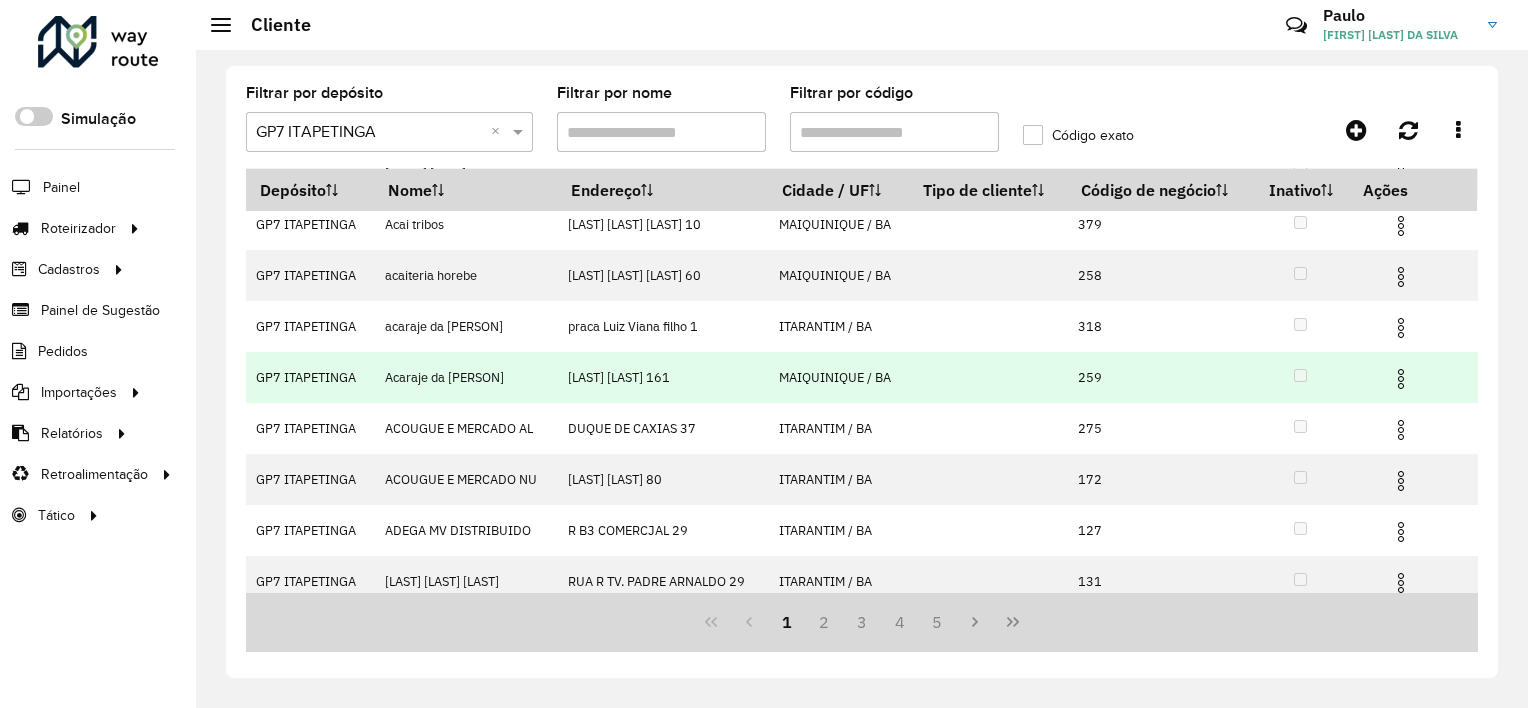 scroll, scrollTop: 0, scrollLeft: 0, axis: both 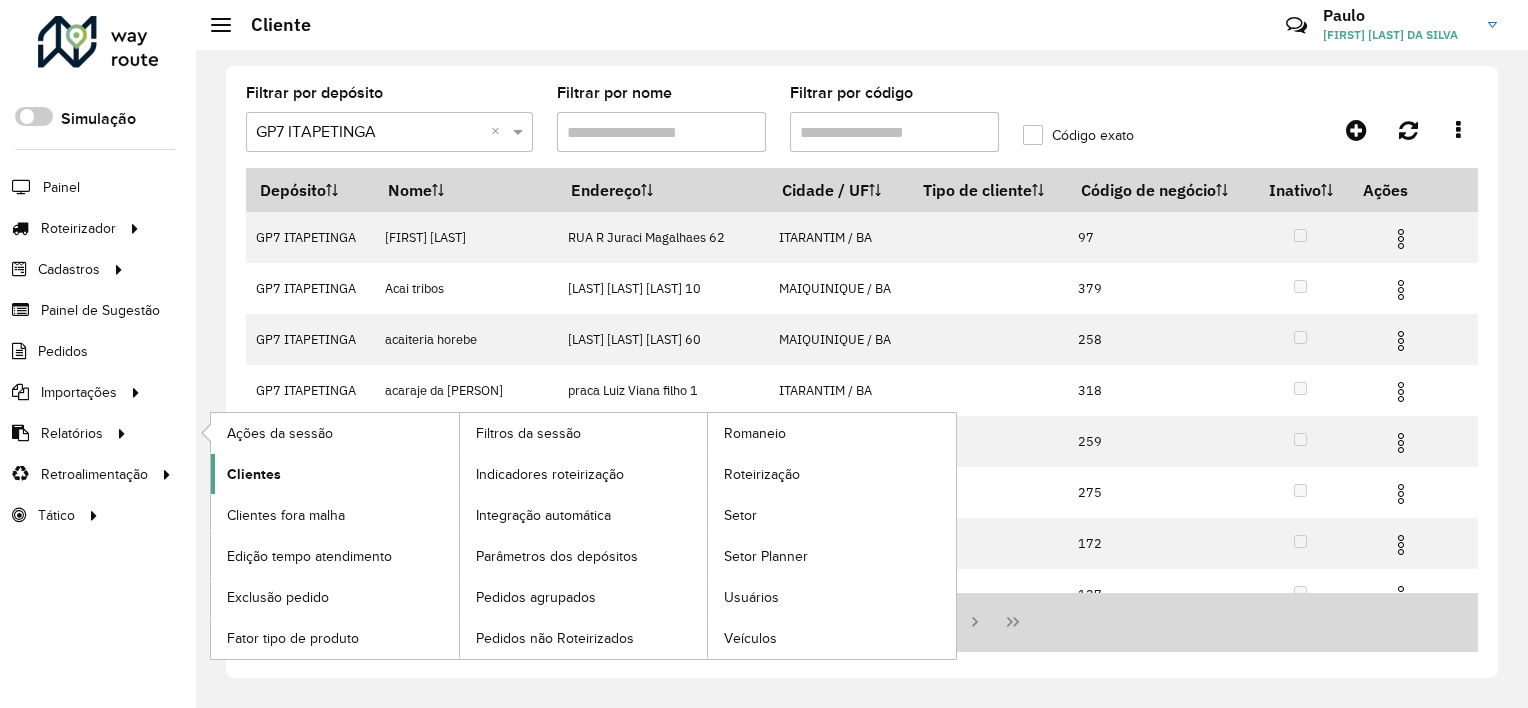 click on "Clientes" 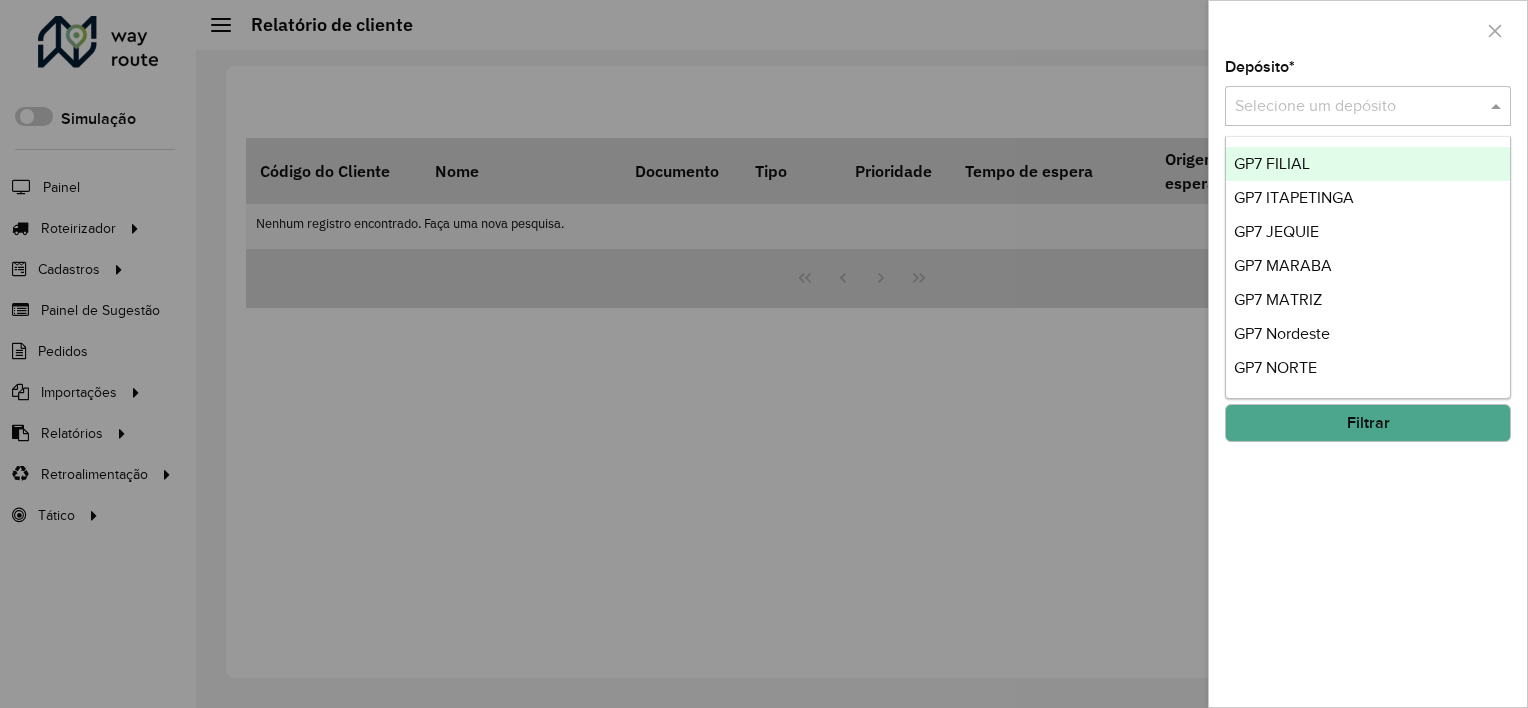 drag, startPoint x: 1484, startPoint y: 101, endPoint x: 1352, endPoint y: 148, distance: 140.11781 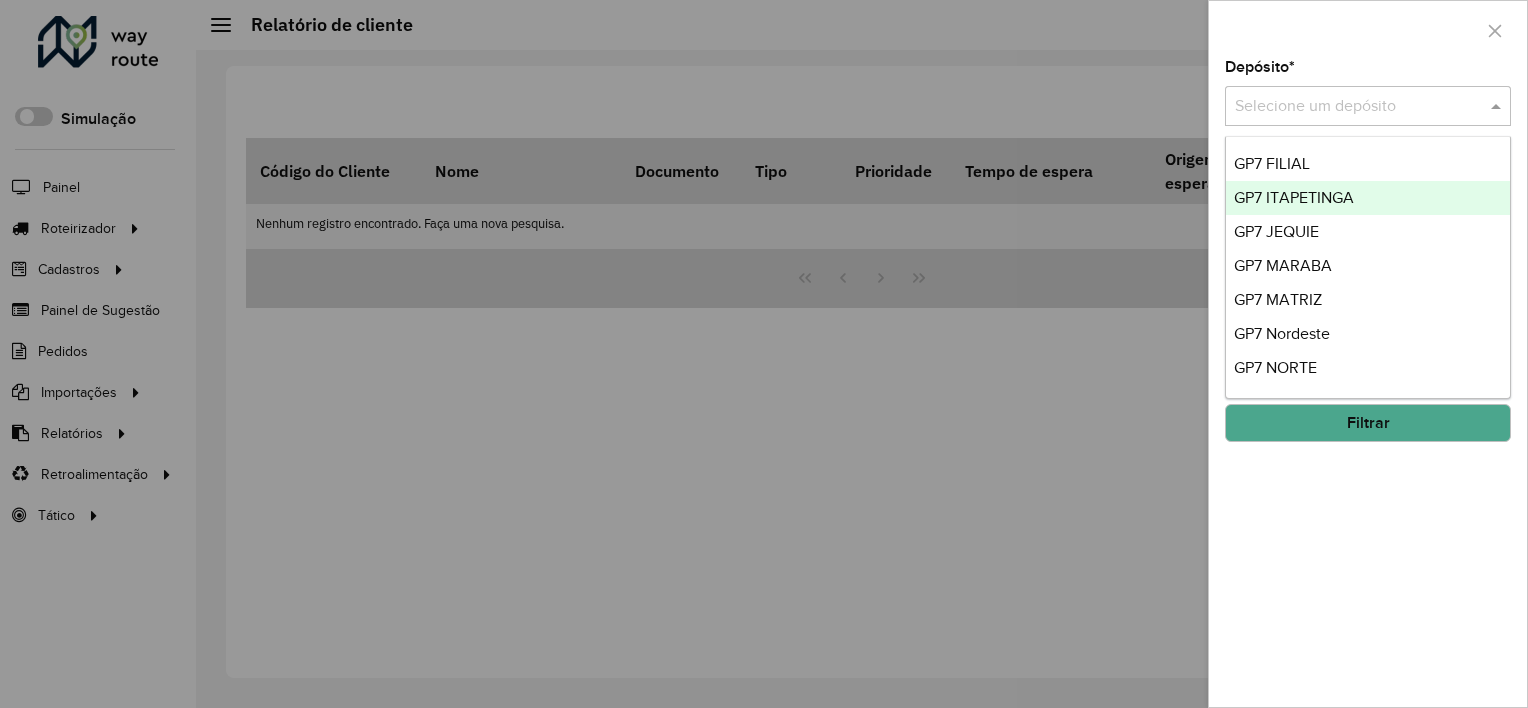 click on "GP7 ITAPETINGA" at bounding box center [1294, 197] 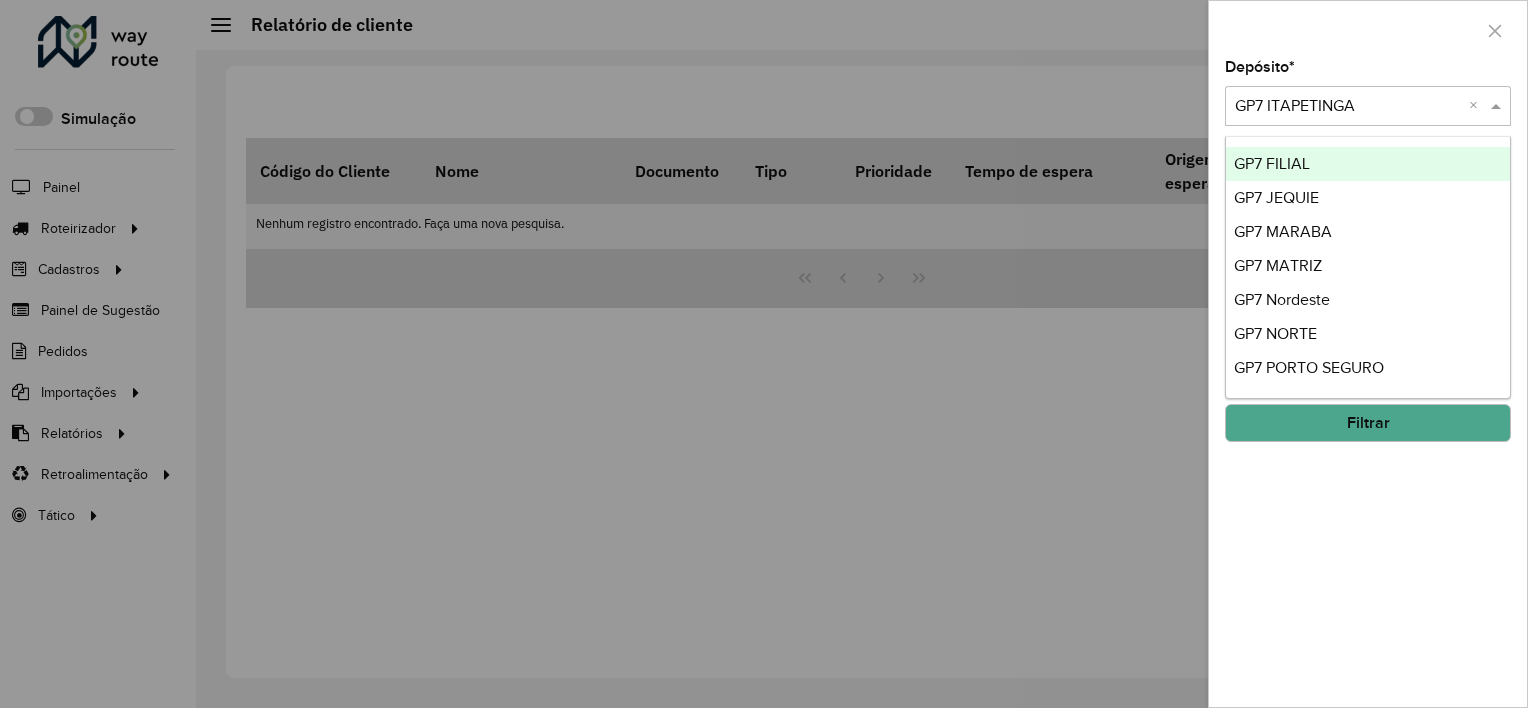 click at bounding box center (1348, 107) 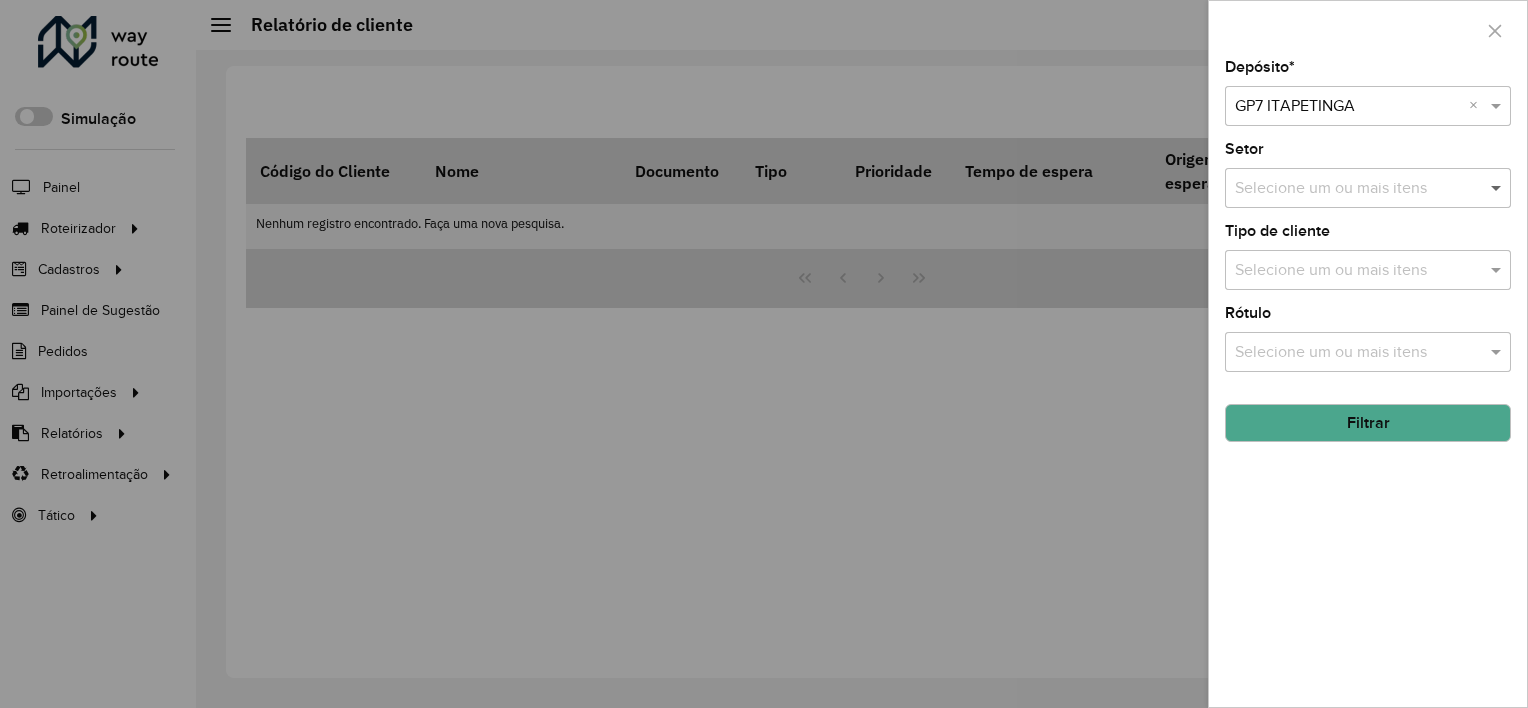 click at bounding box center [1498, 188] 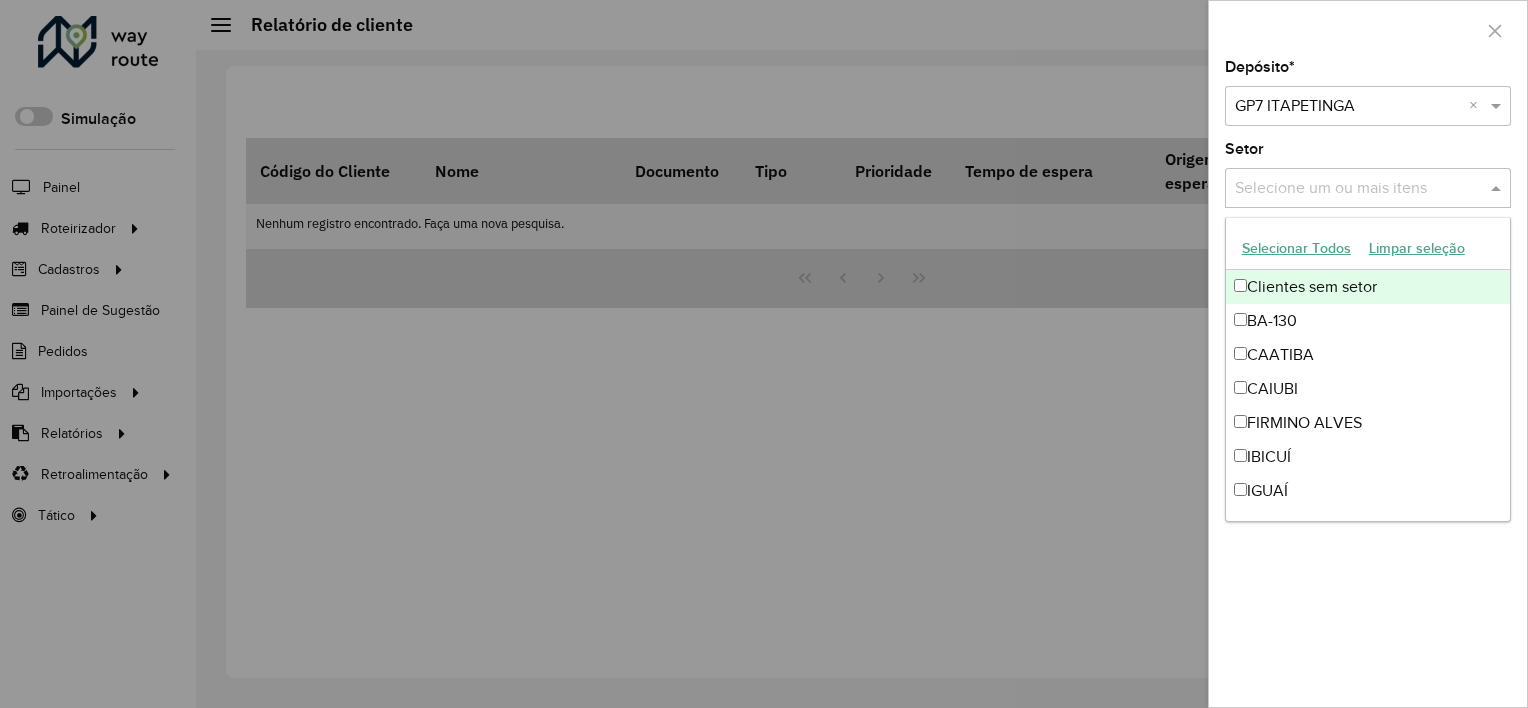 click on "Setor  Selecione um ou mais itens" 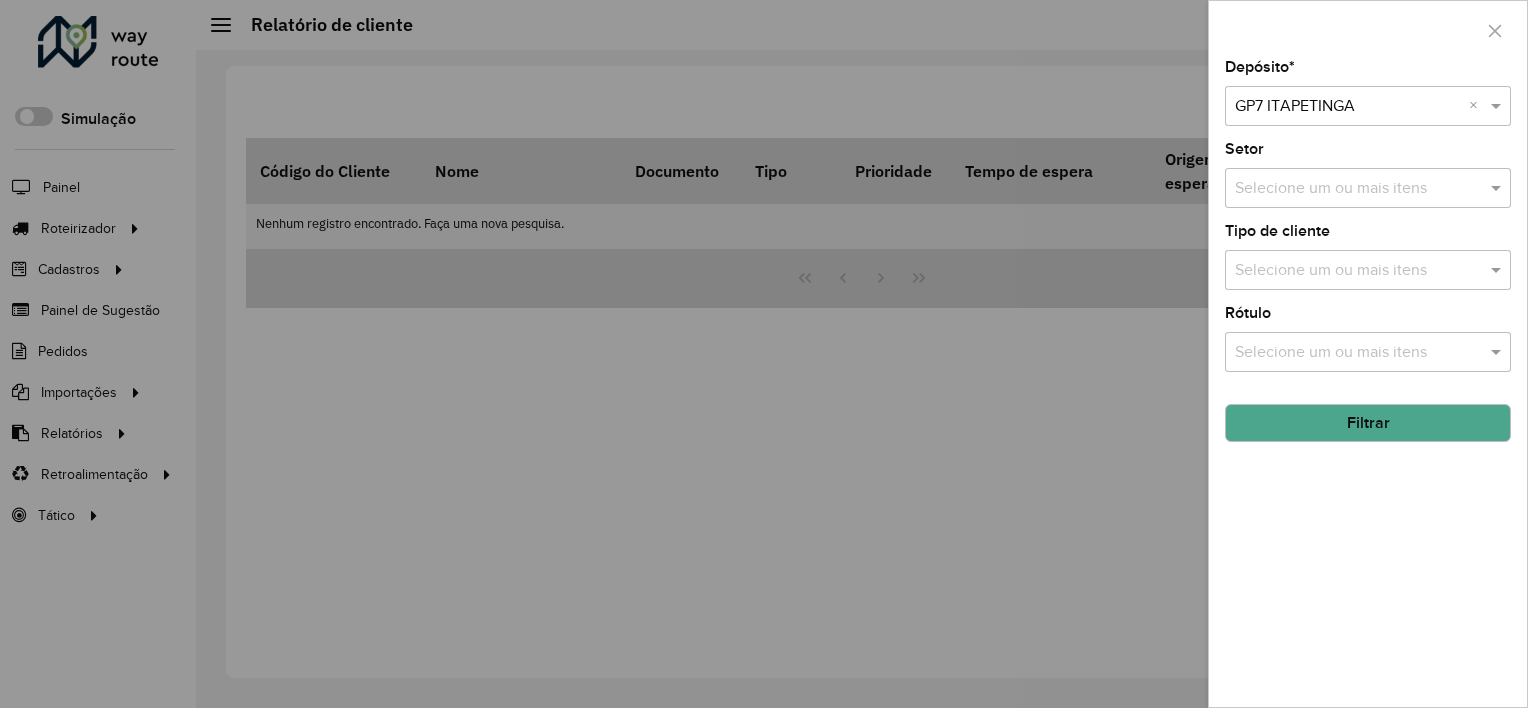 click on "Filtrar" 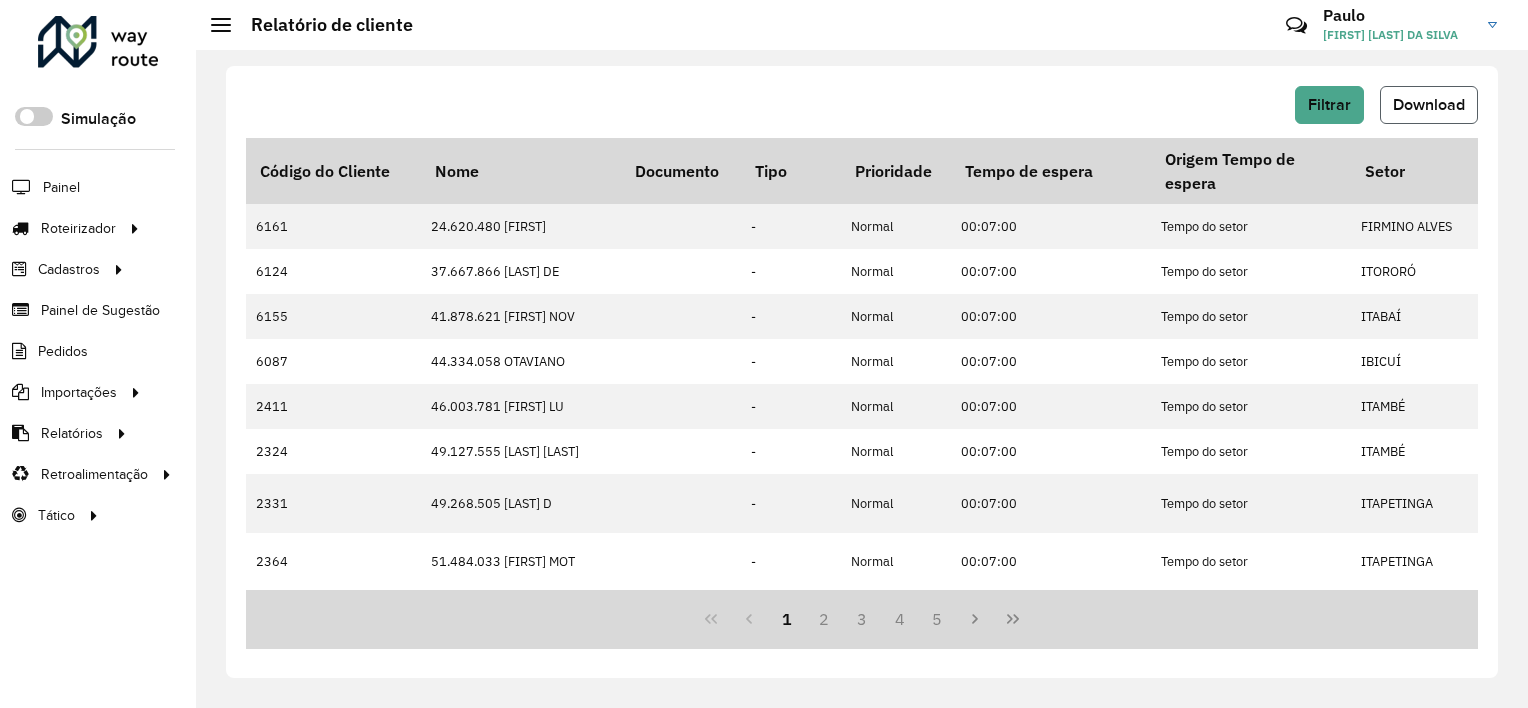 click on "Download" 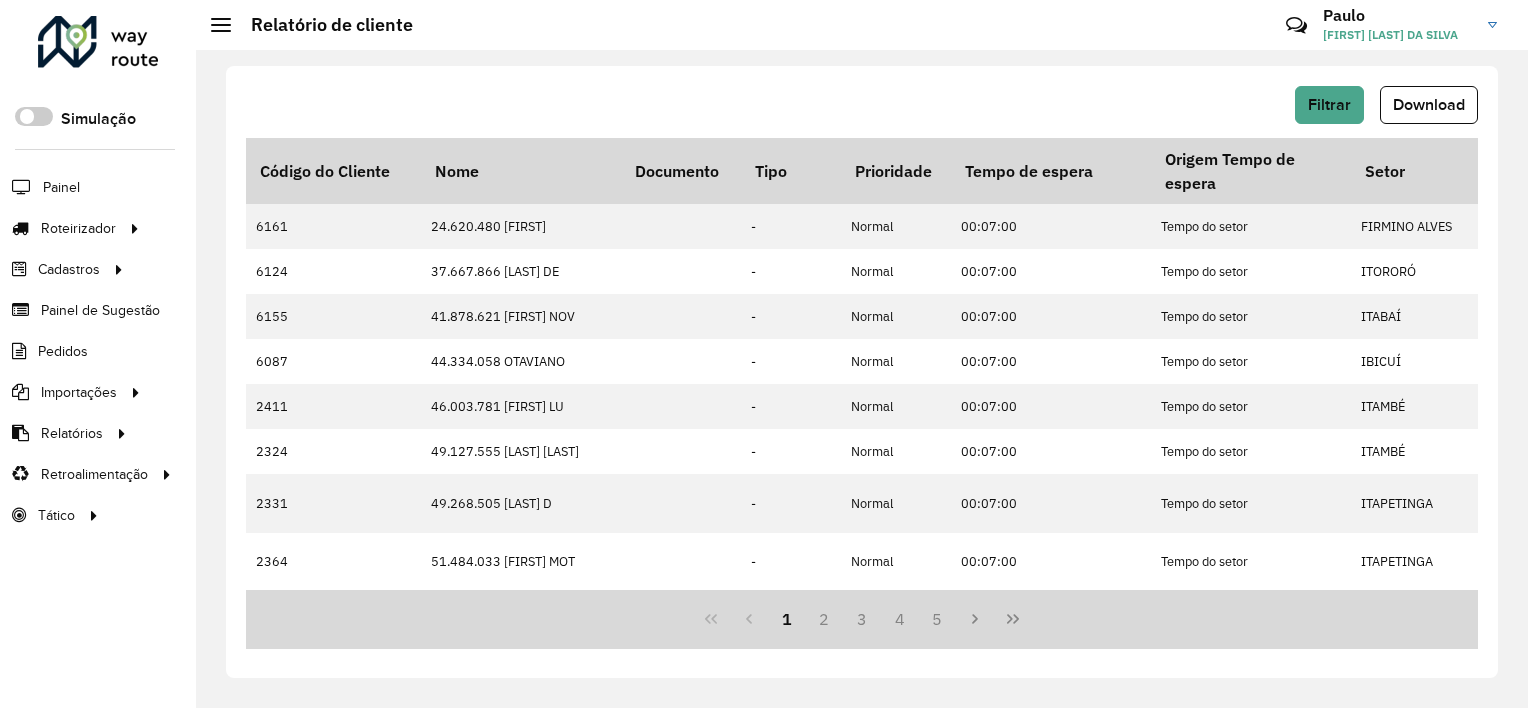click on "Filtrar   Download   Código do Cliente   Nome   Documento   Tipo   Prioridade   Tempo de espera   Origem Tempo de espera  Setor Endereço Cidade Estado Latitude Longitude  Início Janela   Fim Janela  Inativo Tempo espera lacrado  Coordenada lacrada  Rótulo Observação Data última compra  Data penúltima compra  Macro região Setor Planner  Veículos exclusivos   Tipos de veículos exclusivos   Grupos de rota exclusiva   Prioridade tipo cliente  6161 24.620.480 ADMILSON     -   Normal  00:07:00 Tempo do setor FIRMINO ALVES Rua 12                        1 FIRMINO ALVES BA -14.991129 -39.918374 00:00:00 23:59:00  -     10/07/2025 09/07/2025 - 6124 37.667.866 TAILLA DE     -   Normal  00:07:00 Tempo do setor ITORORÓ PC  CASTRO ALVES                  16 ITORORO BA -15.118961 -40.070997 00:00:00 23:59:00  -     05/07/2025 20/06/2025 - 6155 41.878.621 ELANE NOV     -   Normal  00:07:00 Tempo do setor ITABAÍ Rua sao jose                  36 MACARANI BA -15.423881 -40.466572 00:00:00 23:59:00  -     11/07/2025" 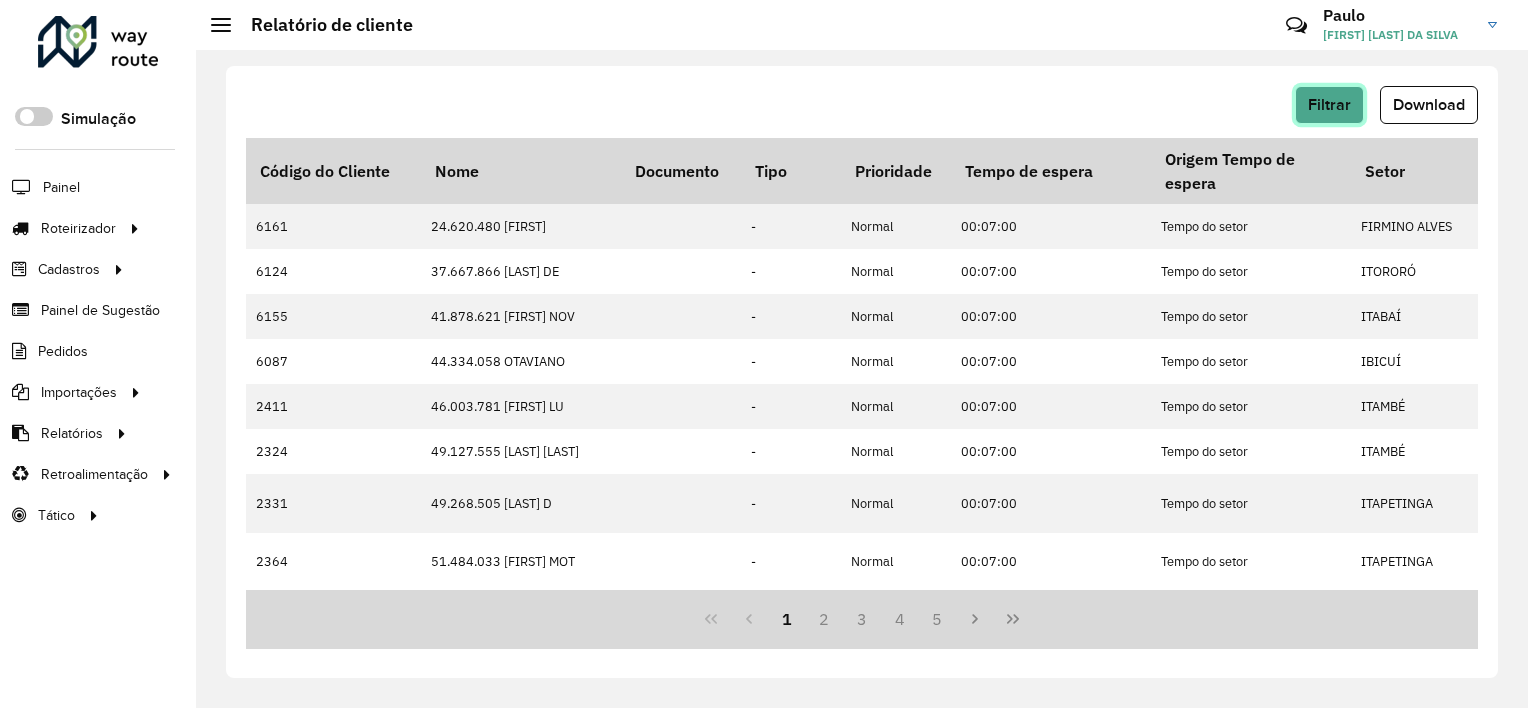click on "Filtrar" 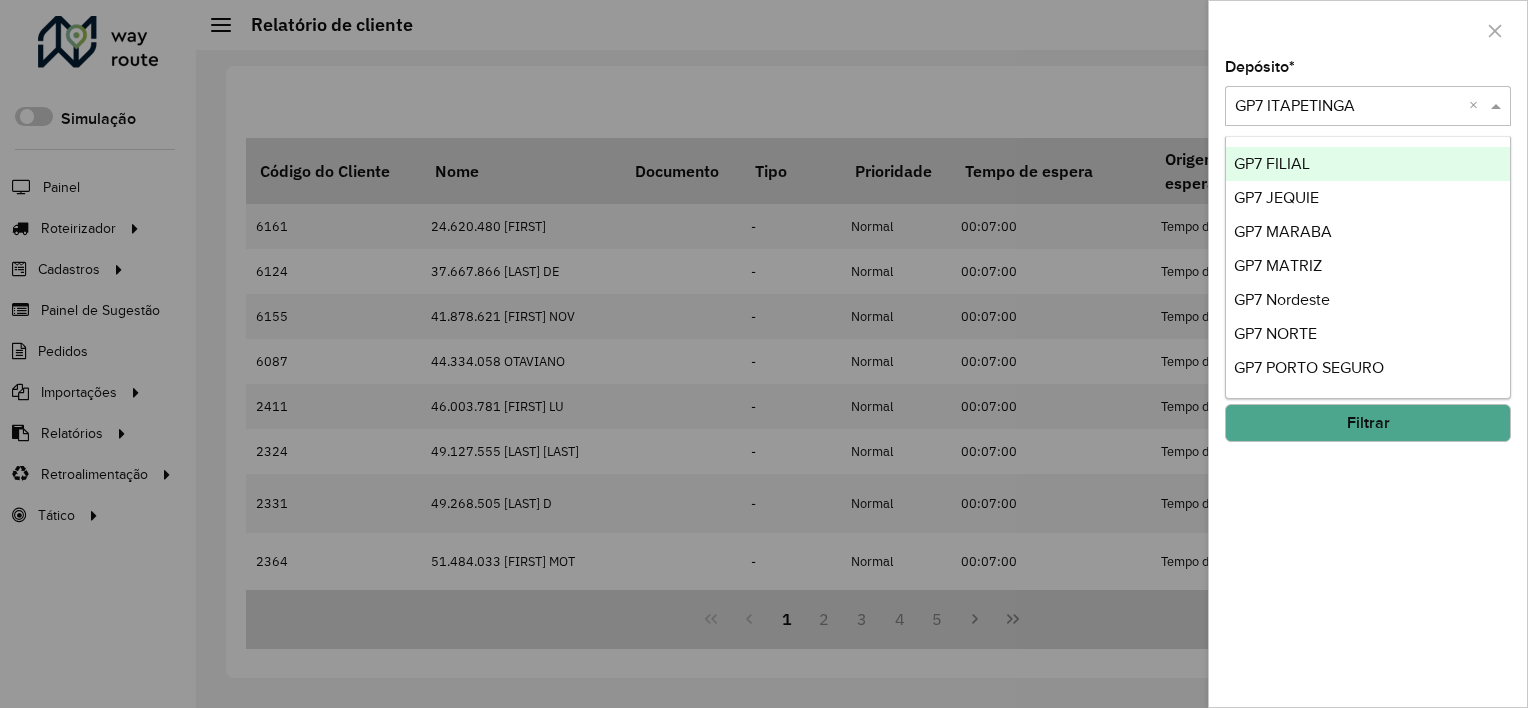 click at bounding box center (1348, 107) 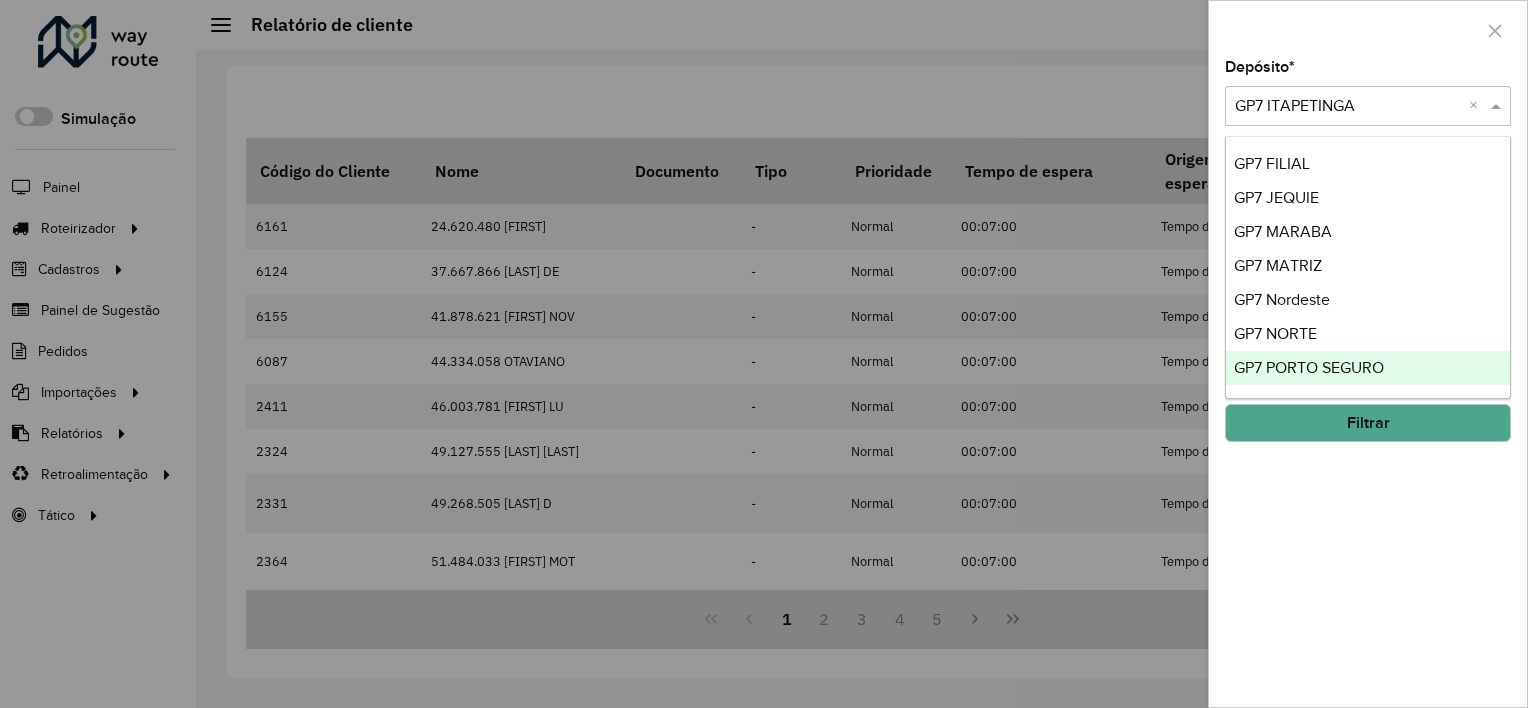 click on "GP7 PORTO SEGURO" at bounding box center [1309, 367] 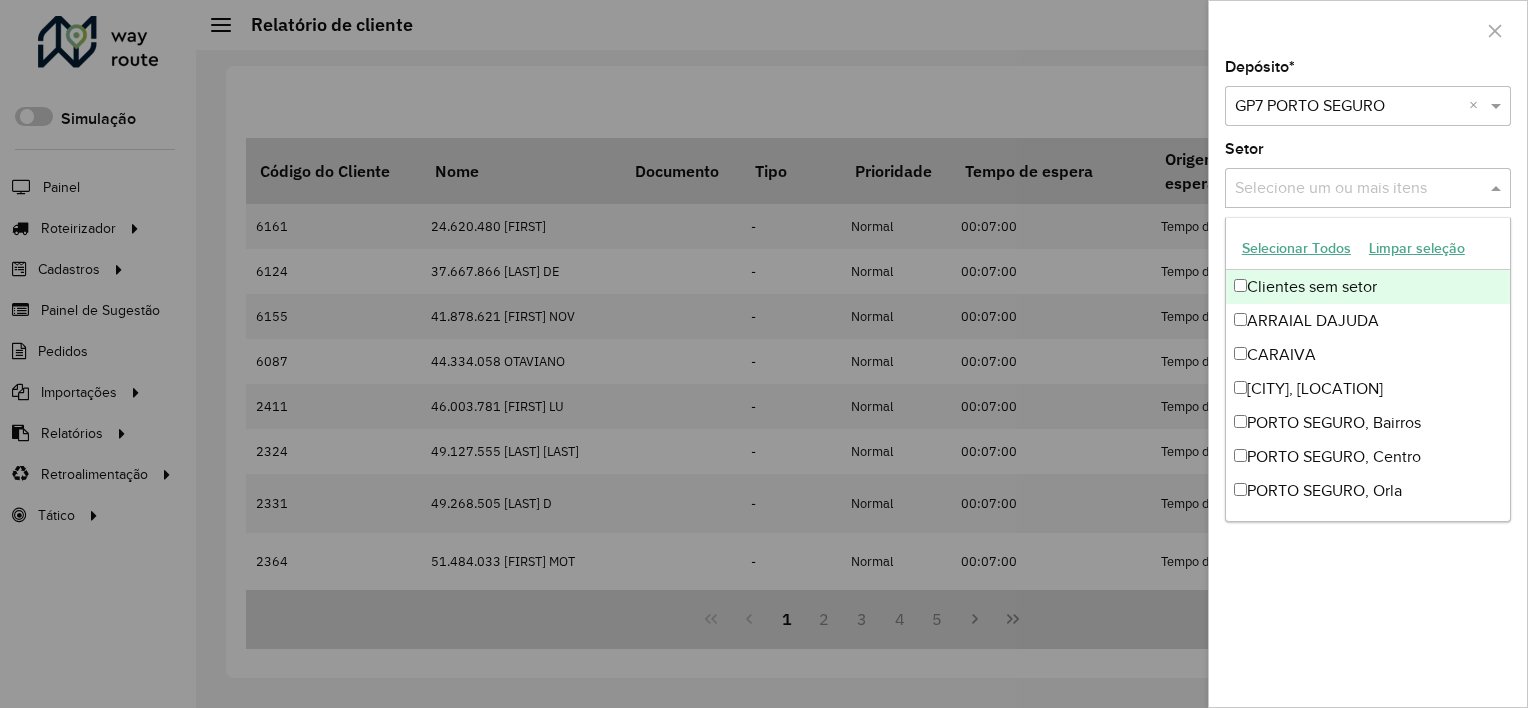 click at bounding box center (1358, 189) 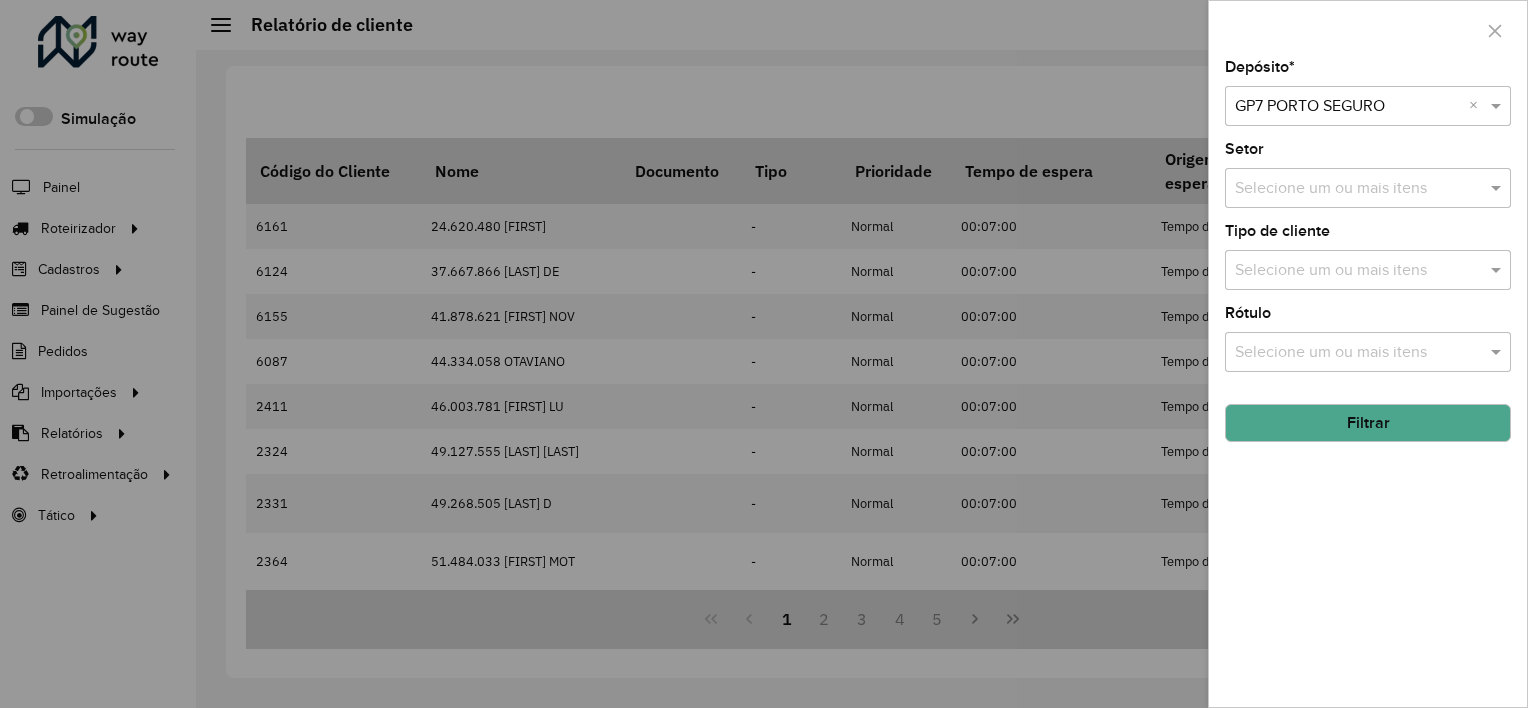 click at bounding box center [1358, 189] 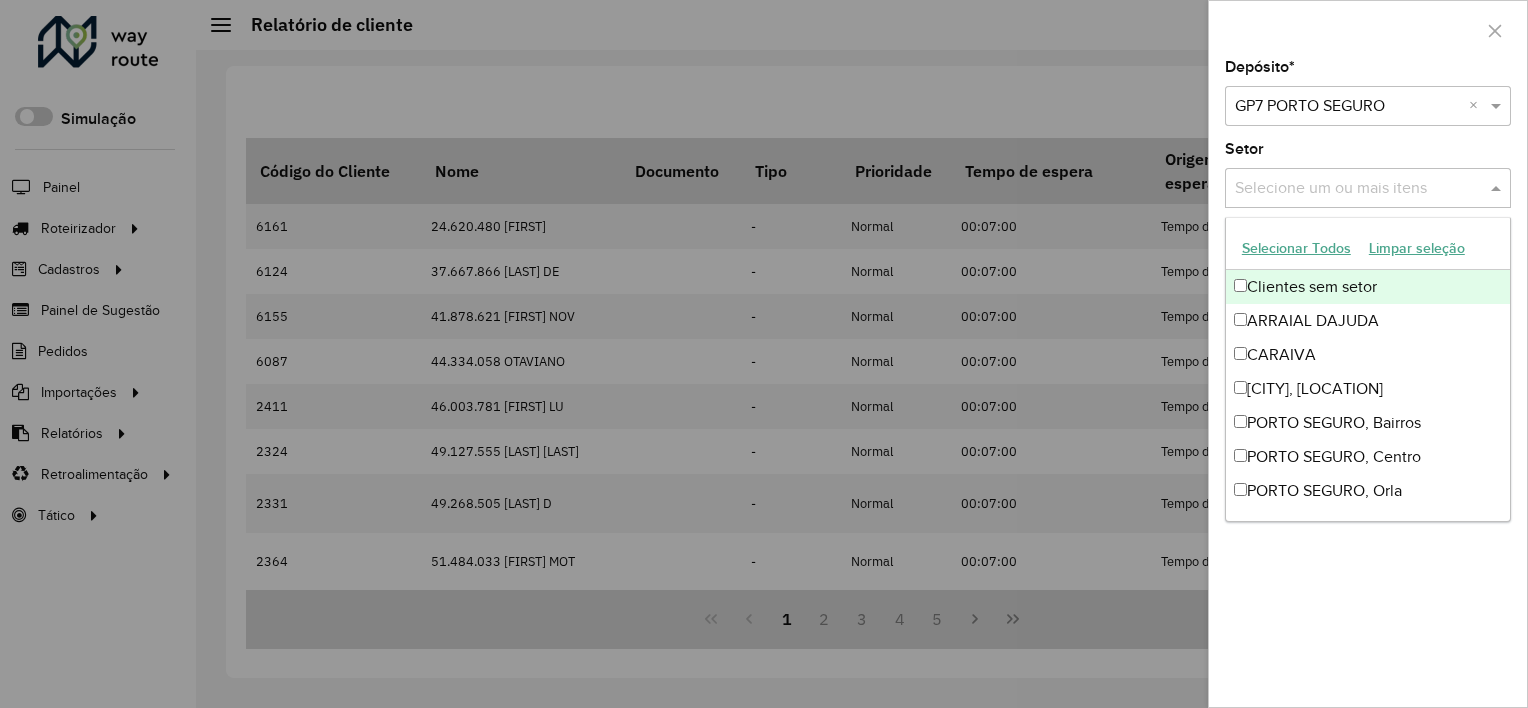 click on "Setor  Selecione um ou mais itens" 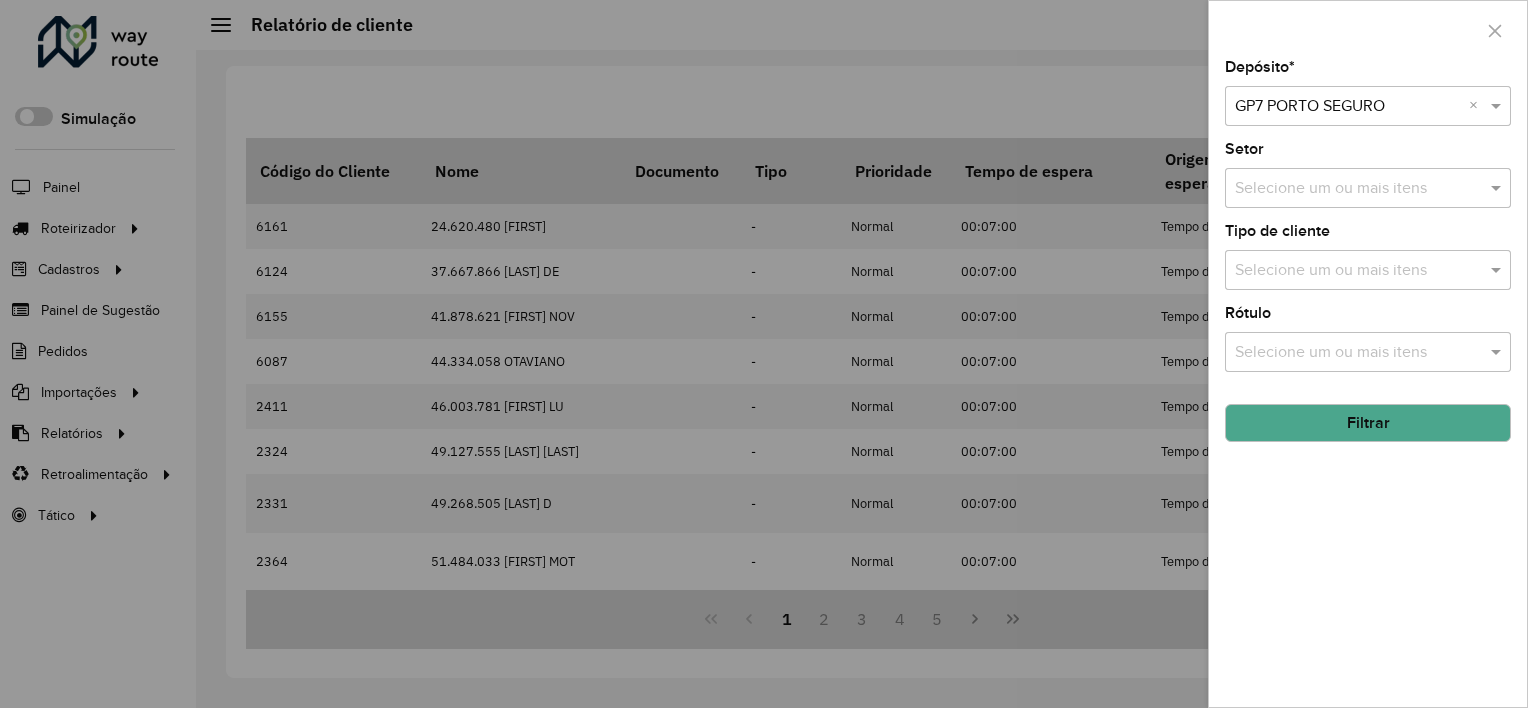 click on "Filtrar" 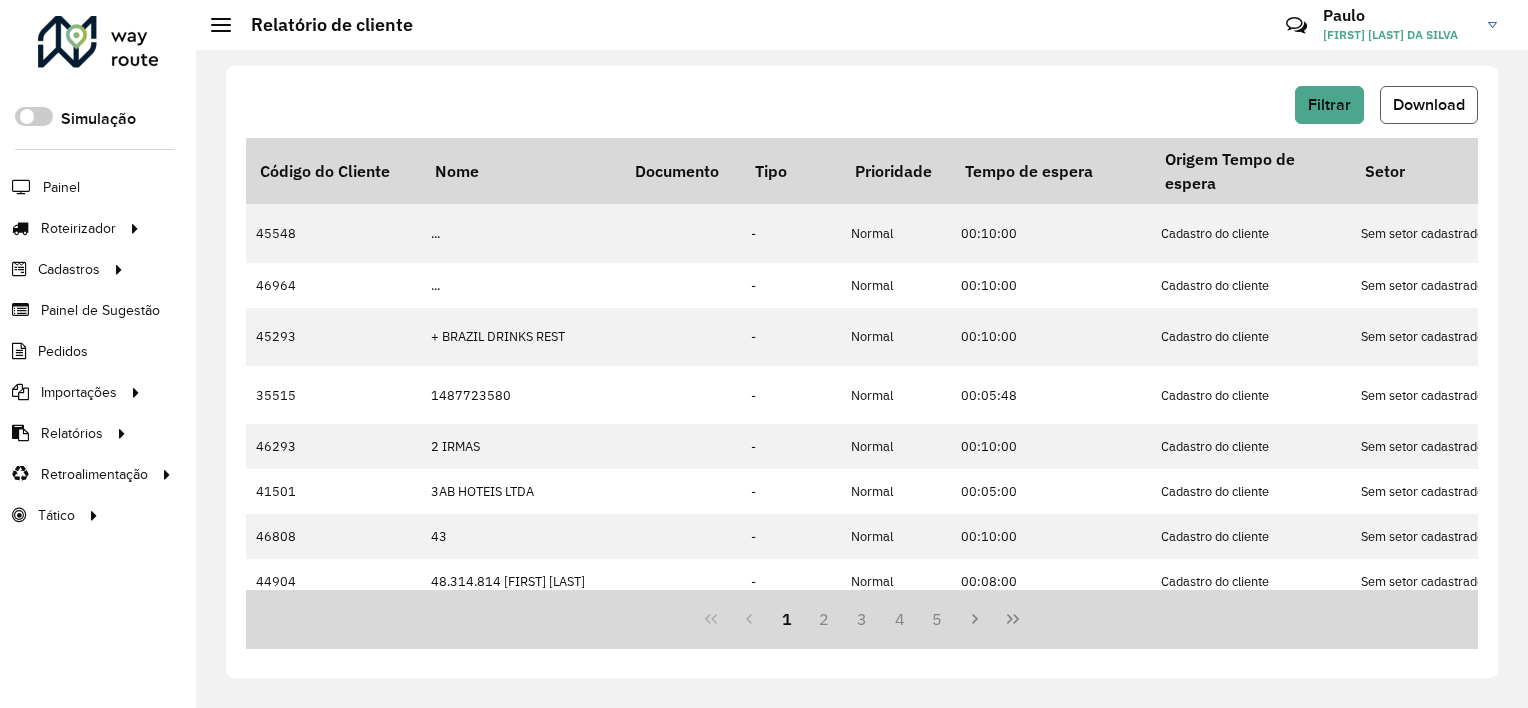 click on "Download" 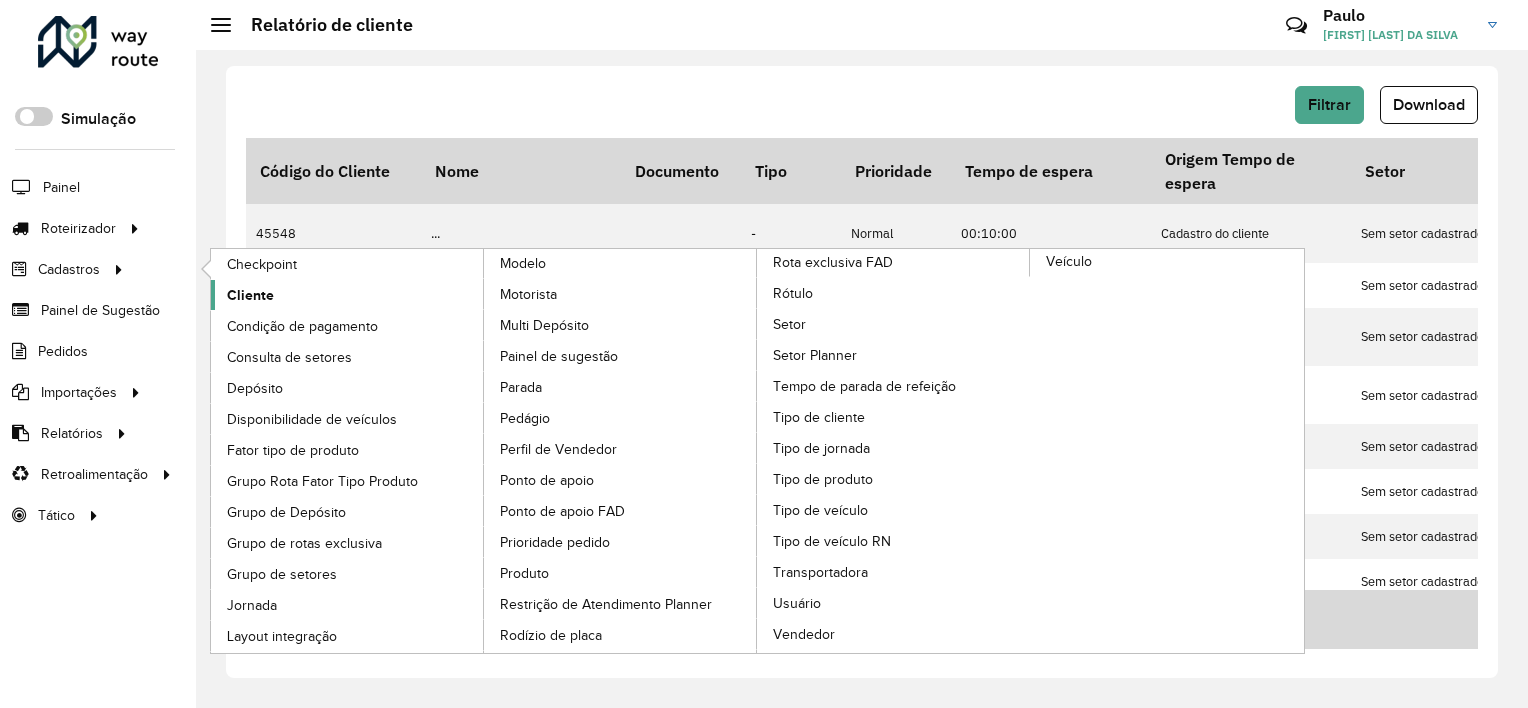 click on "Cliente" 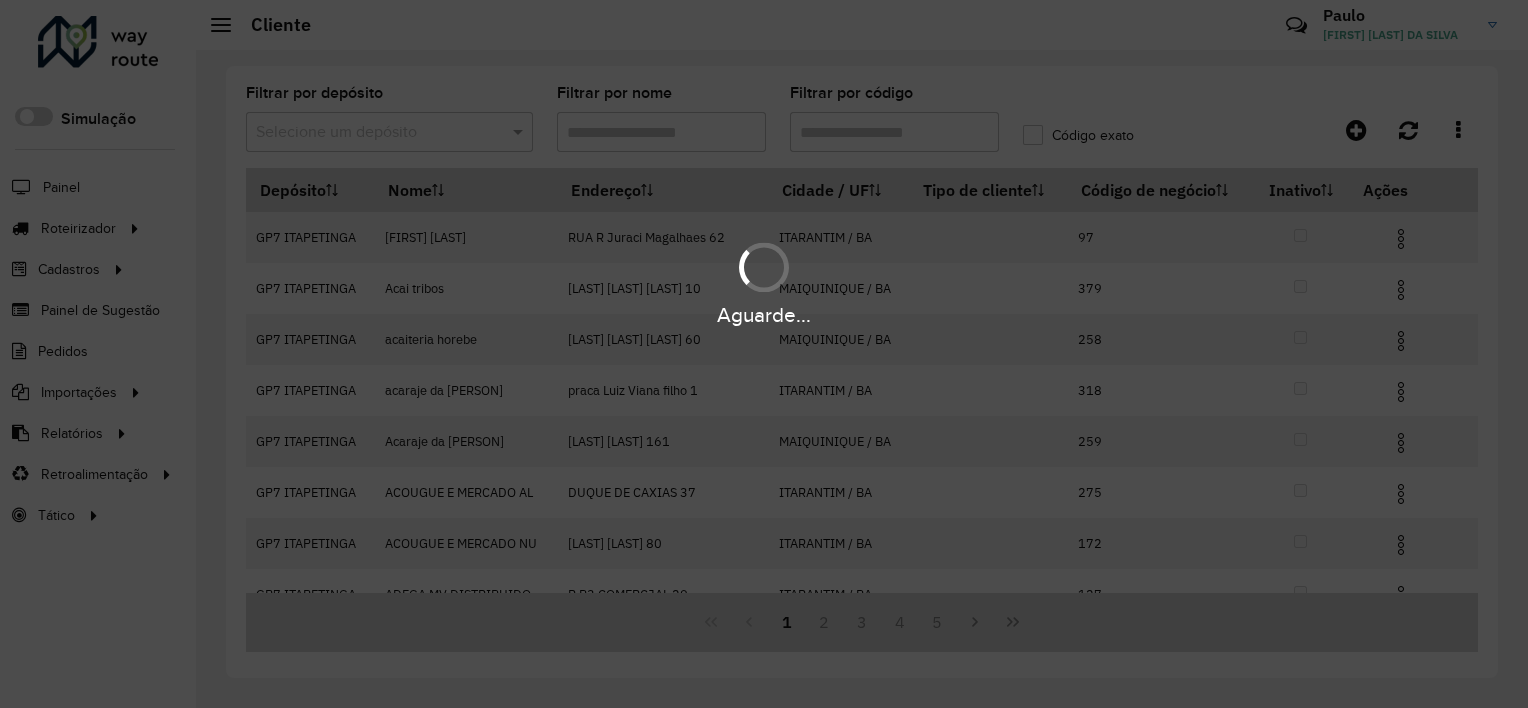 click on "Aguarde..." at bounding box center [764, 354] 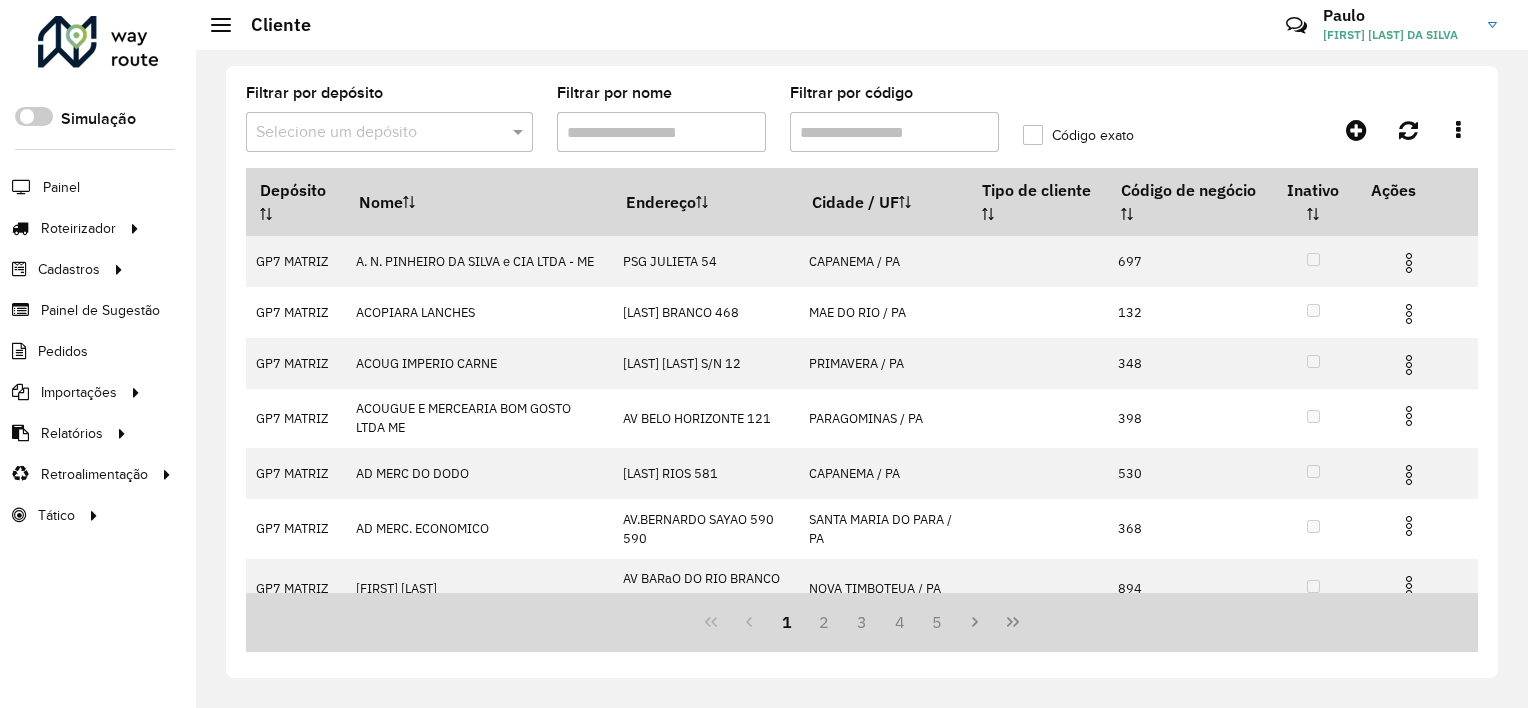 click on "Filtrar por código" at bounding box center [894, 132] 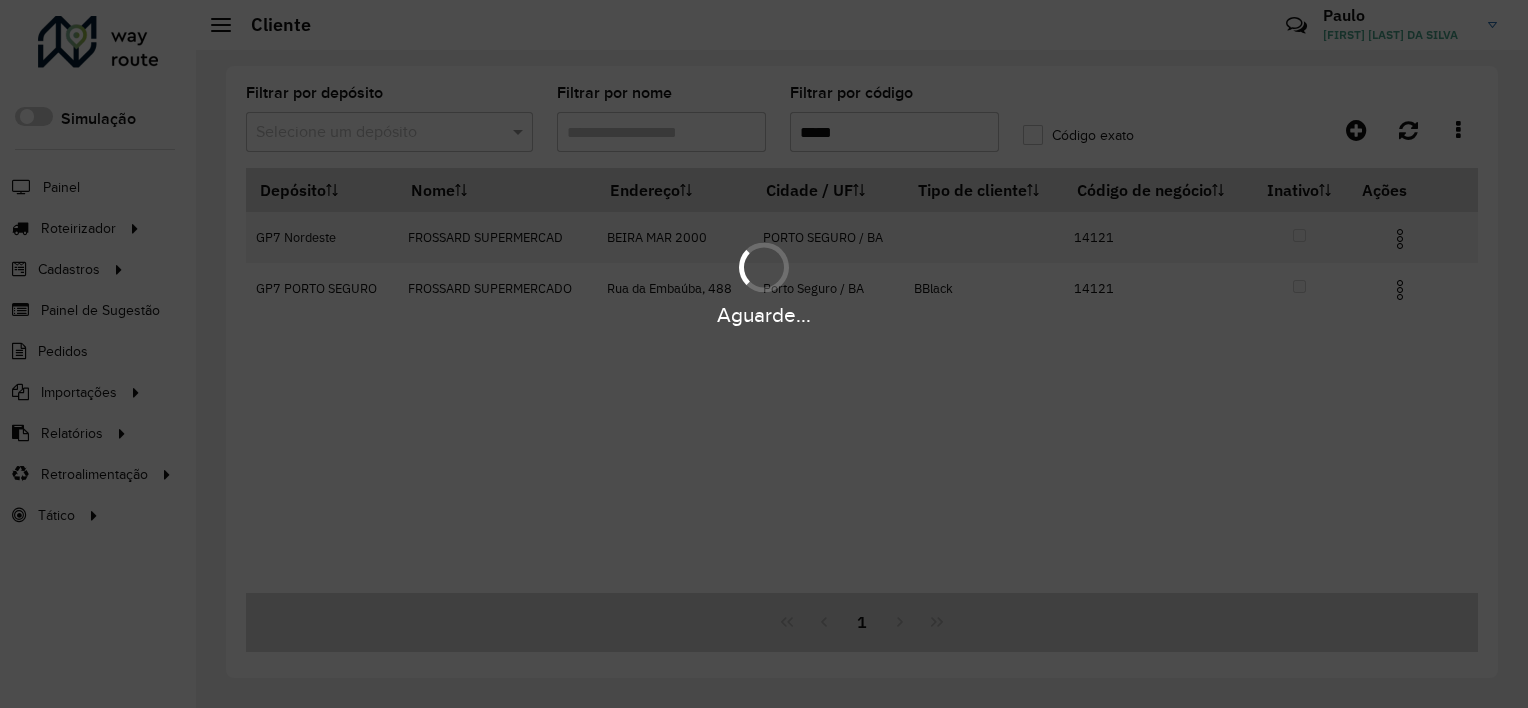 type on "*****" 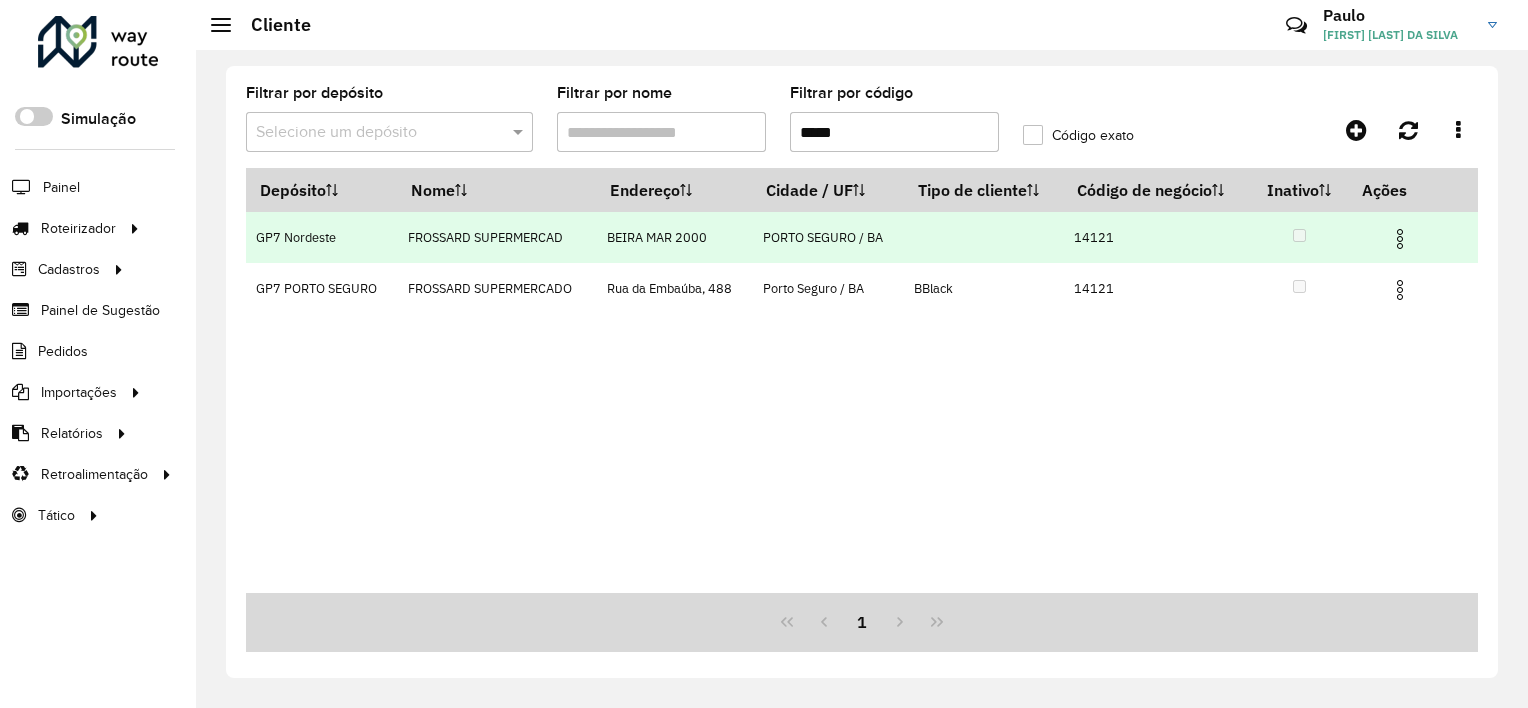 click at bounding box center (1400, 239) 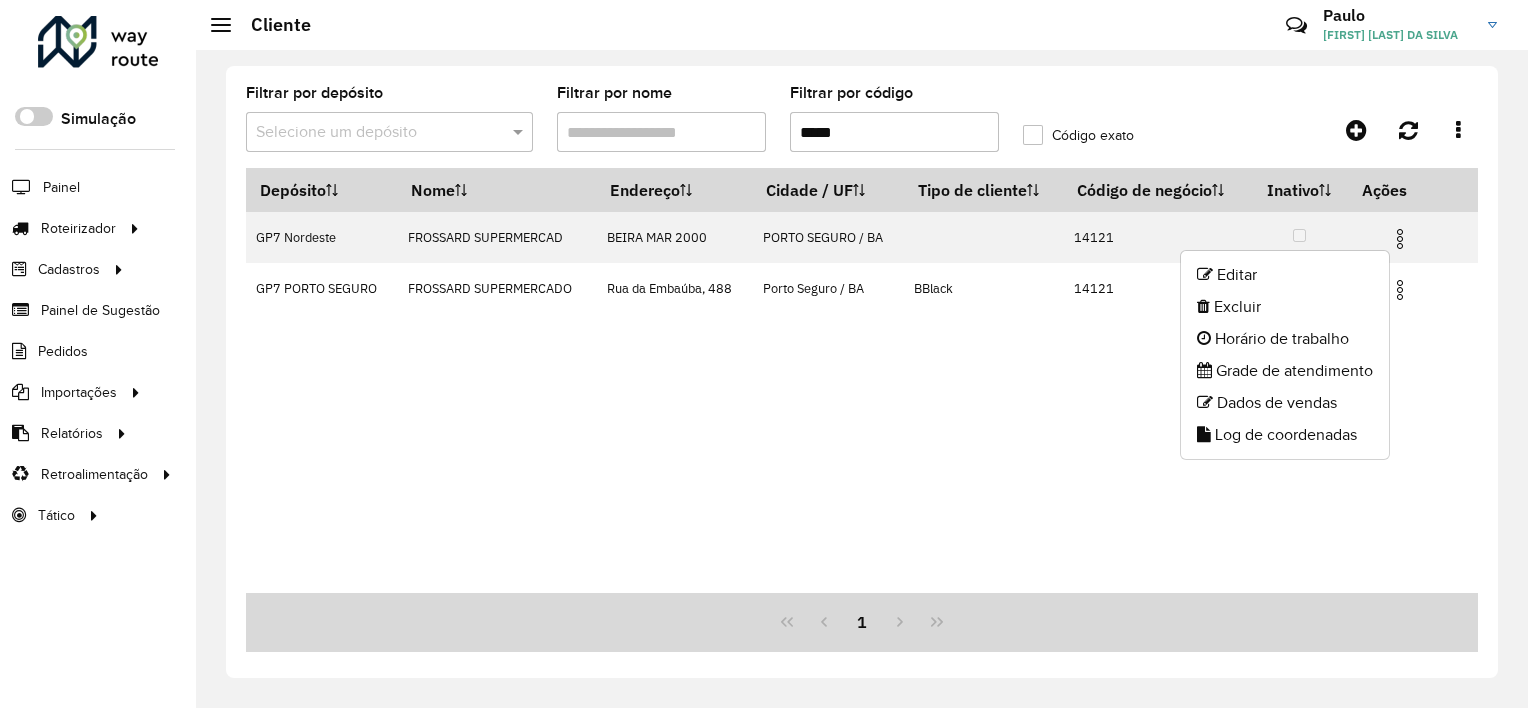 click on "Depósito   Nome   Endereço   Cidade / UF   Tipo de cliente   Código de negócio   Inativo   Ações   GP7 Nordeste   FROSSARD SUPERMERCAD   BEIRA MAR 2000  PORTO SEGURO / BA      14121   GP7 PORTO SEGURO   FROSSARD SUPERMERCADO  Rua da Embaúba, 488  Porto Seguro / BA   BBlack   14121" at bounding box center (862, 380) 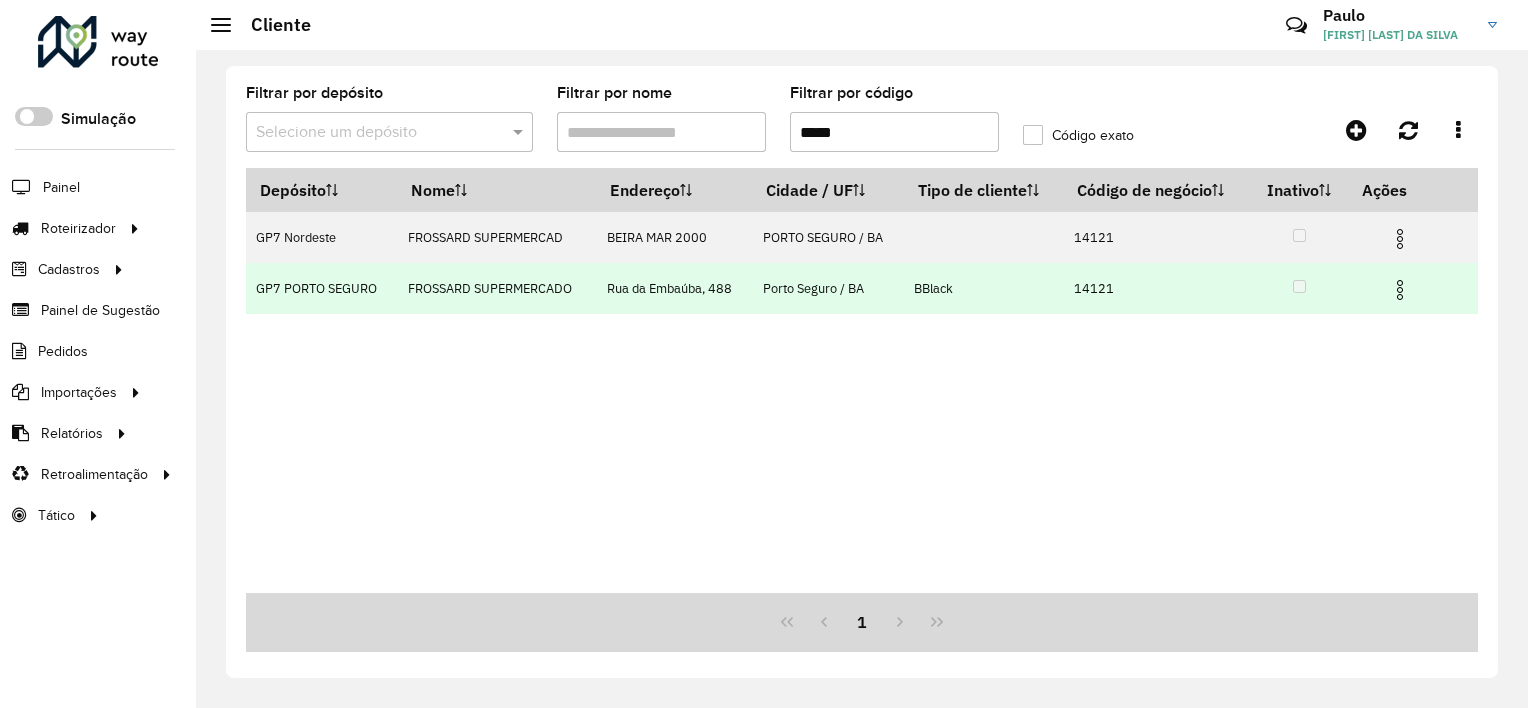 click at bounding box center [1400, 290] 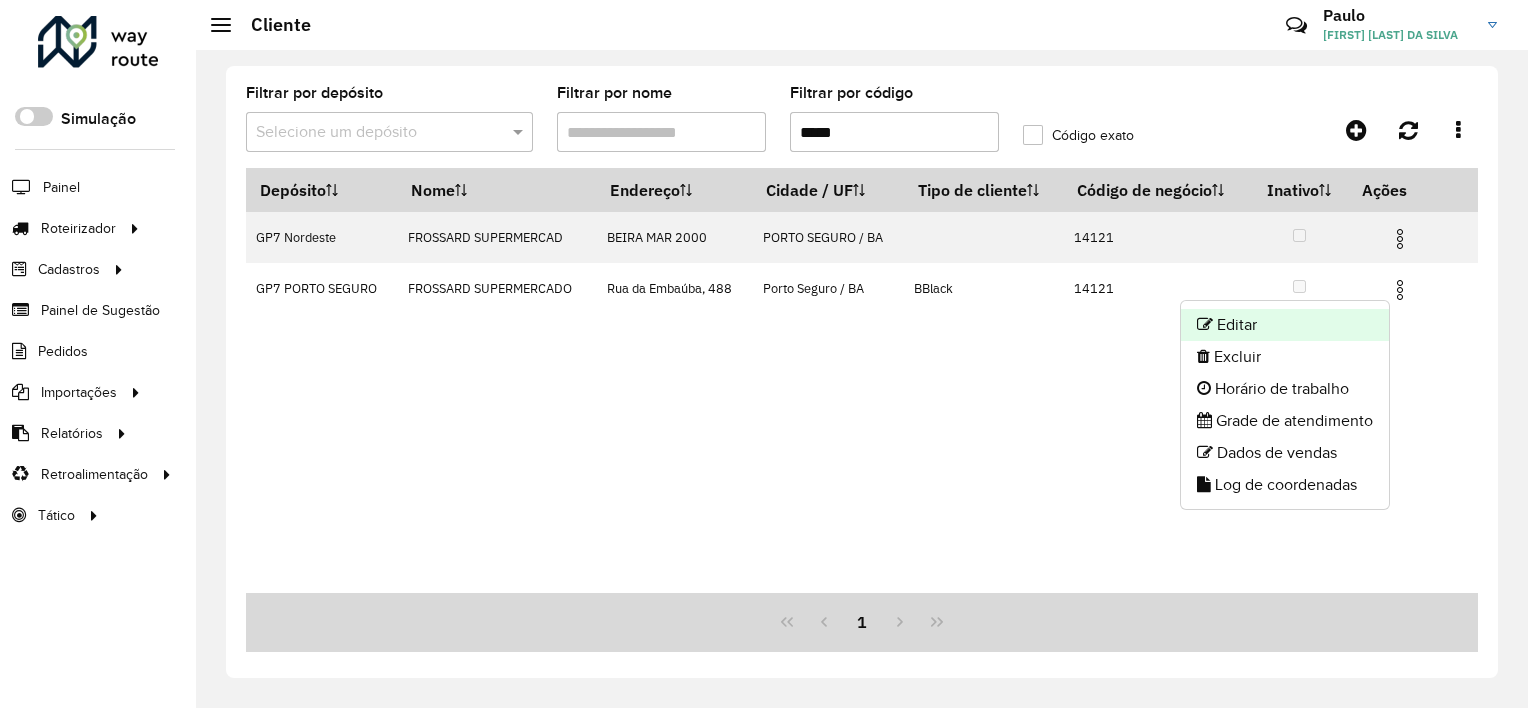 click on "Editar" 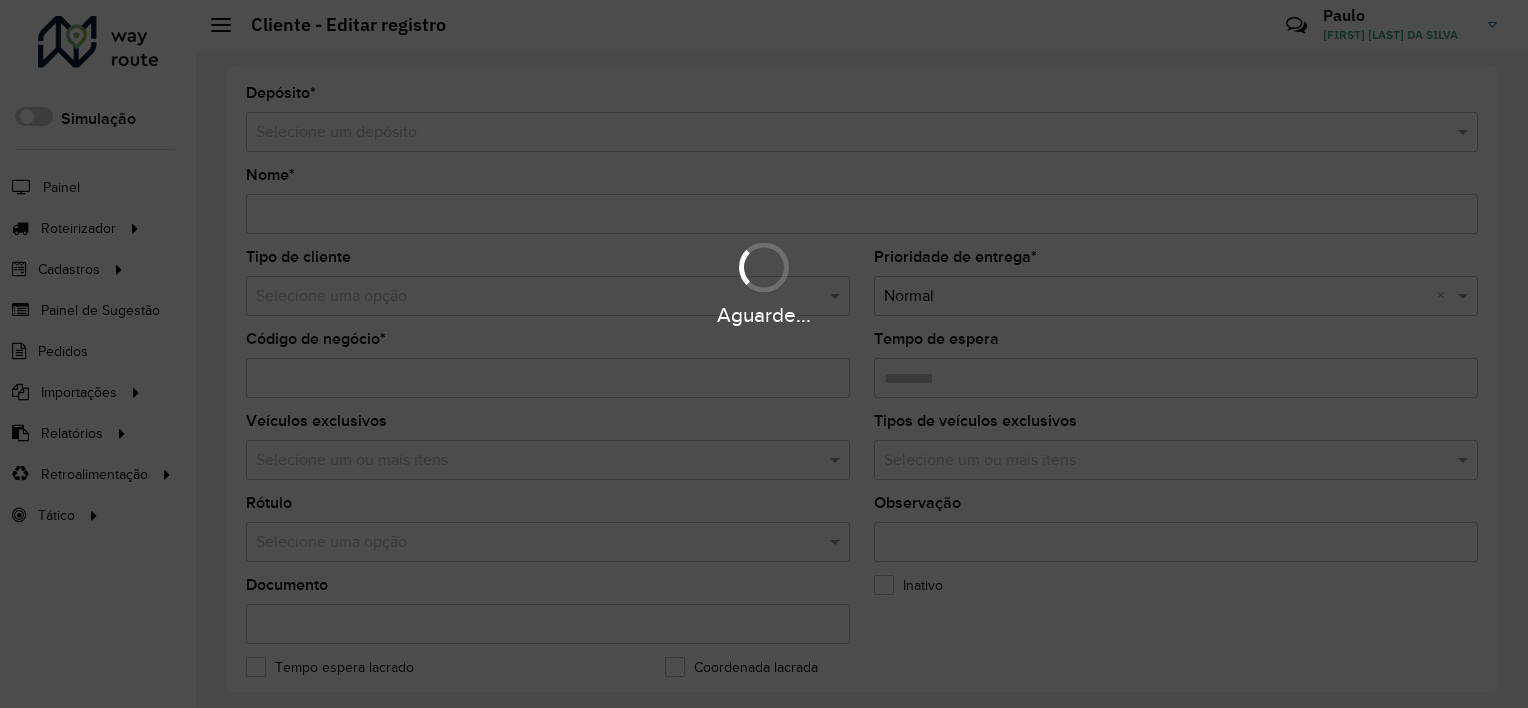 type on "**********" 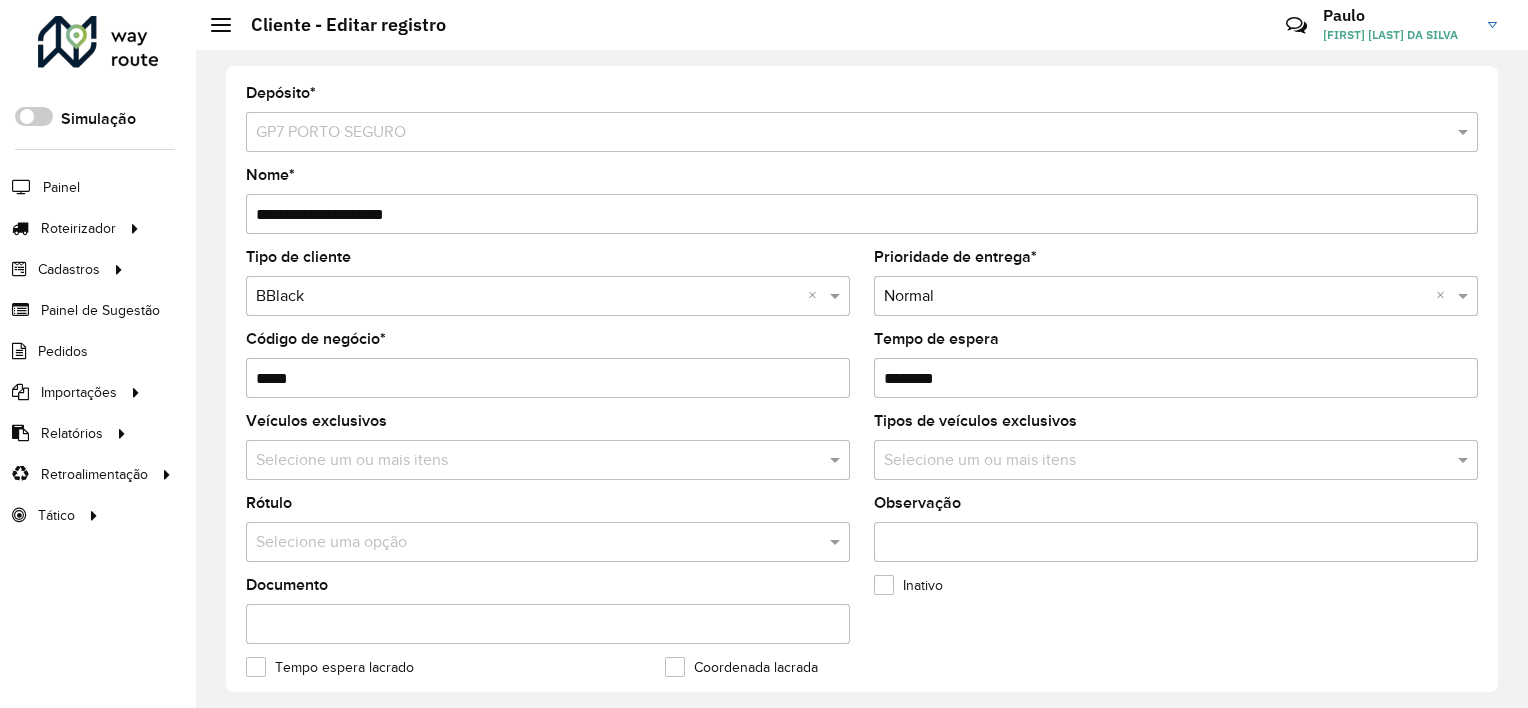 click on "**********" 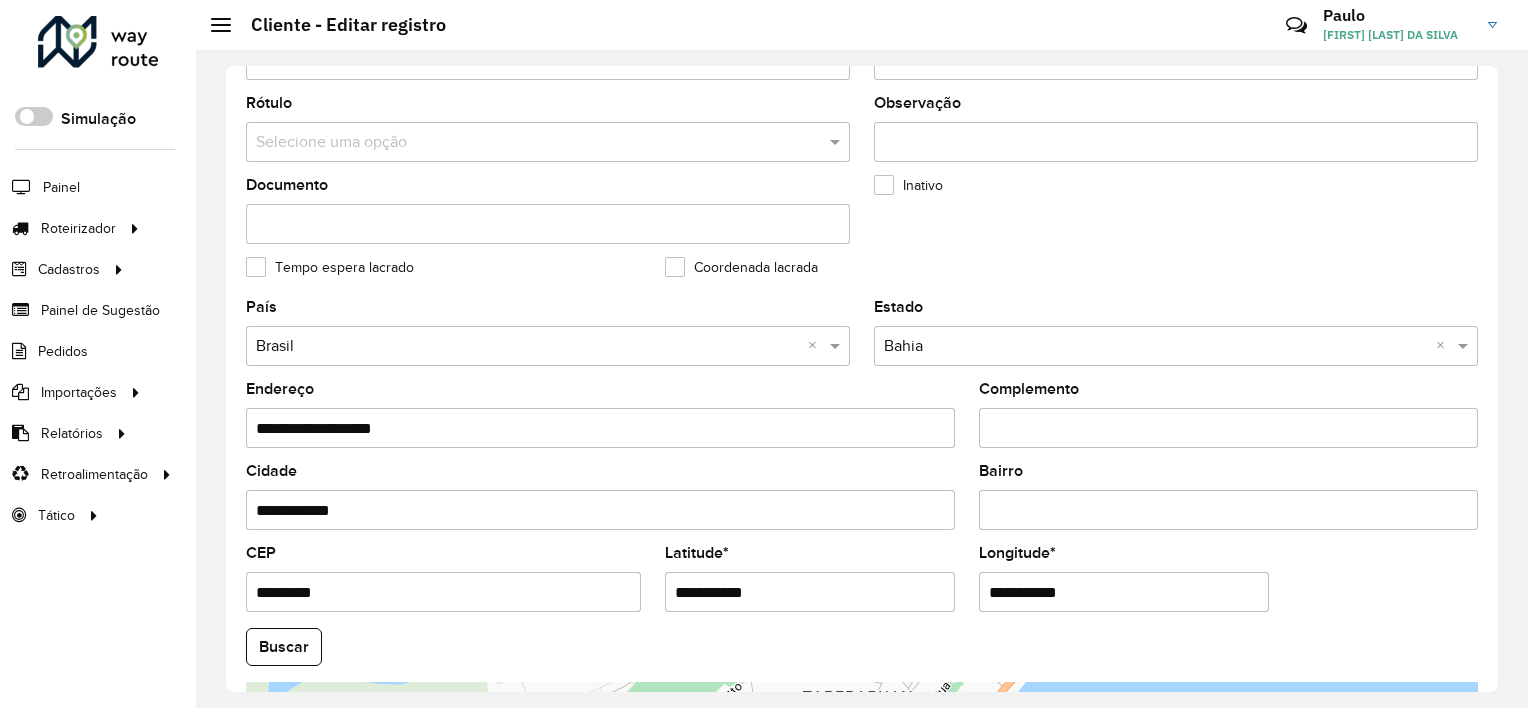 scroll, scrollTop: 0, scrollLeft: 0, axis: both 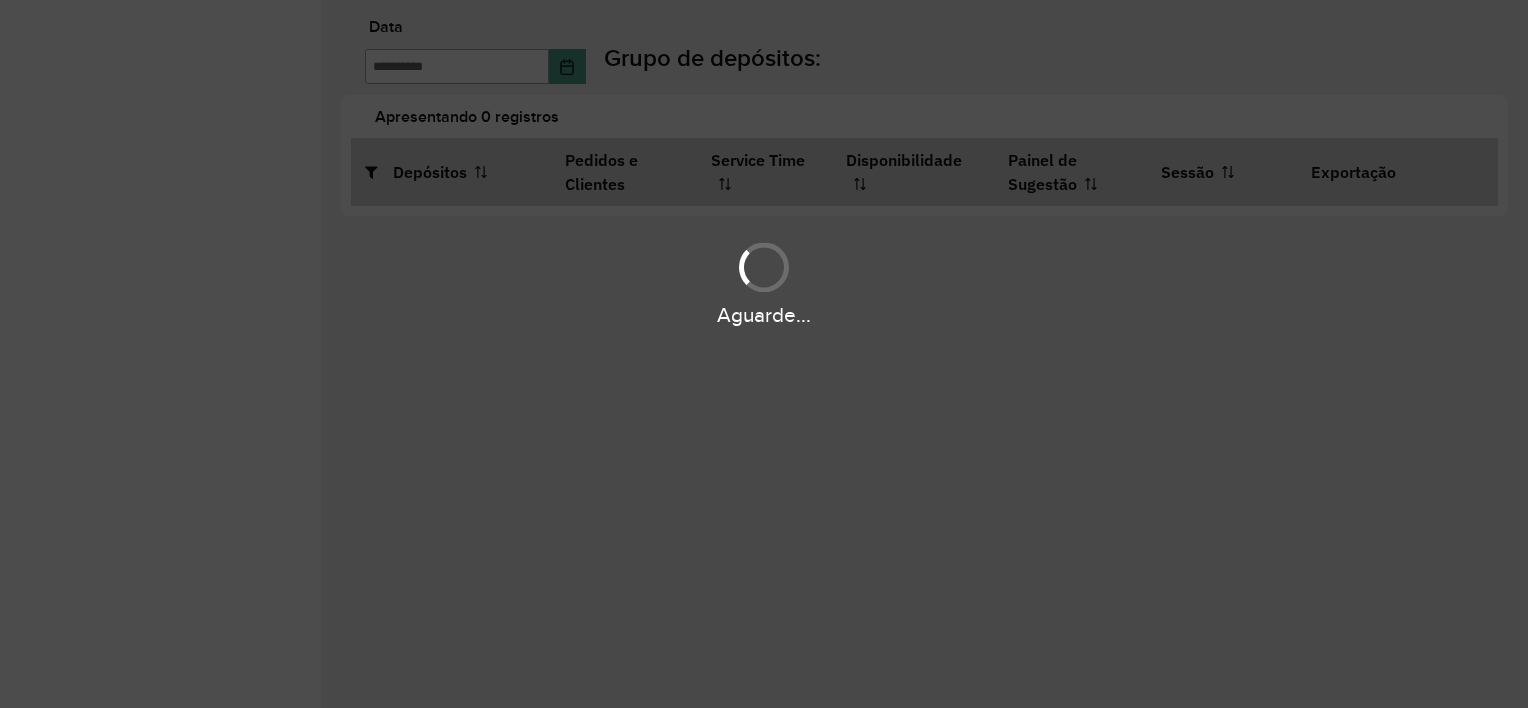type on "**********" 